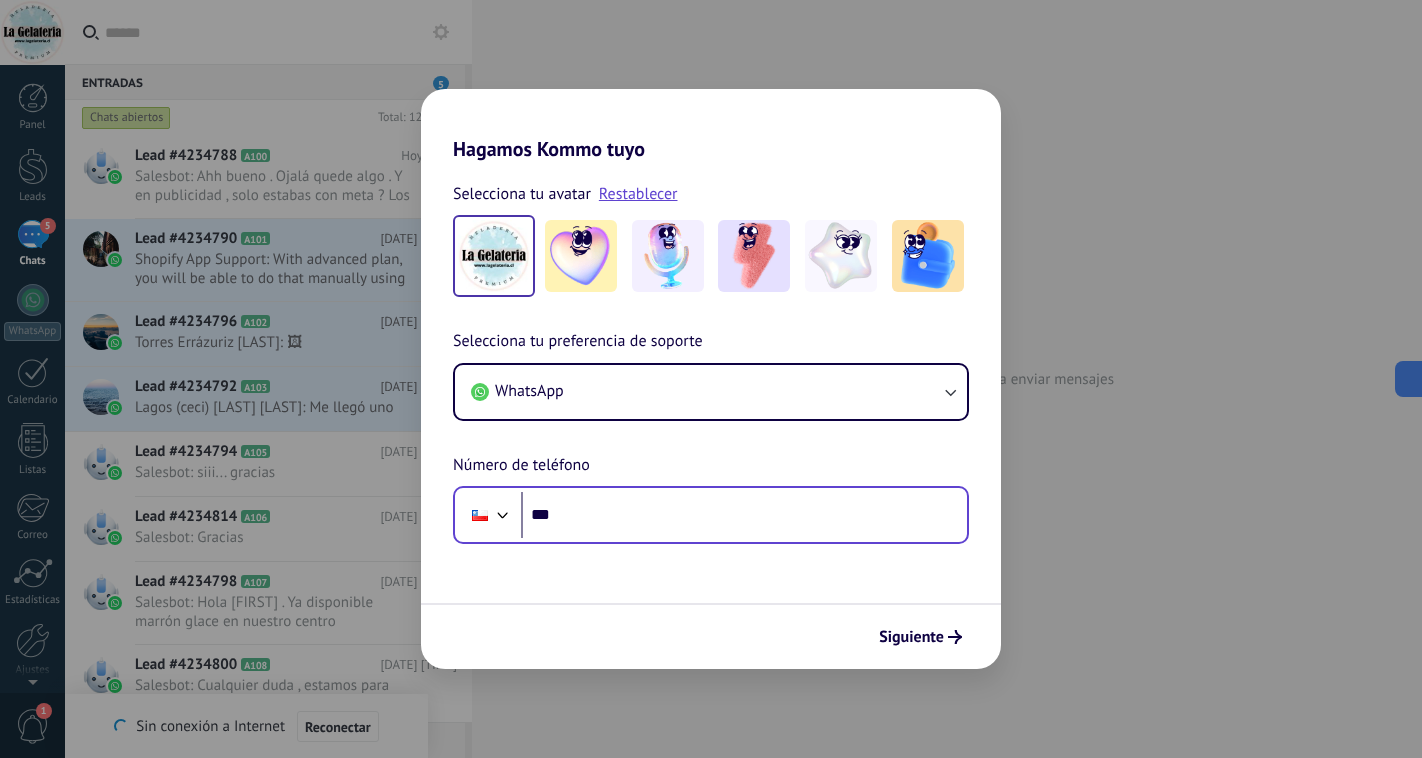 click on "***" at bounding box center [744, 515] 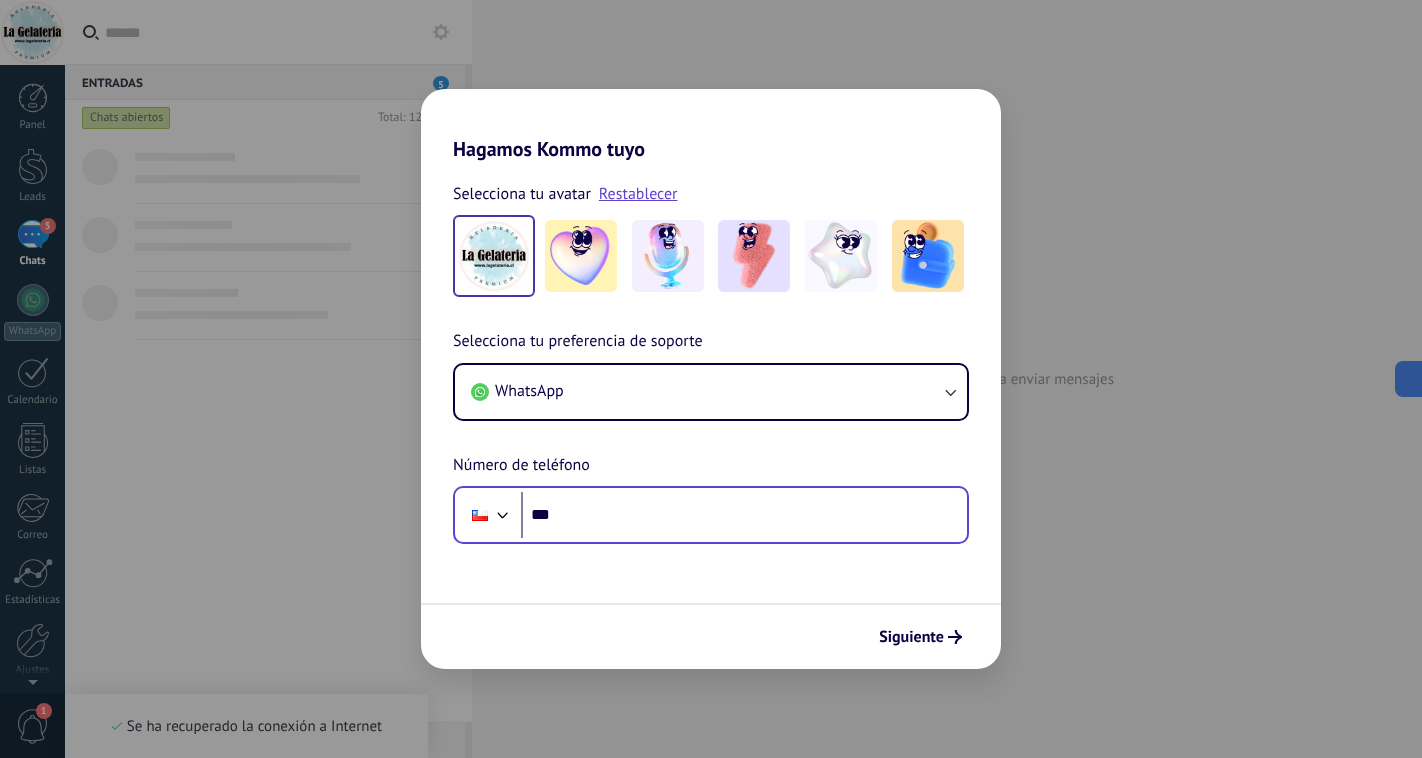 scroll, scrollTop: 0, scrollLeft: 0, axis: both 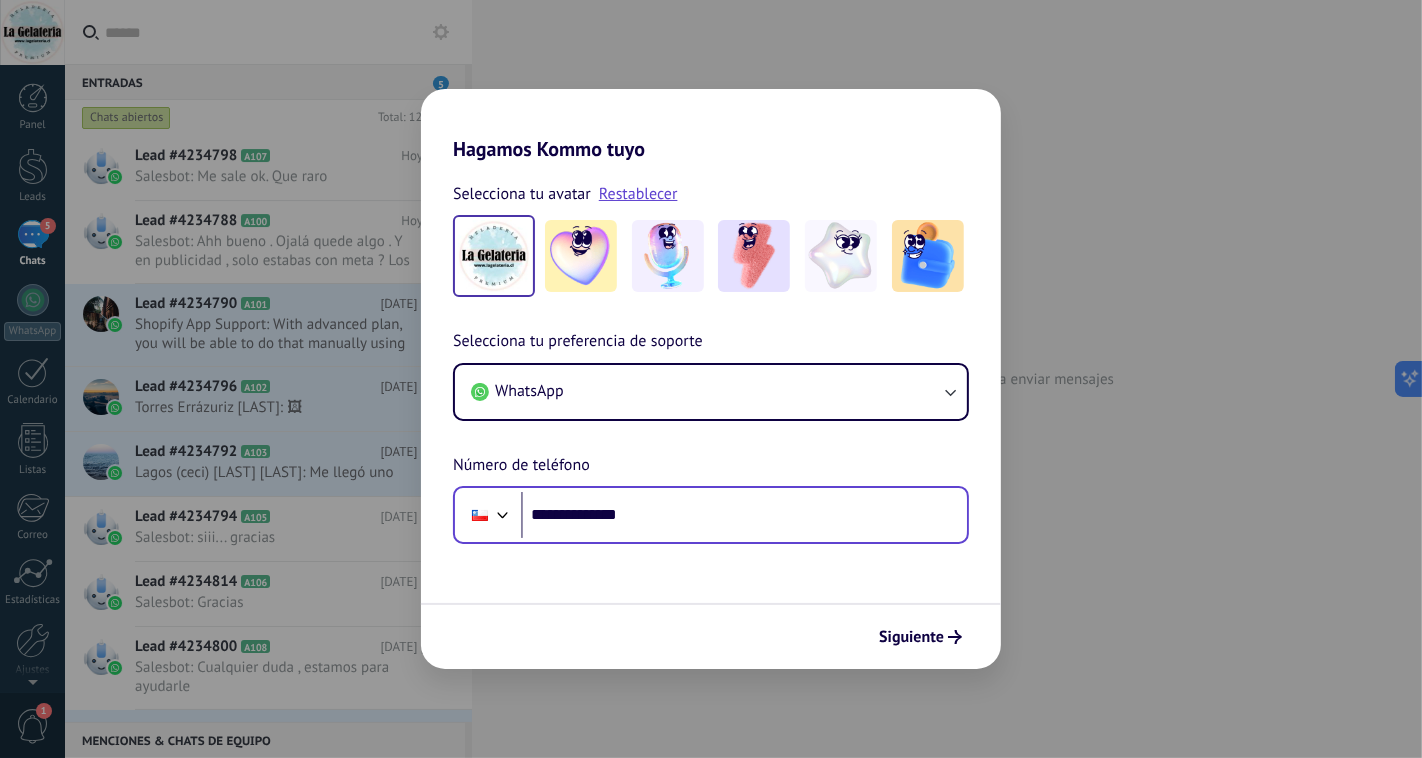 type on "**********" 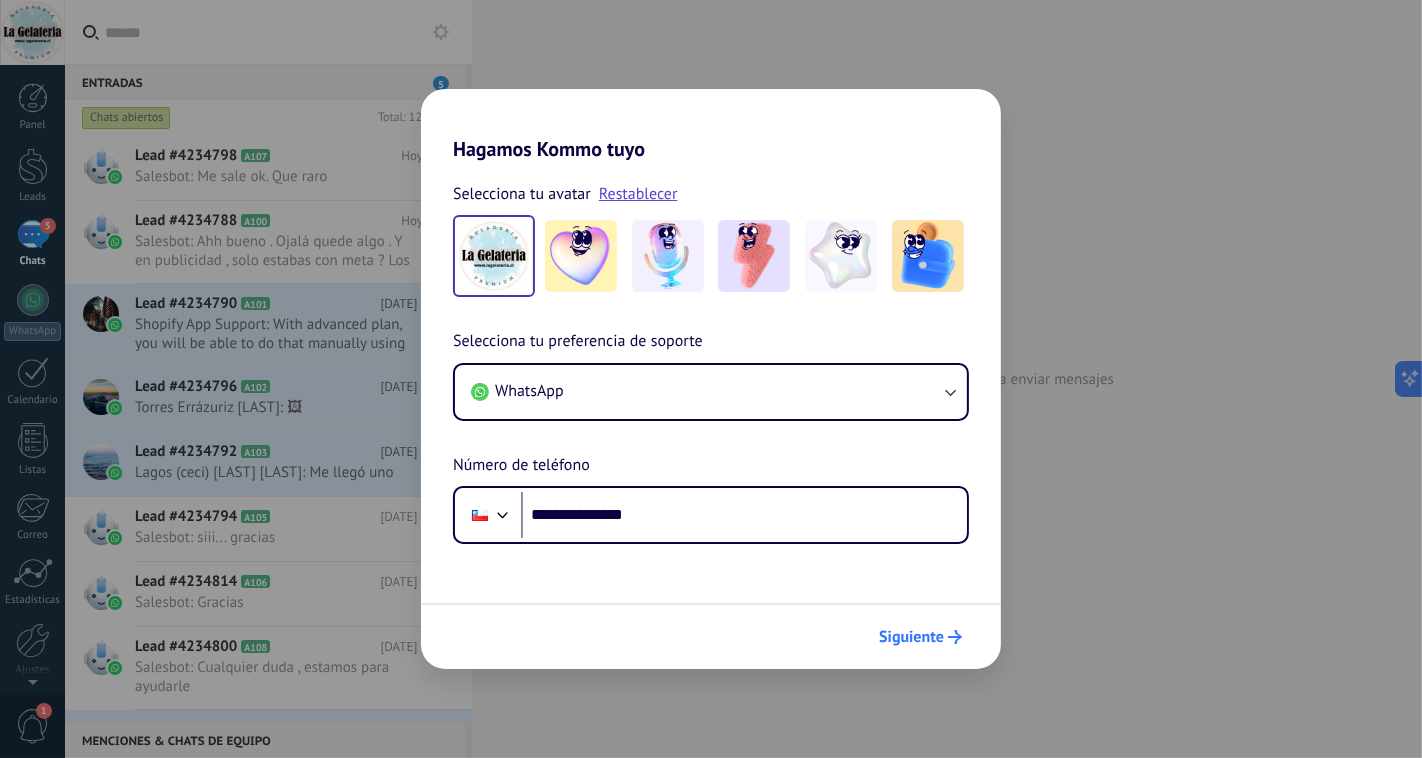 click on "Siguiente" at bounding box center [911, 637] 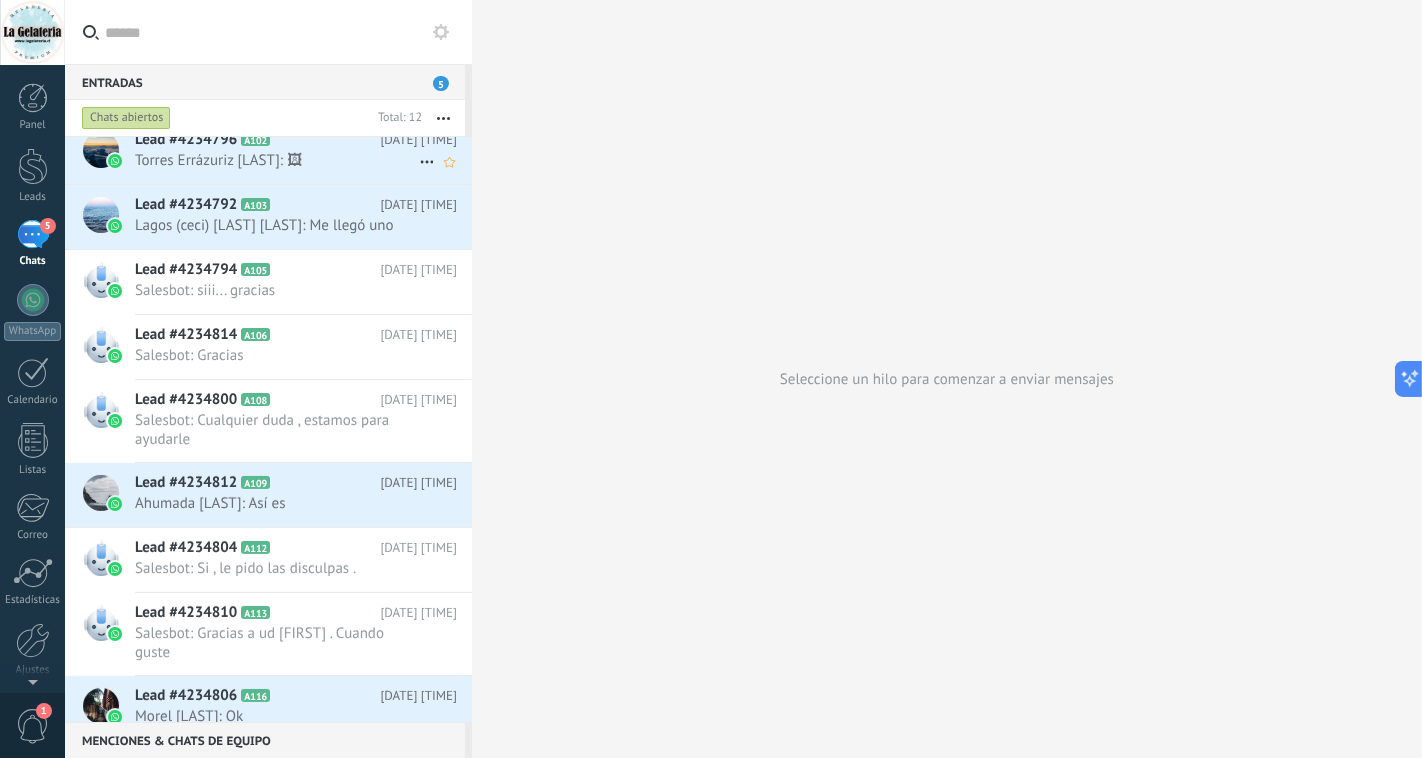 scroll, scrollTop: 265, scrollLeft: 0, axis: vertical 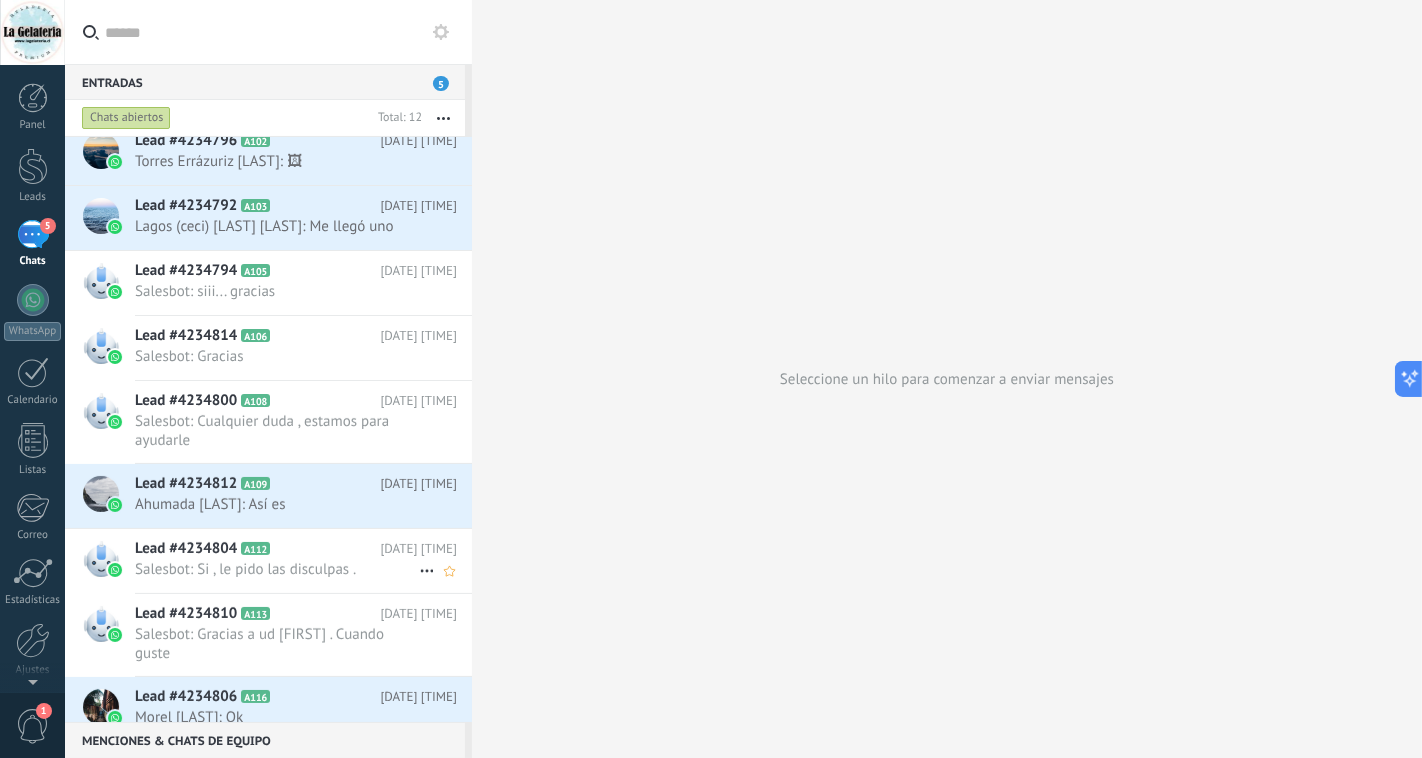 click on "Salesbot: Si , le pido las disculpas ." at bounding box center [277, 569] 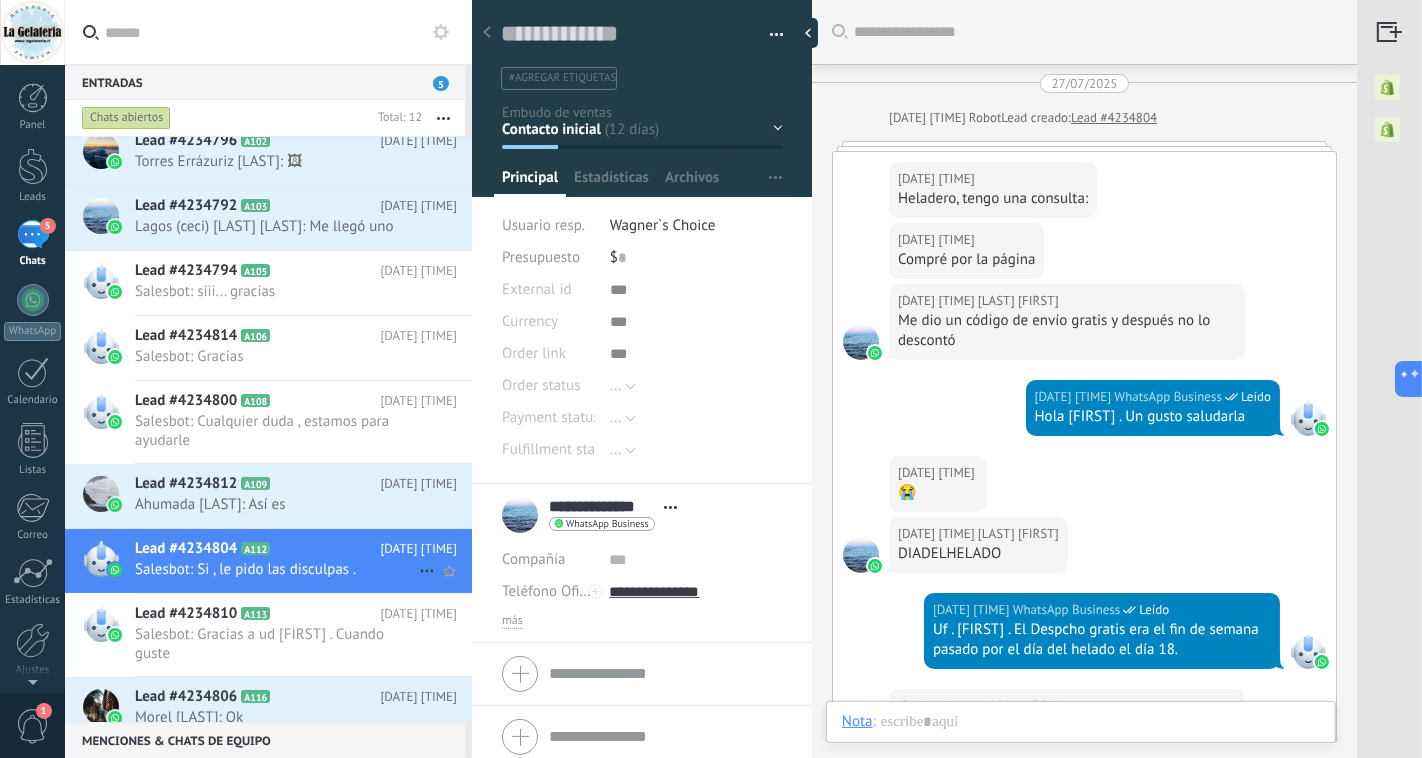 scroll, scrollTop: 461, scrollLeft: 0, axis: vertical 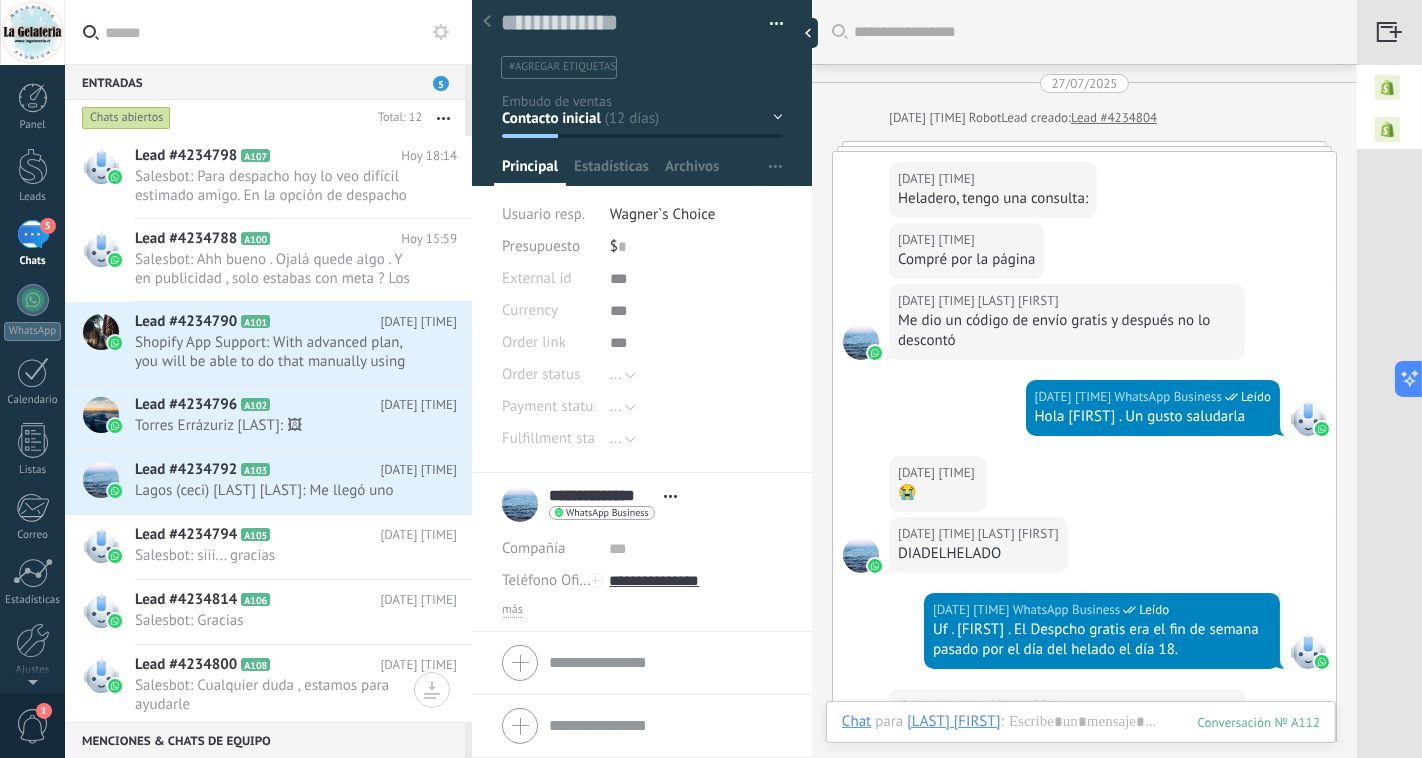 click on "5" at bounding box center [33, 234] 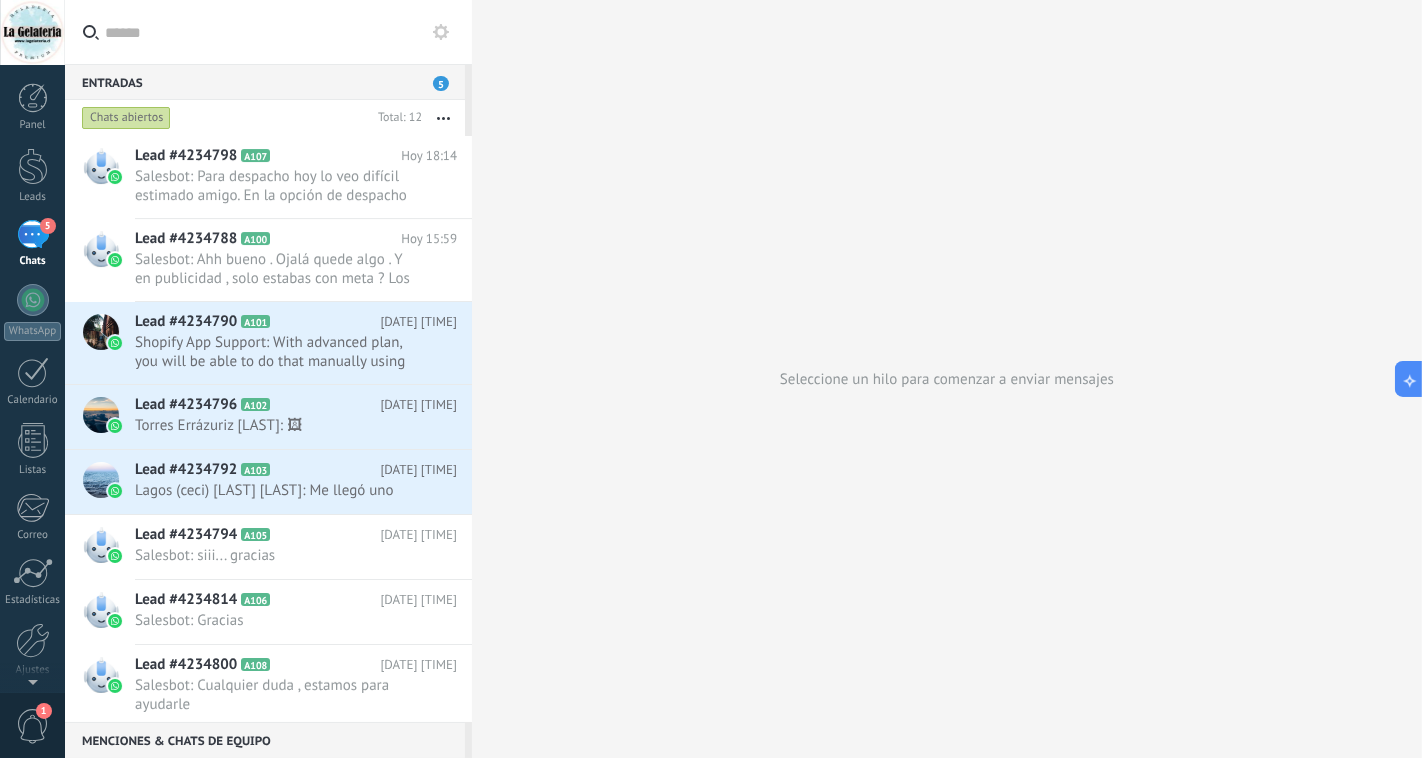 click on "5" at bounding box center [33, 234] 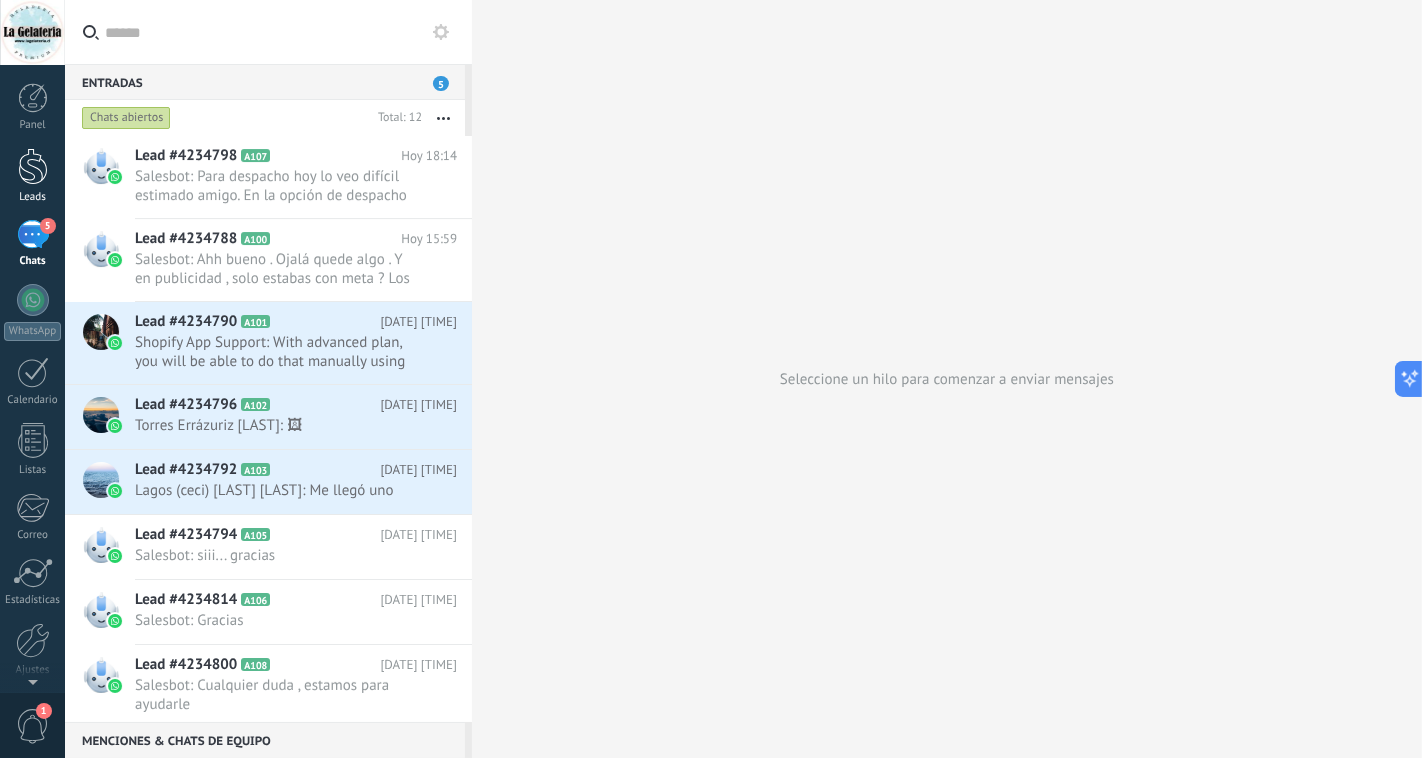 click at bounding box center [33, 166] 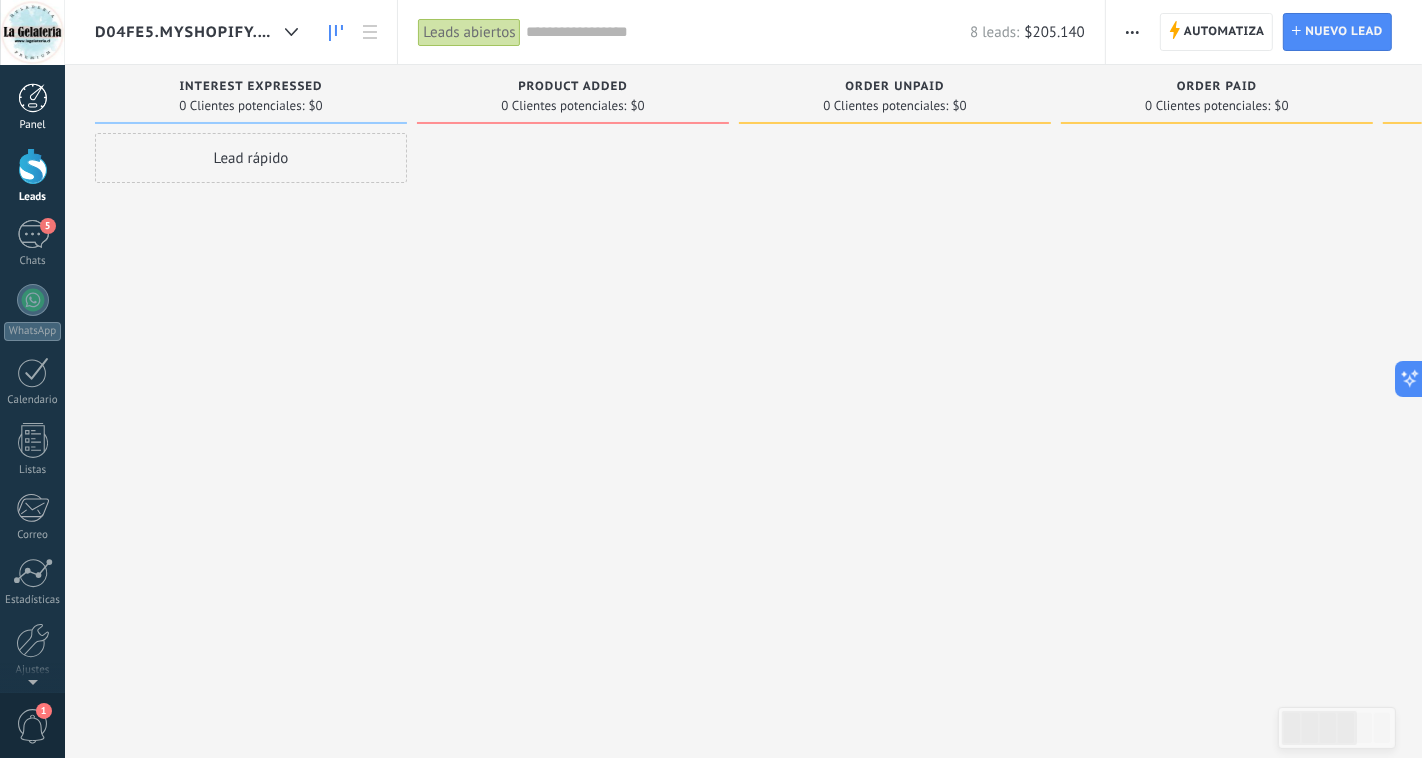click at bounding box center (33, 98) 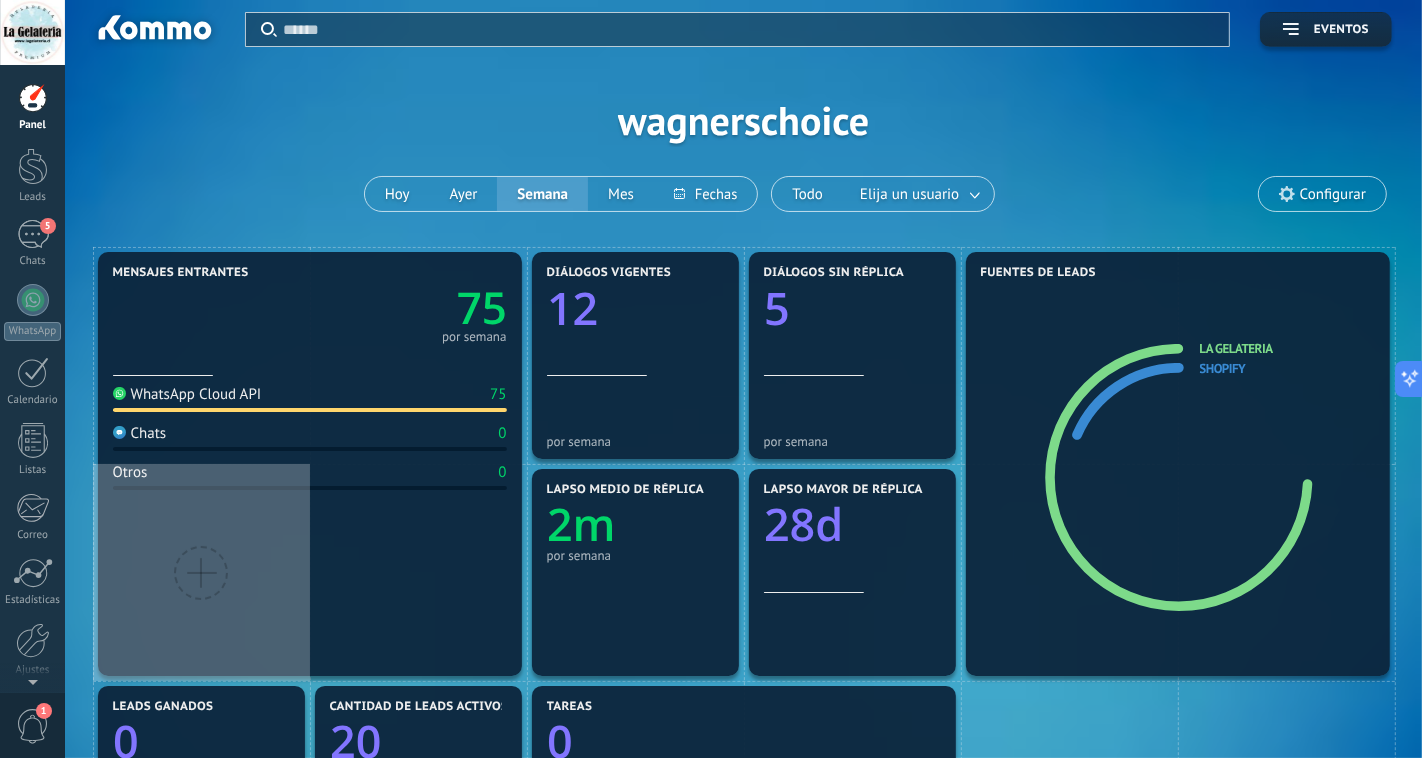scroll, scrollTop: 0, scrollLeft: 0, axis: both 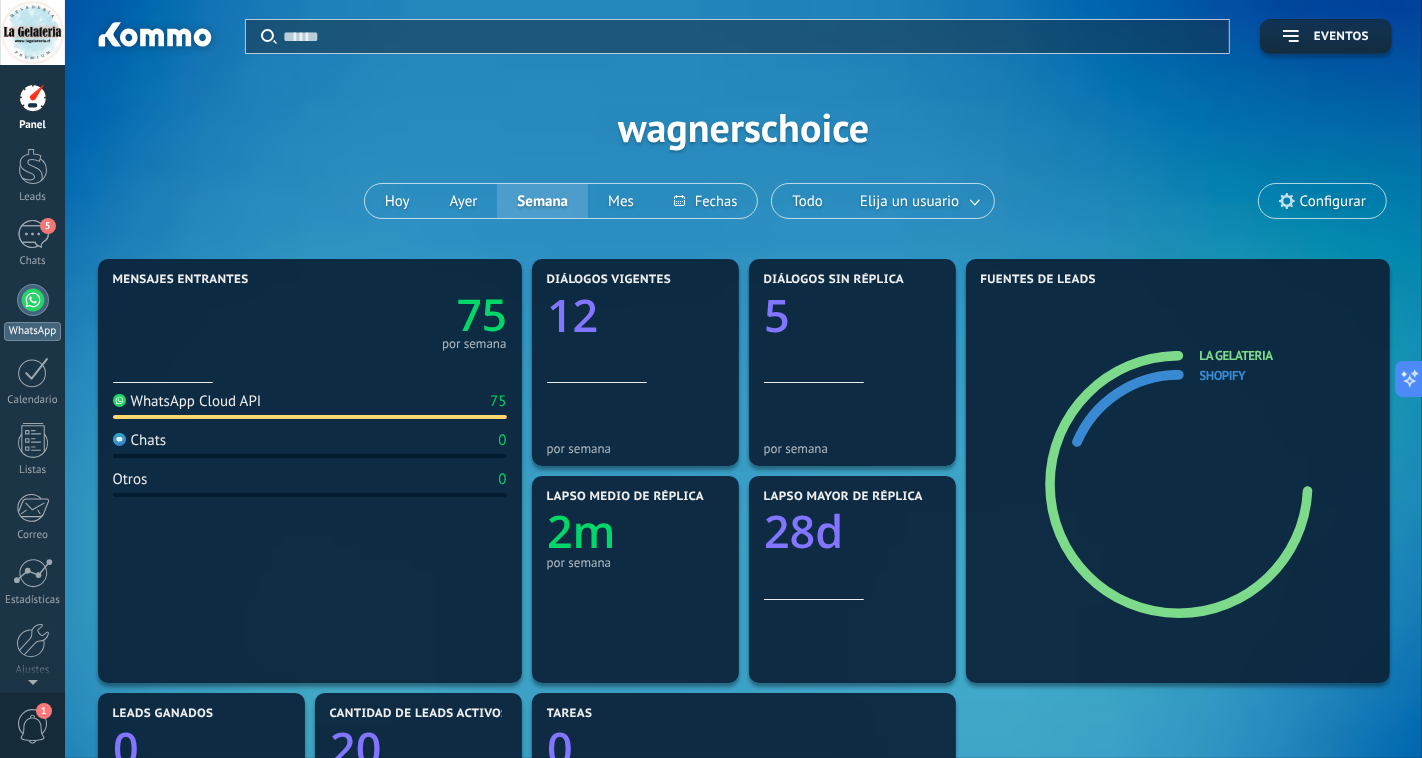 click at bounding box center [33, 300] 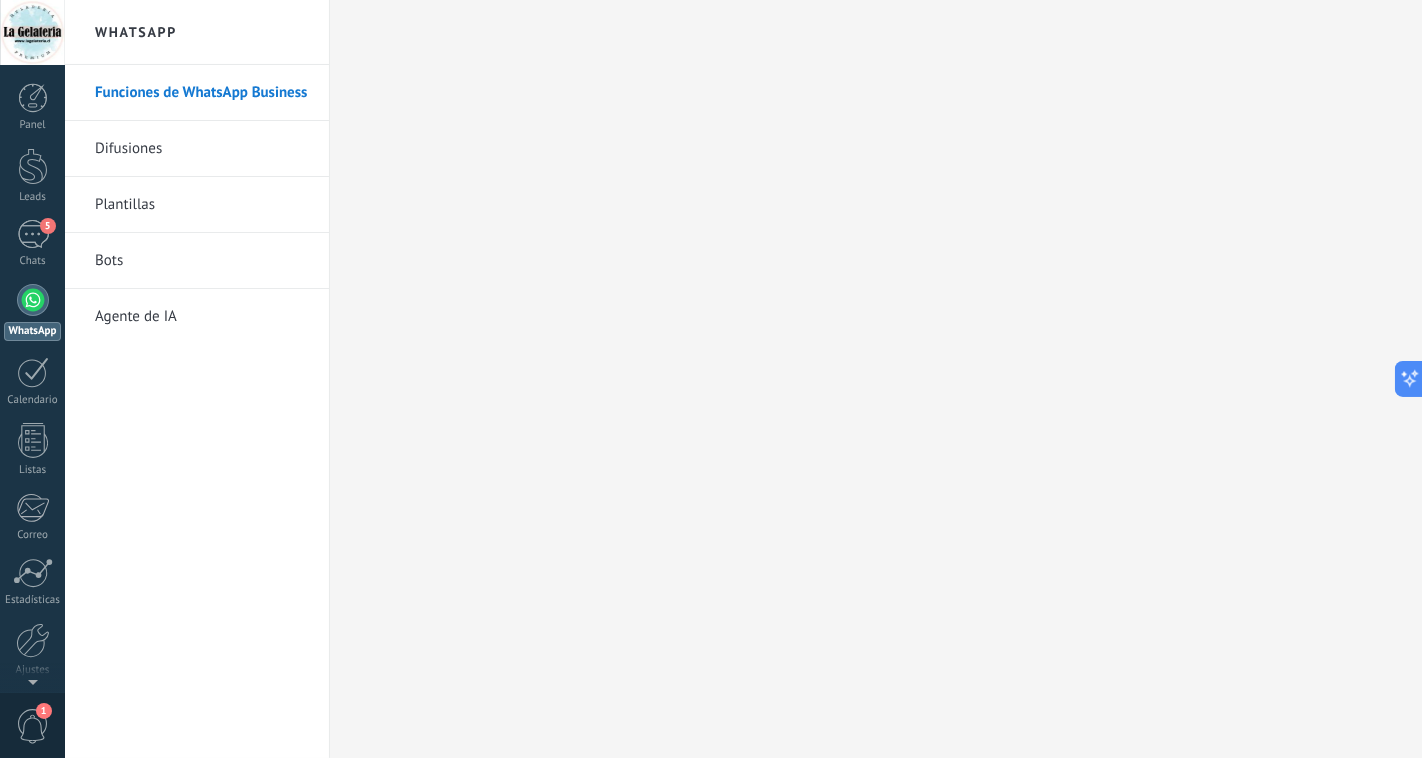 click on "Difusiones" at bounding box center [202, 149] 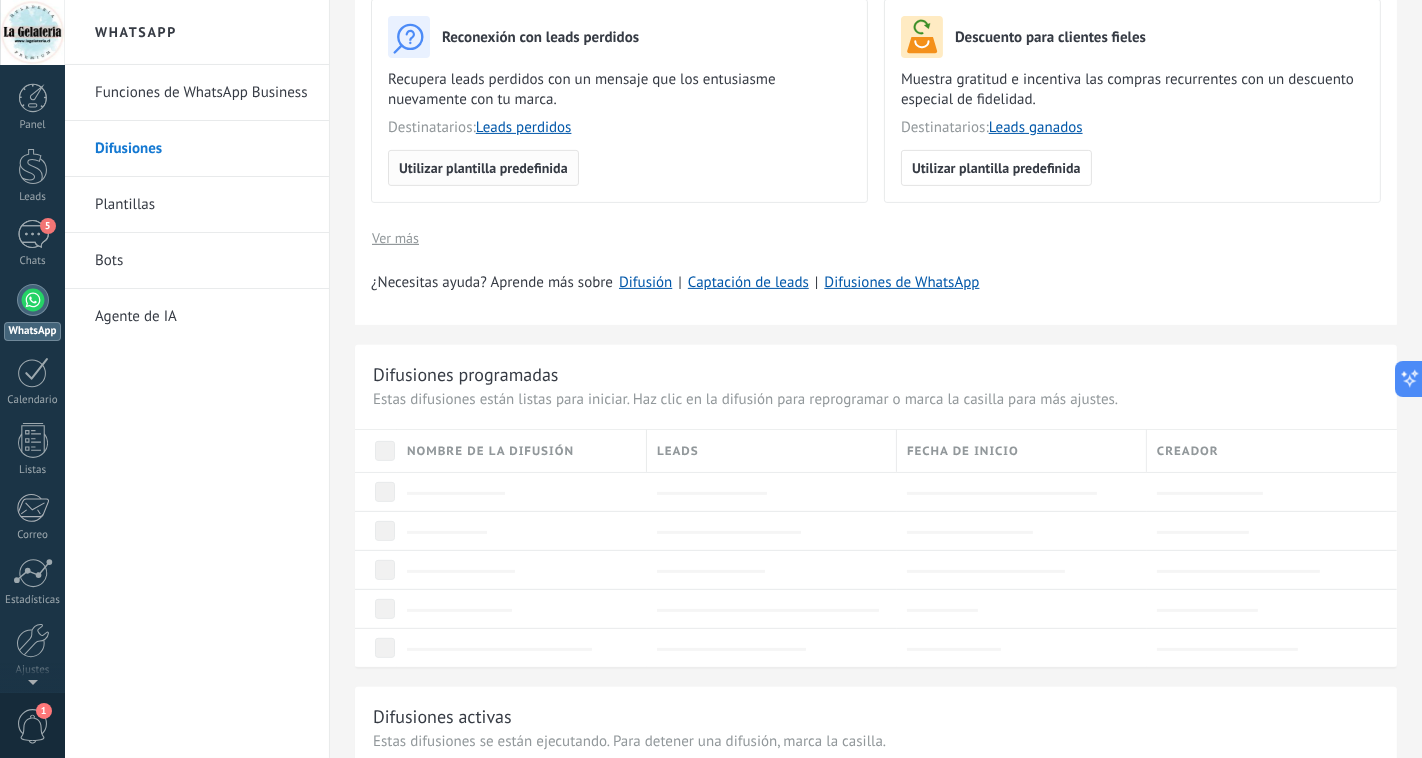 scroll, scrollTop: 472, scrollLeft: 0, axis: vertical 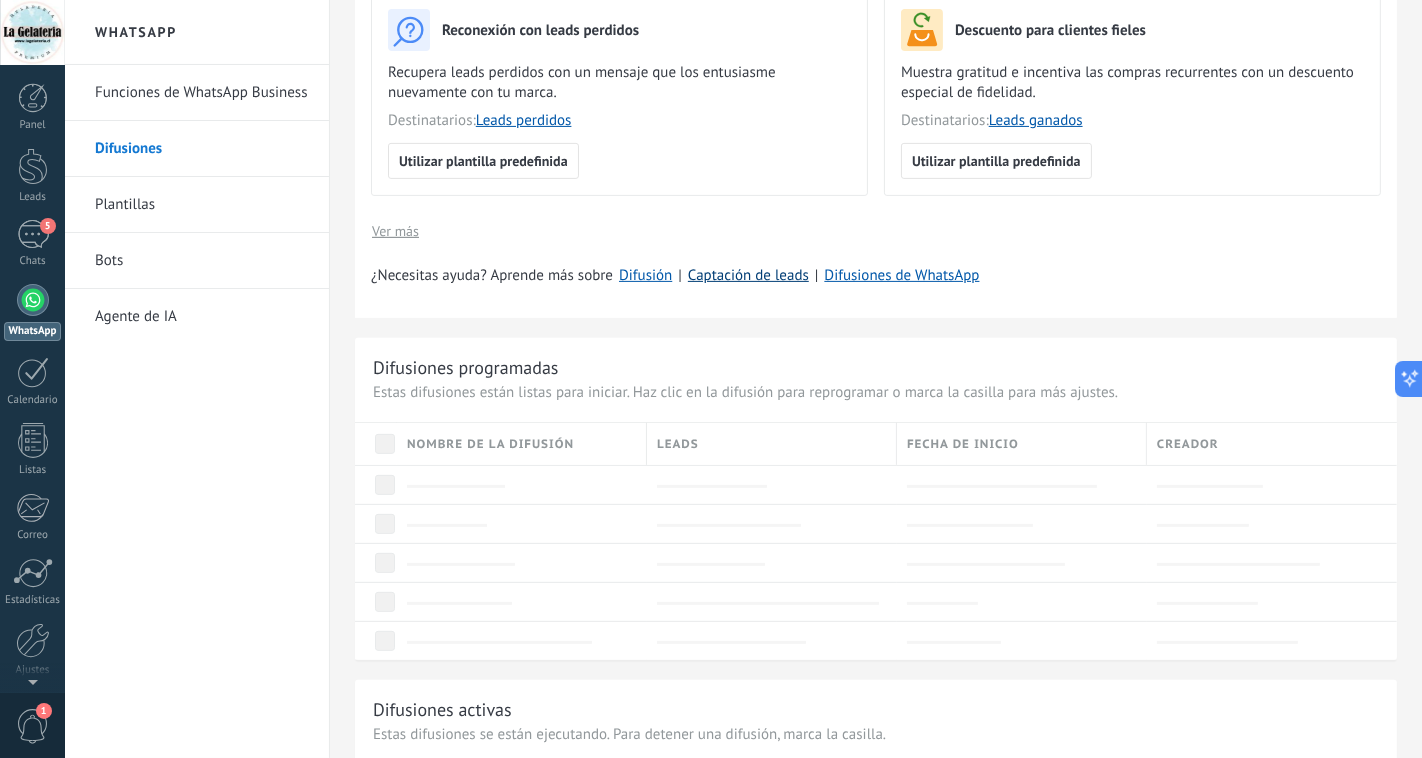 click on "Captación de leads" at bounding box center [748, 275] 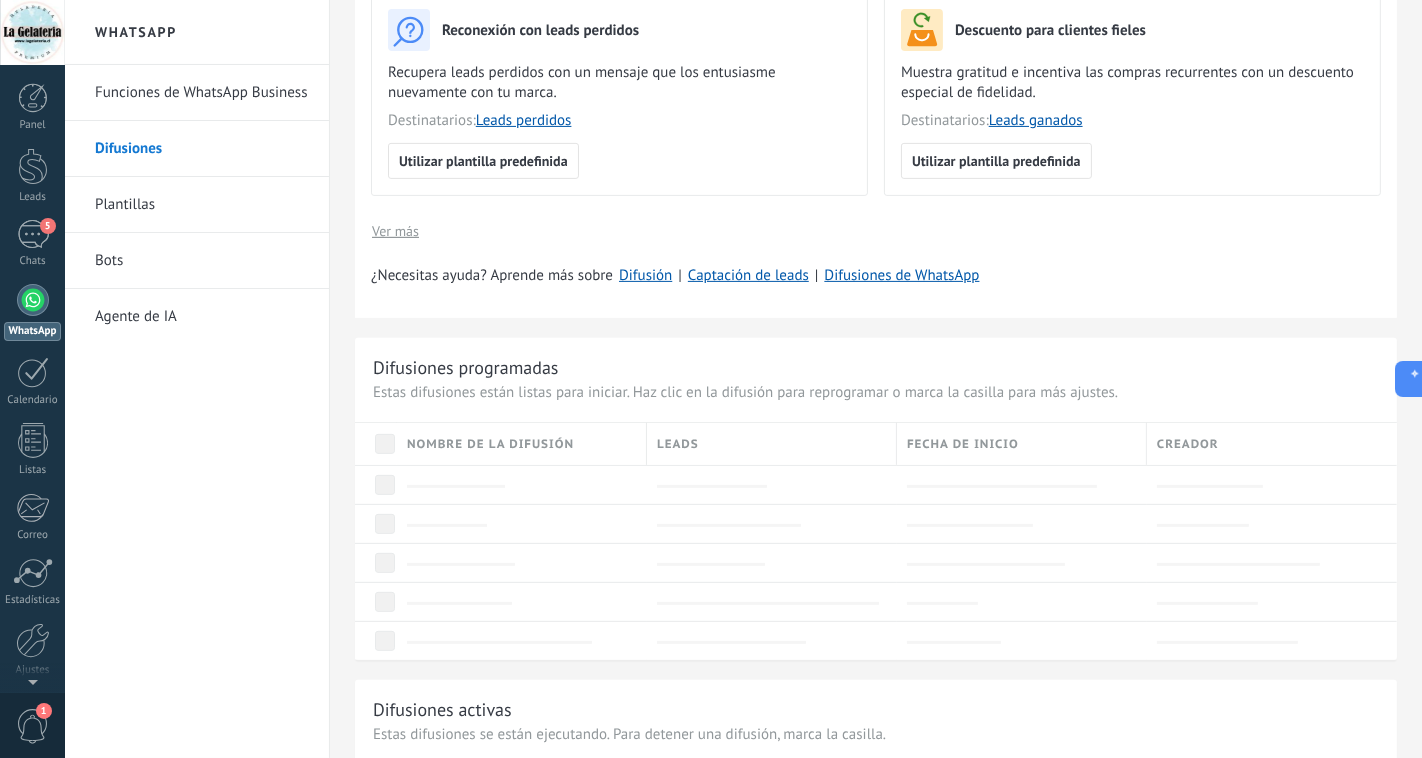 click at bounding box center [32, 32] 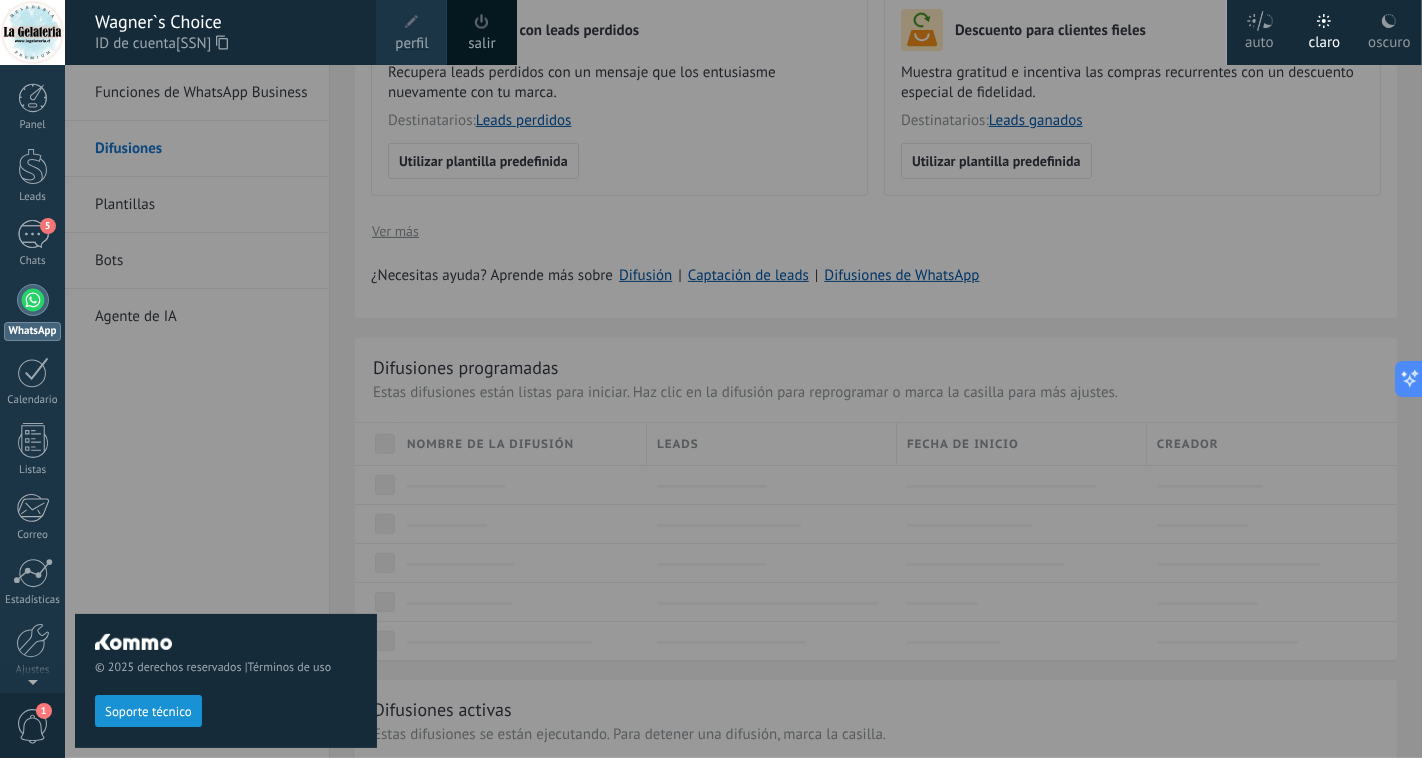 click at bounding box center (412, 22) 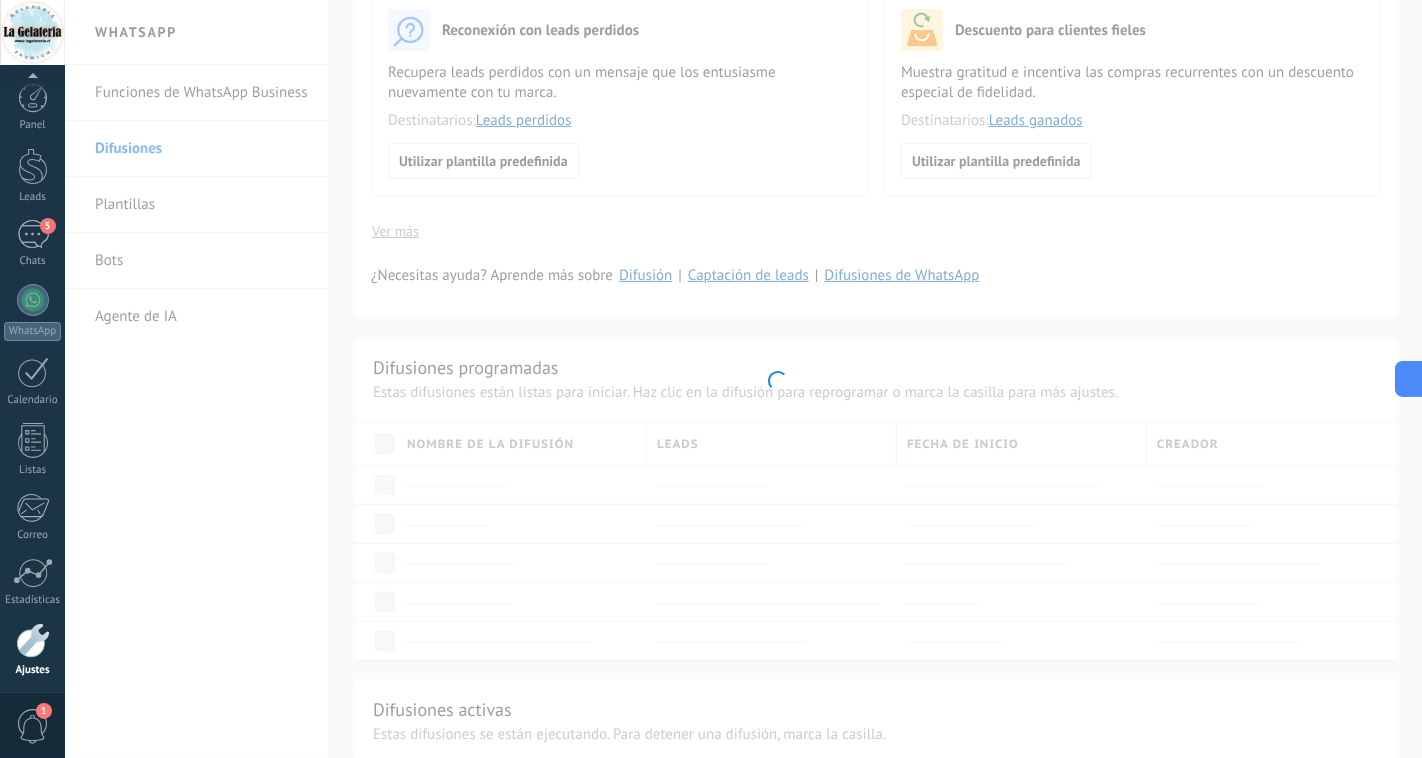 scroll, scrollTop: 73, scrollLeft: 0, axis: vertical 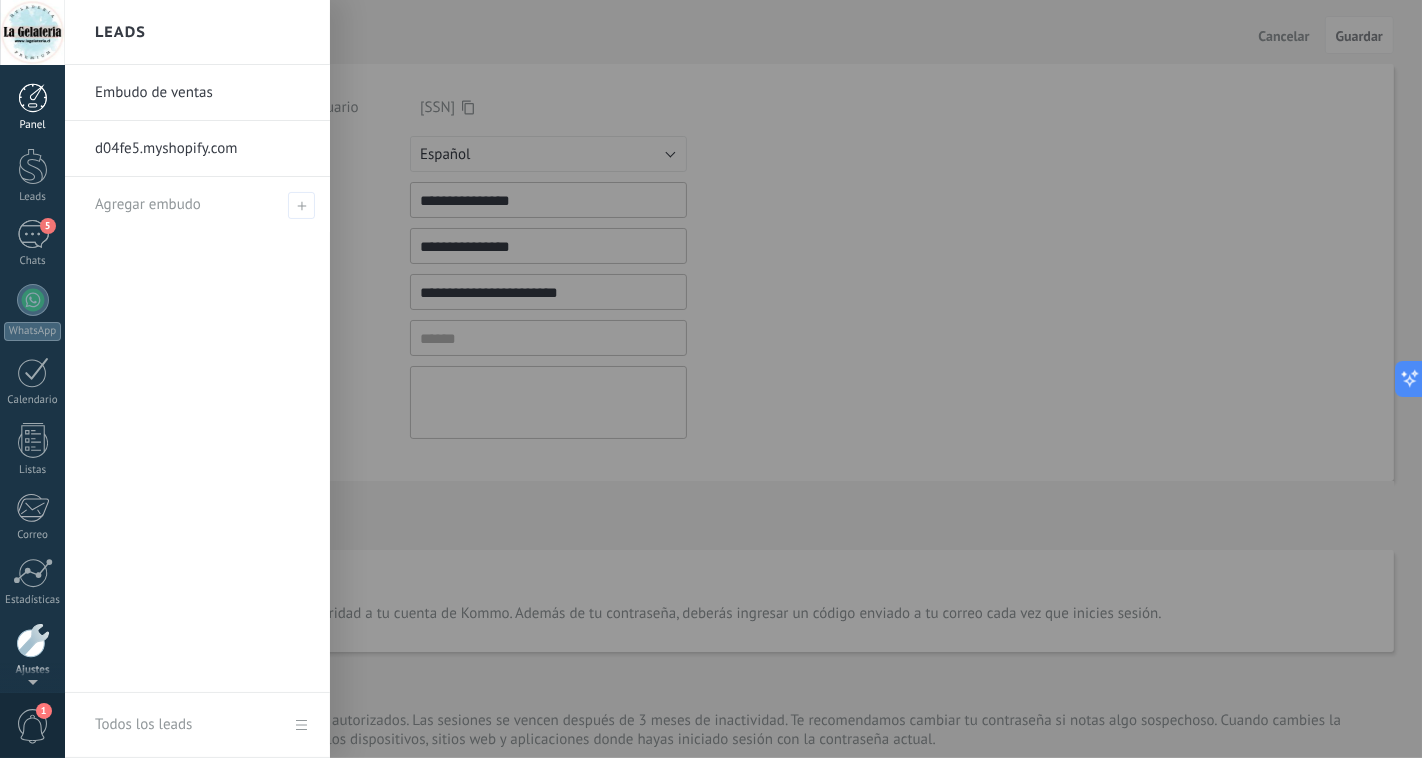 click at bounding box center [33, 98] 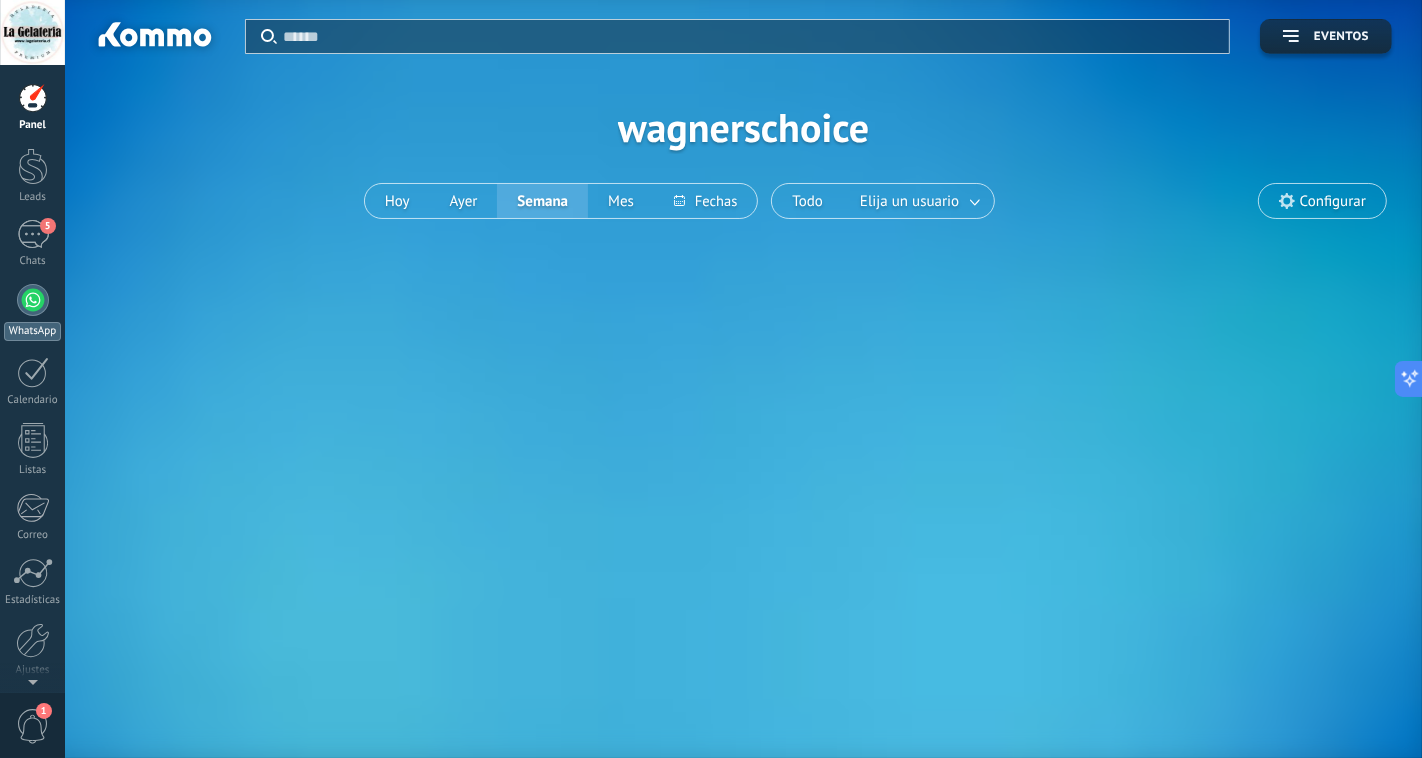 click at bounding box center [33, 300] 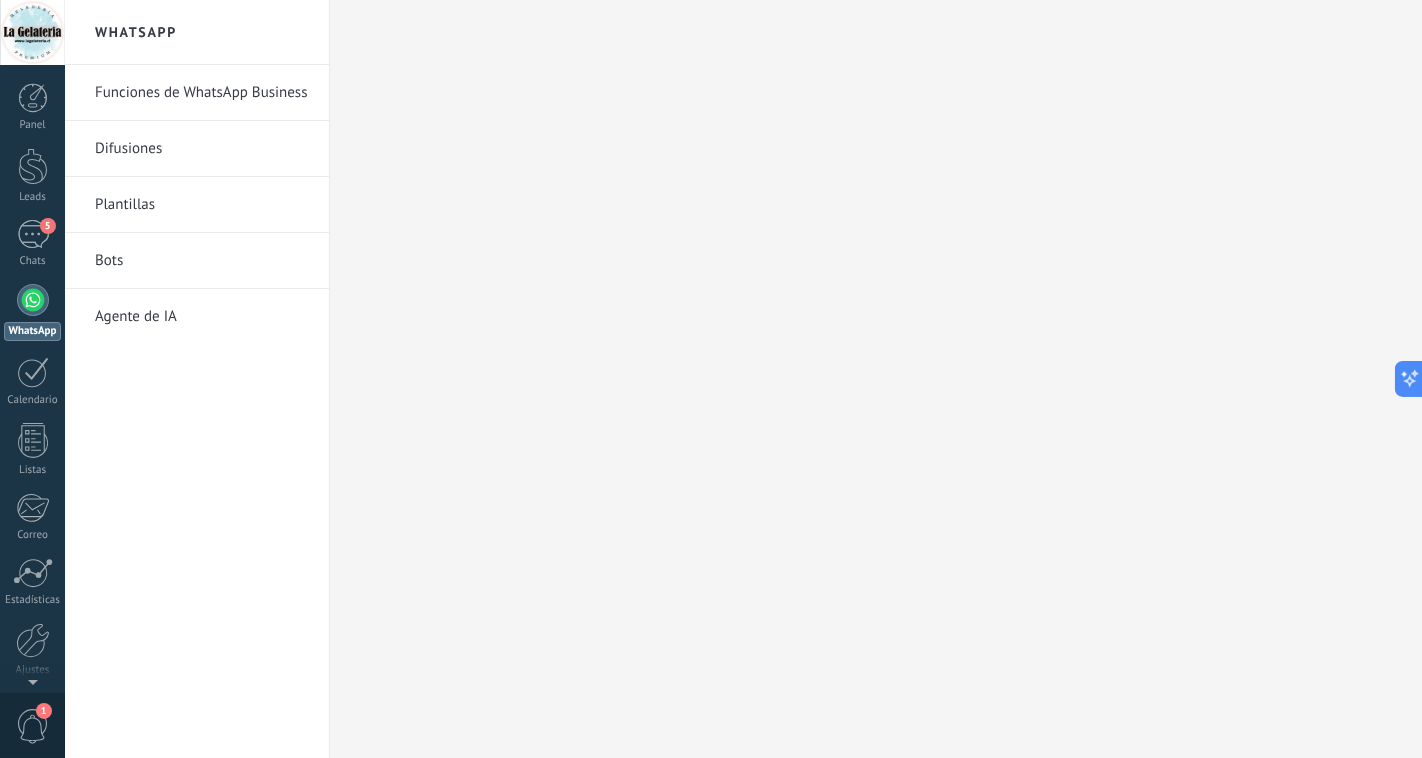 type on "**********" 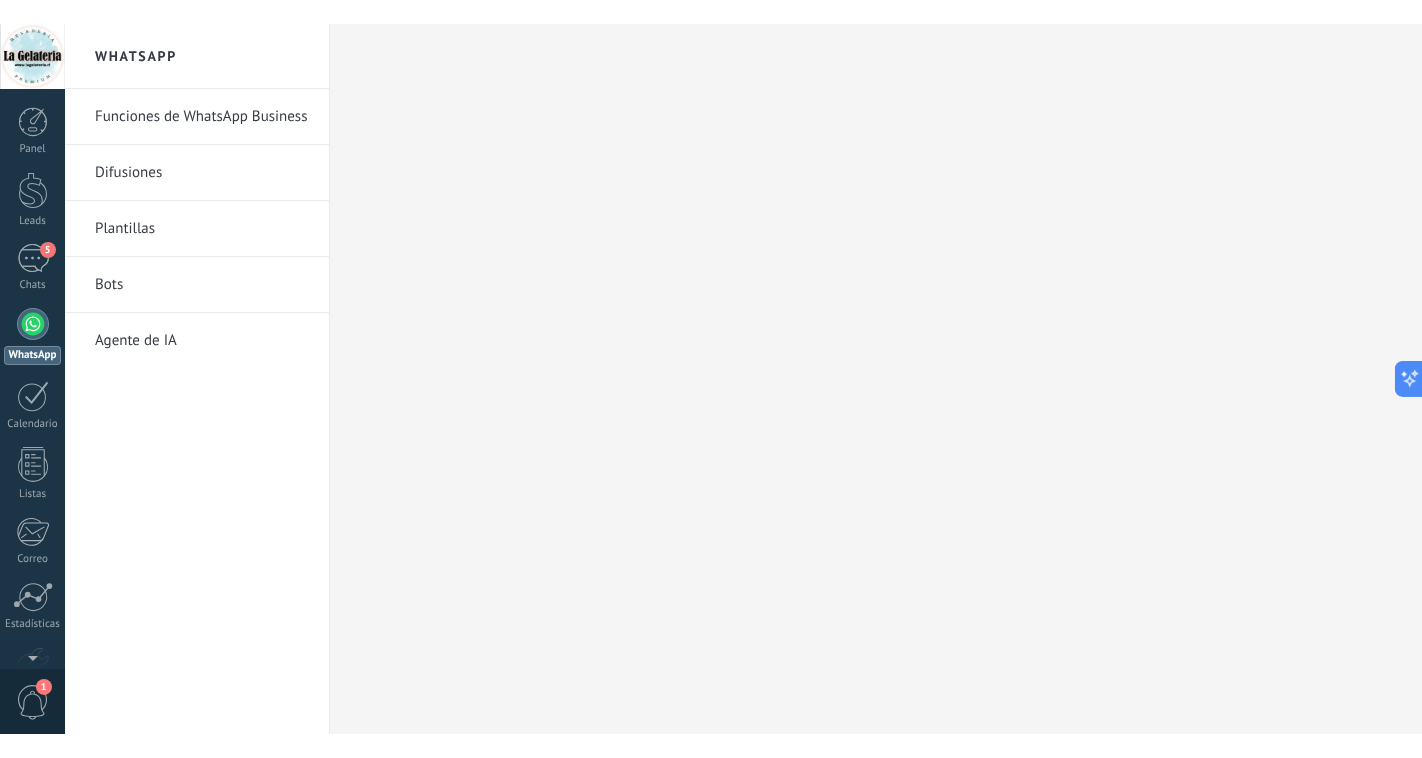scroll, scrollTop: 30, scrollLeft: 0, axis: vertical 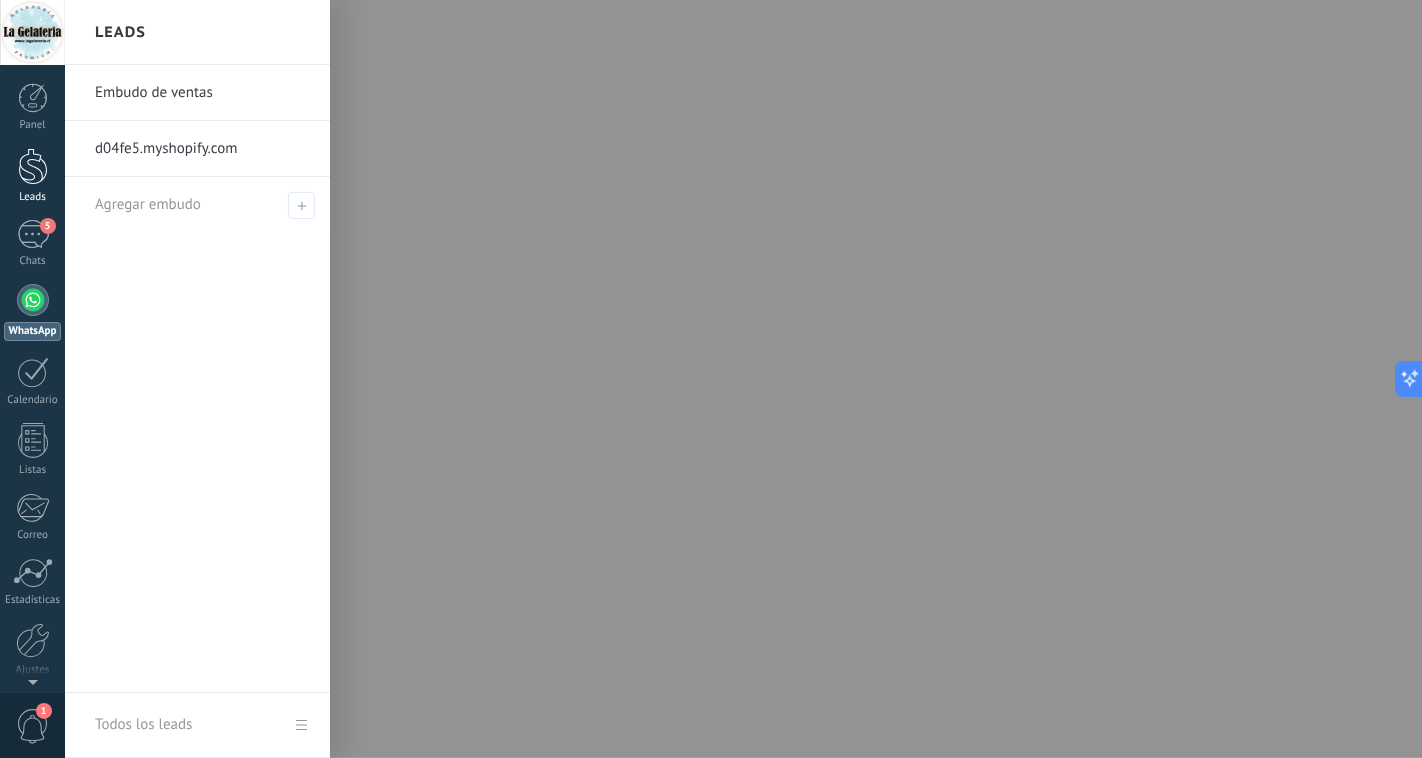 click at bounding box center (33, 166) 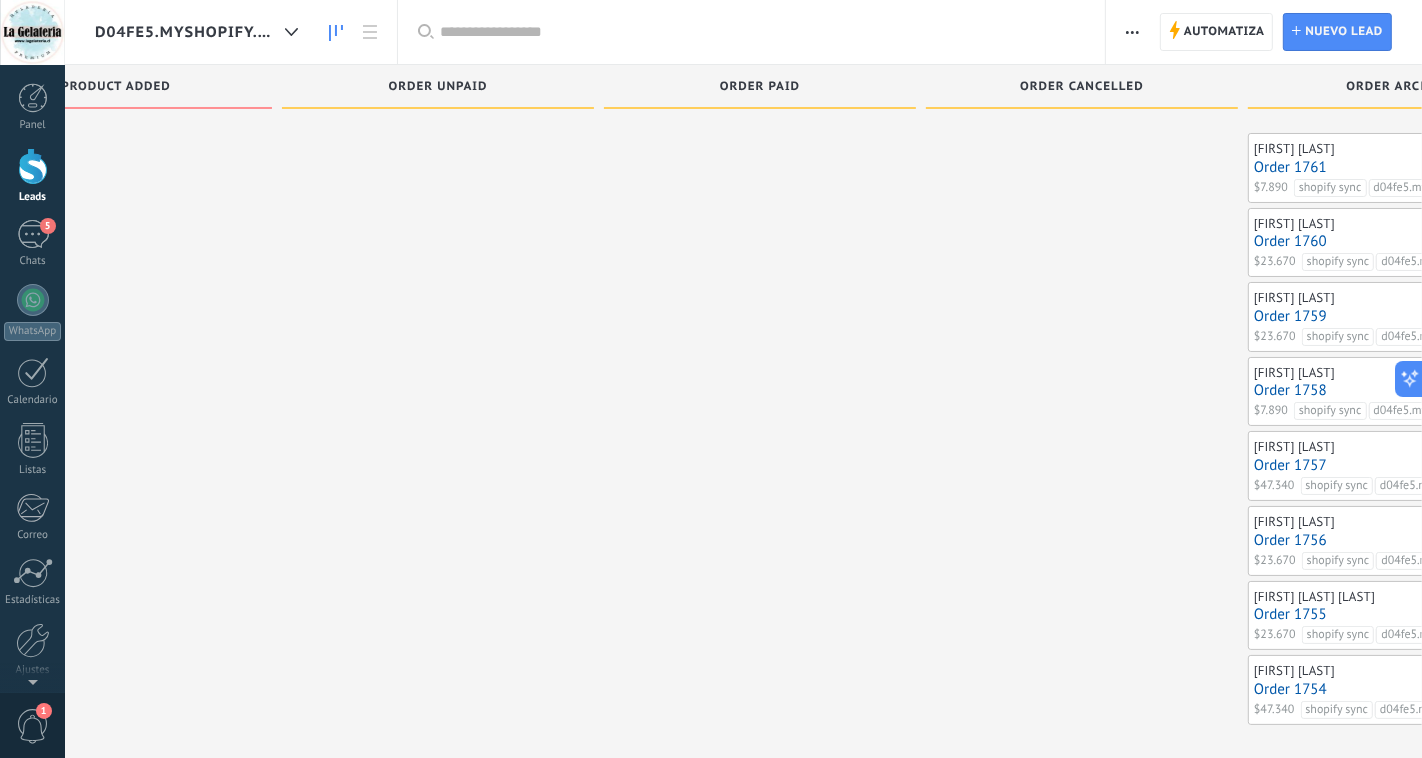 scroll, scrollTop: 0, scrollLeft: 624, axis: horizontal 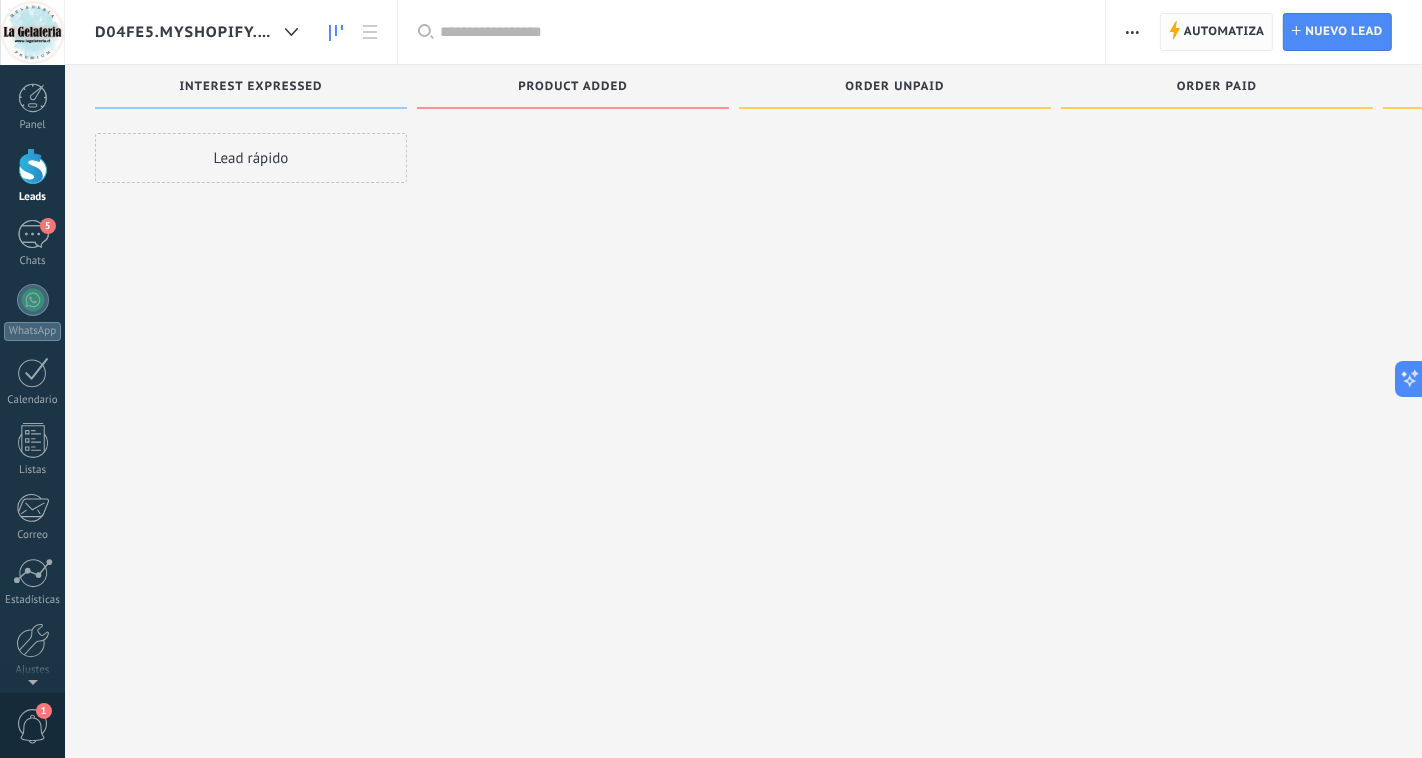 click on "Automatiza" at bounding box center [1224, 32] 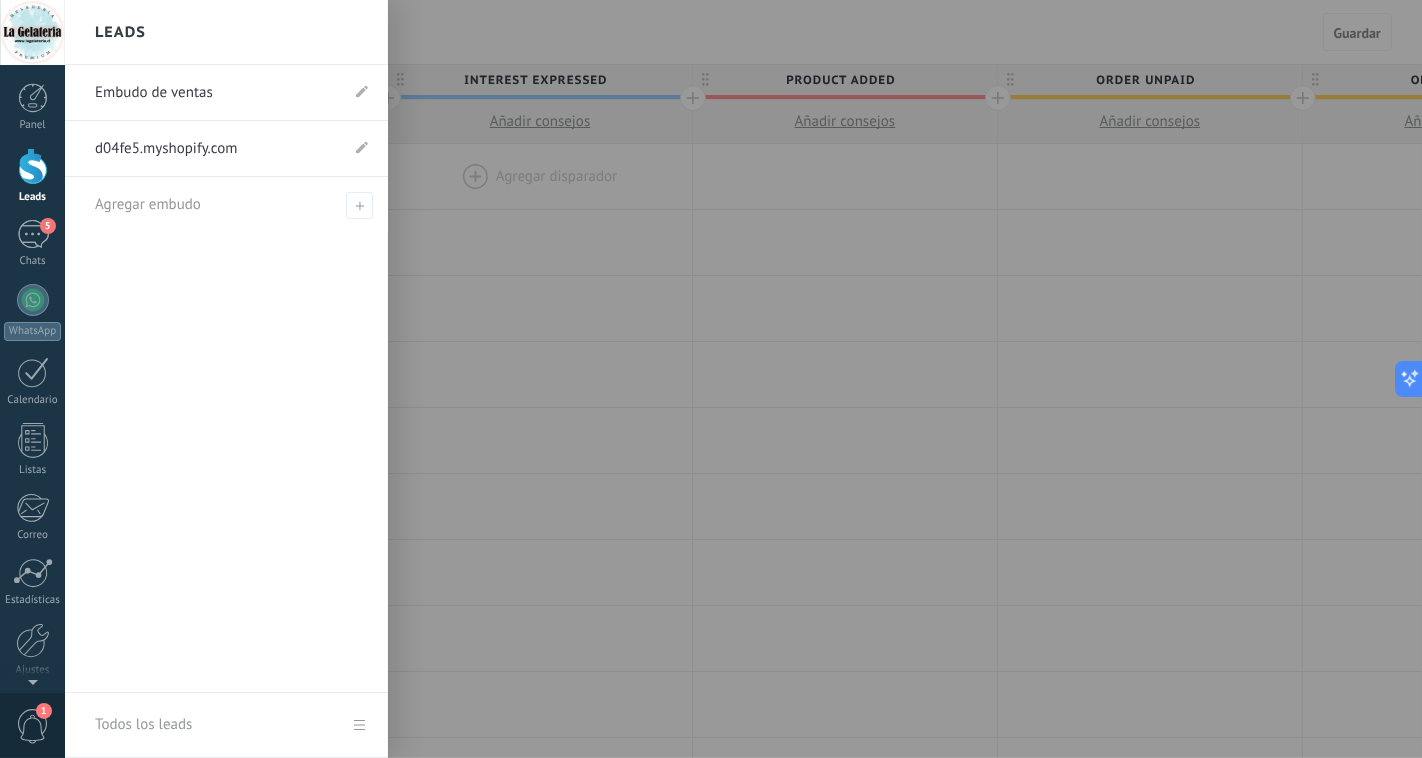 click at bounding box center (33, 166) 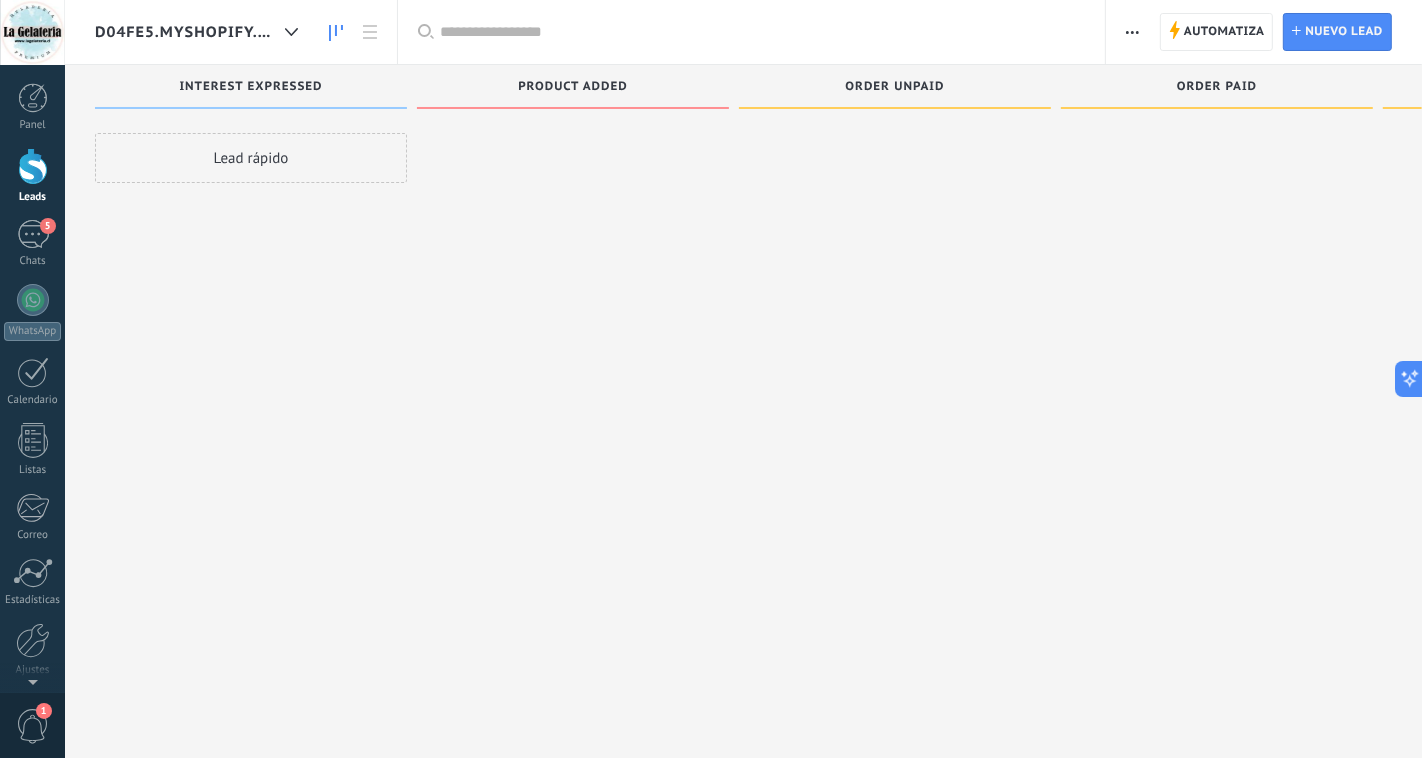 click at bounding box center [33, 166] 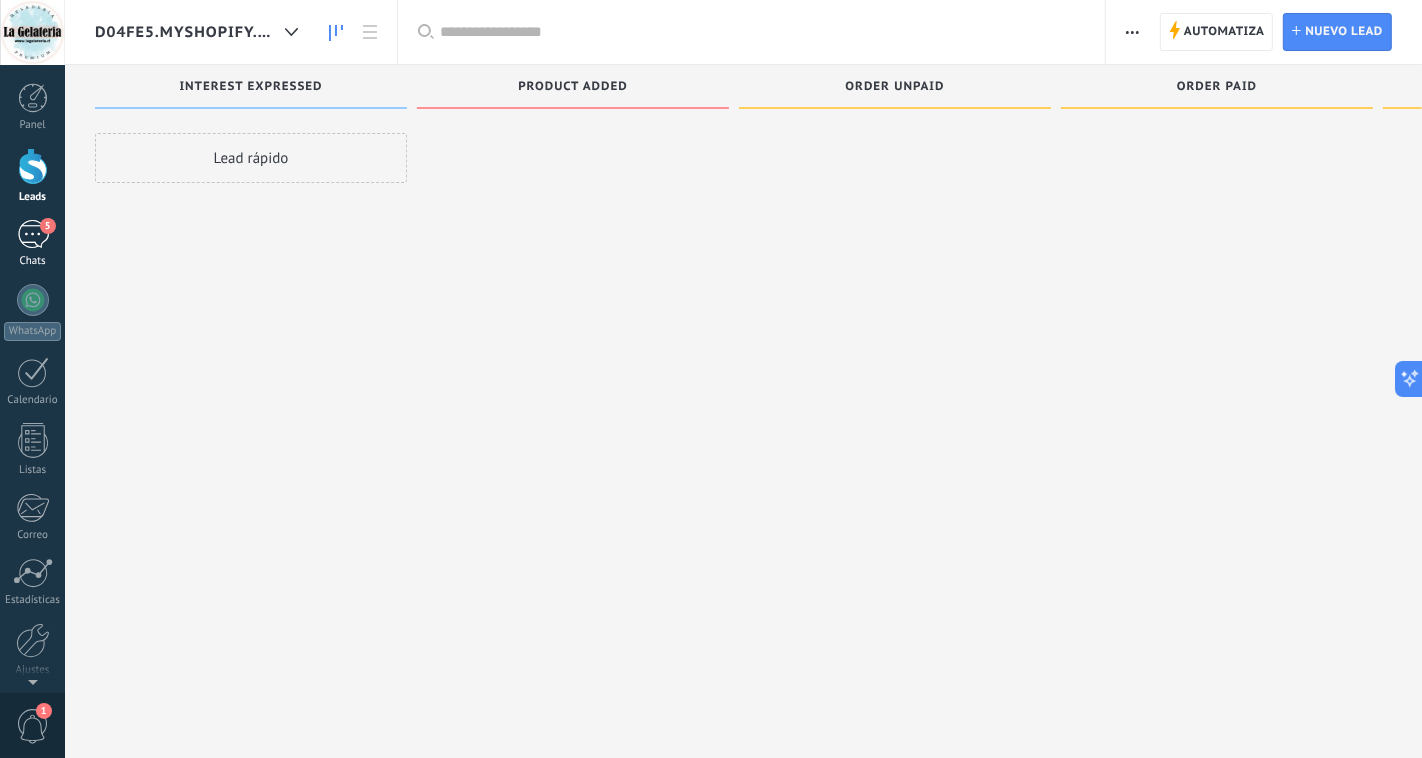 click on "5" at bounding box center (33, 234) 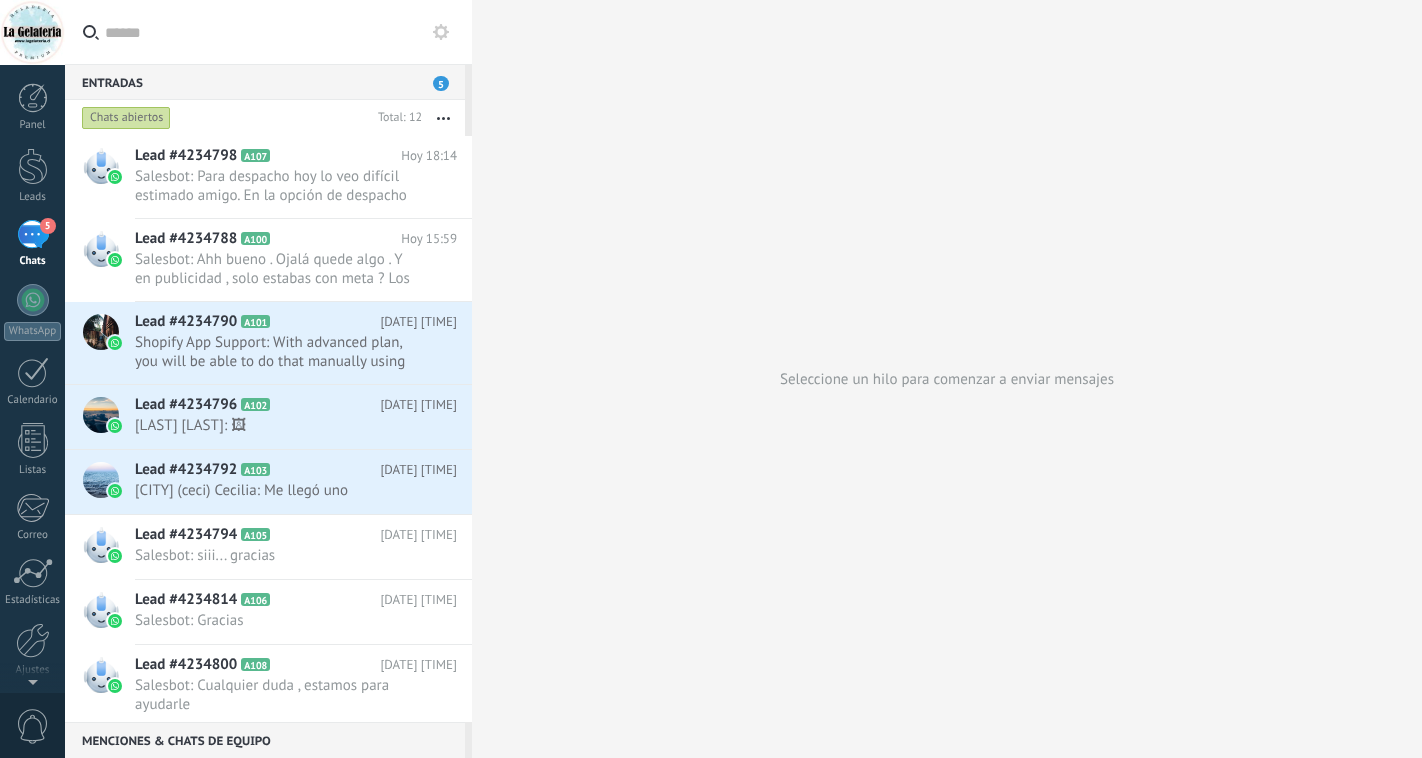 scroll, scrollTop: 0, scrollLeft: 0, axis: both 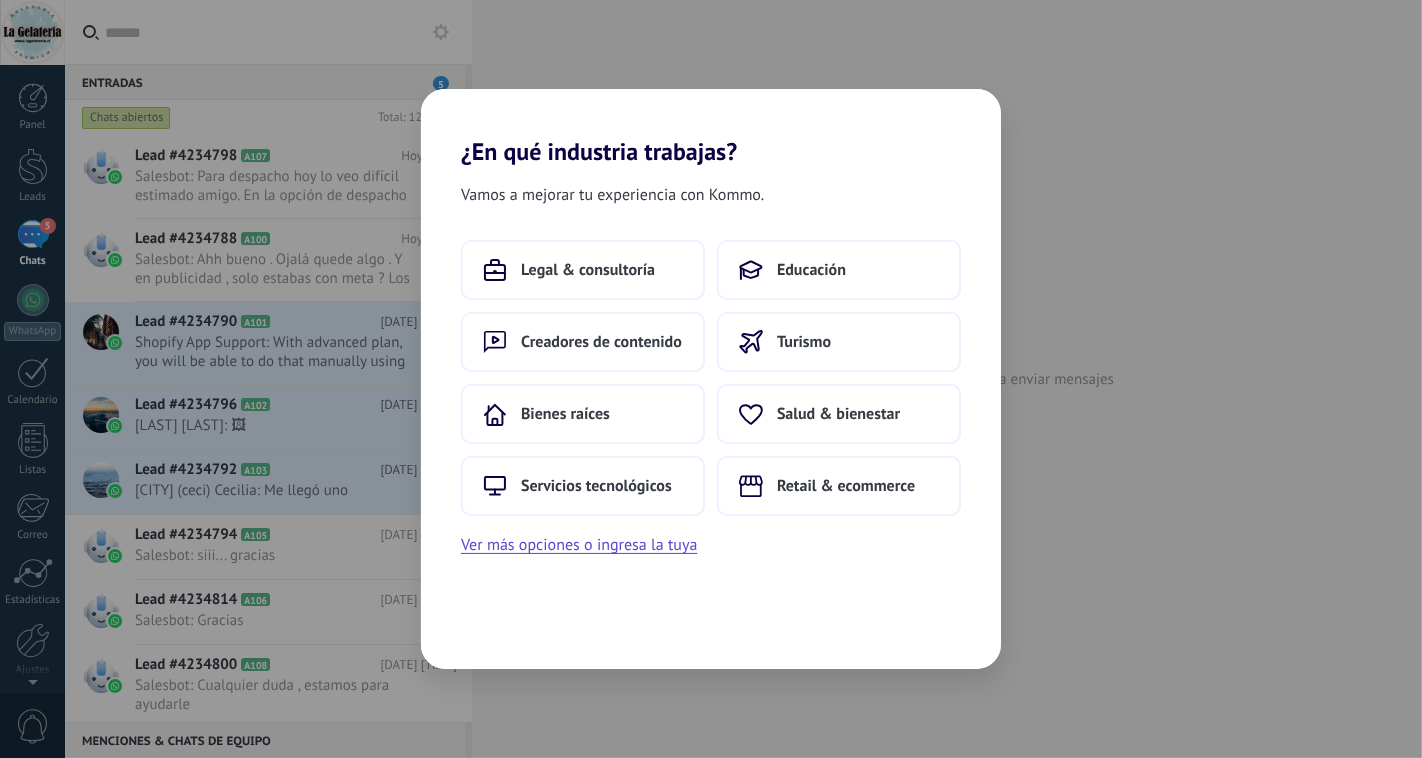 click on "¿En qué industria trabajas? Vamos a mejorar tu experiencia con Kommo. Legal & consultoría Educación Creadores de contenido Turismo Bienes raíces Salud & bienestar Servicios tecnológicos Retail & ecommerce Ver más opciones o ingresa la tuya" at bounding box center (711, 379) 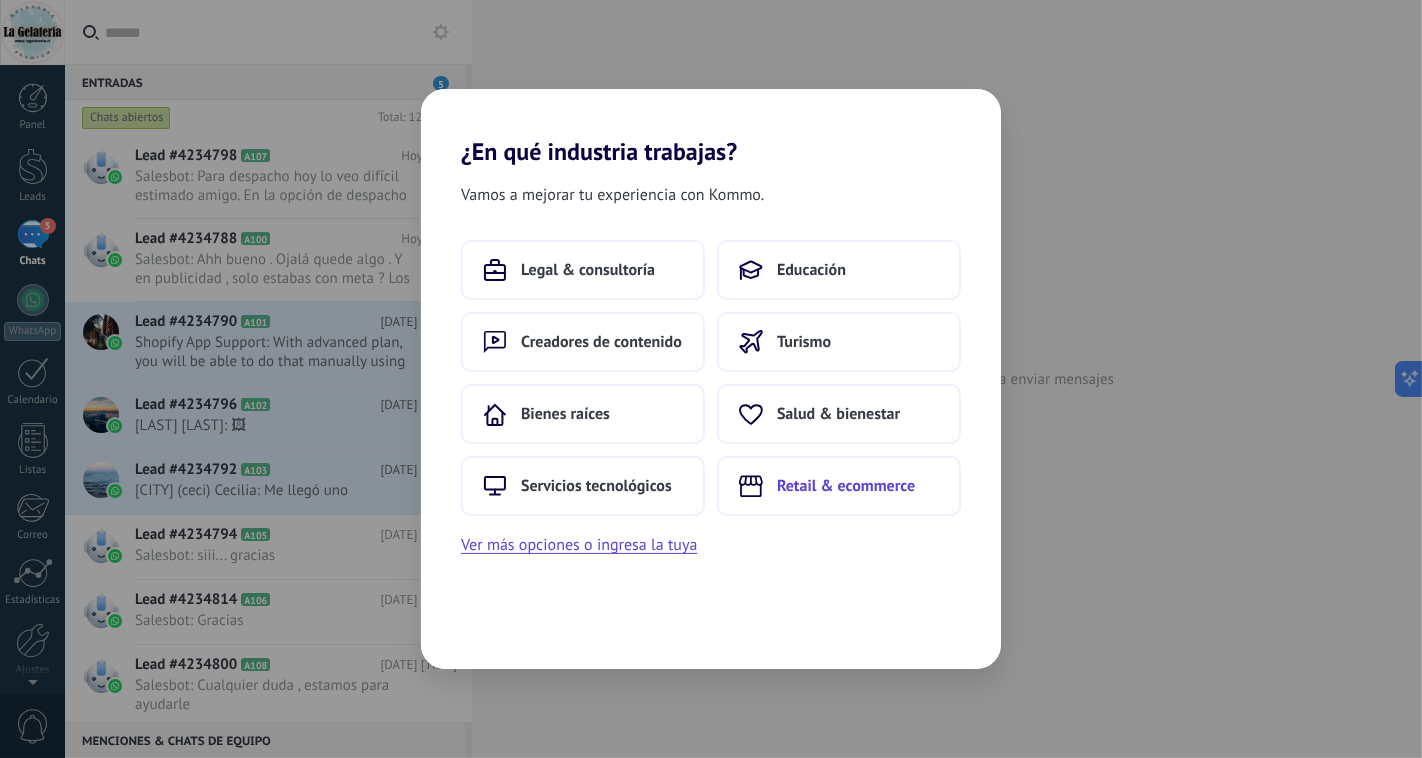 click on "Retail & ecommerce" at bounding box center (846, 486) 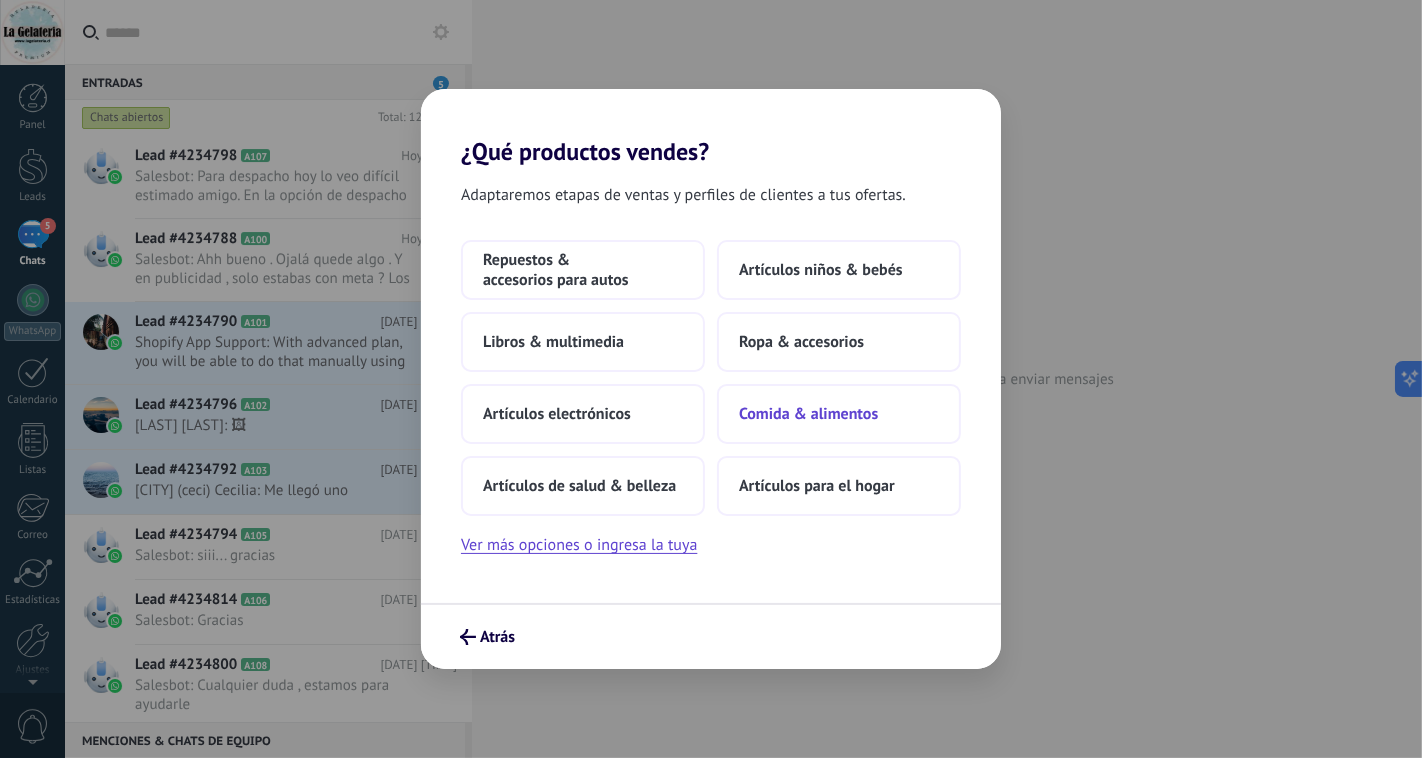 click on "Comida & alimentos" at bounding box center [808, 414] 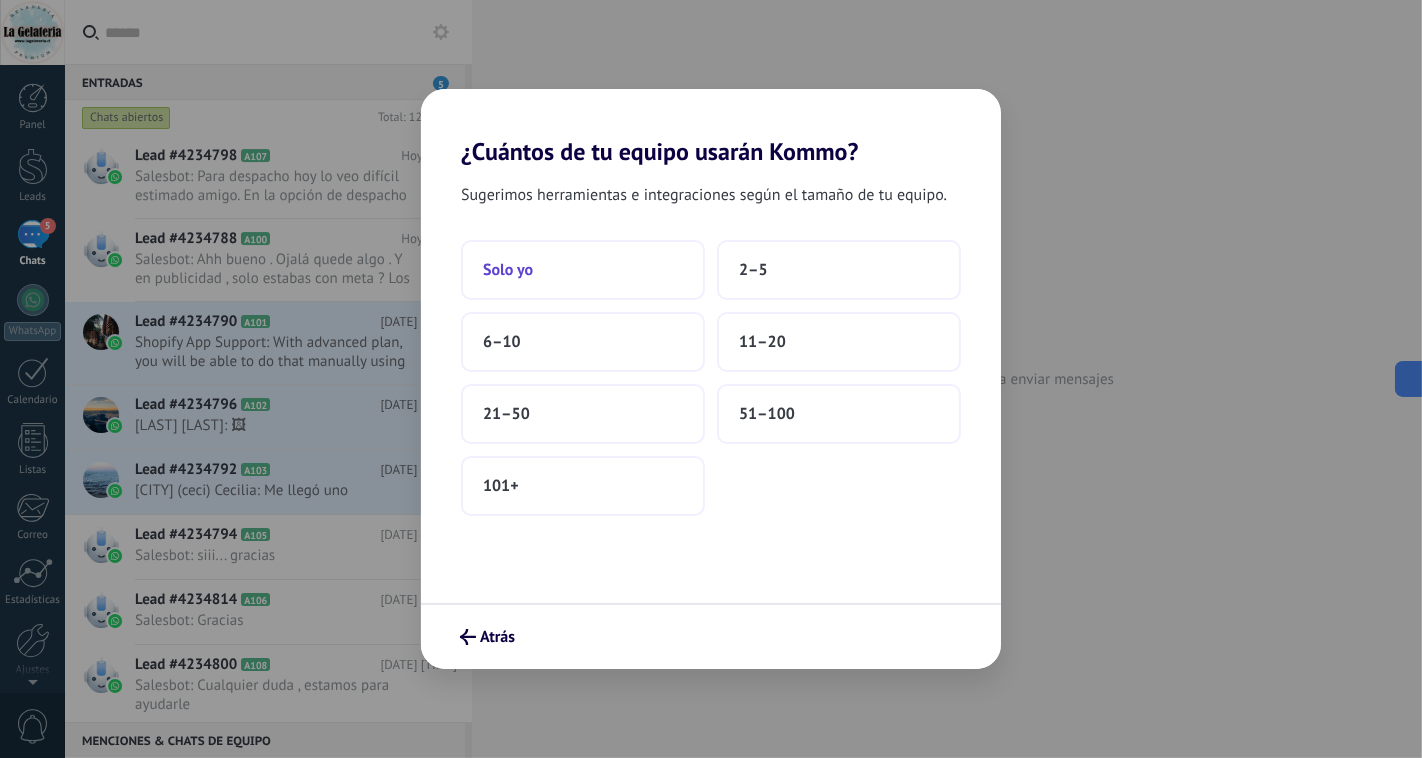 click on "Solo yo" at bounding box center [508, 270] 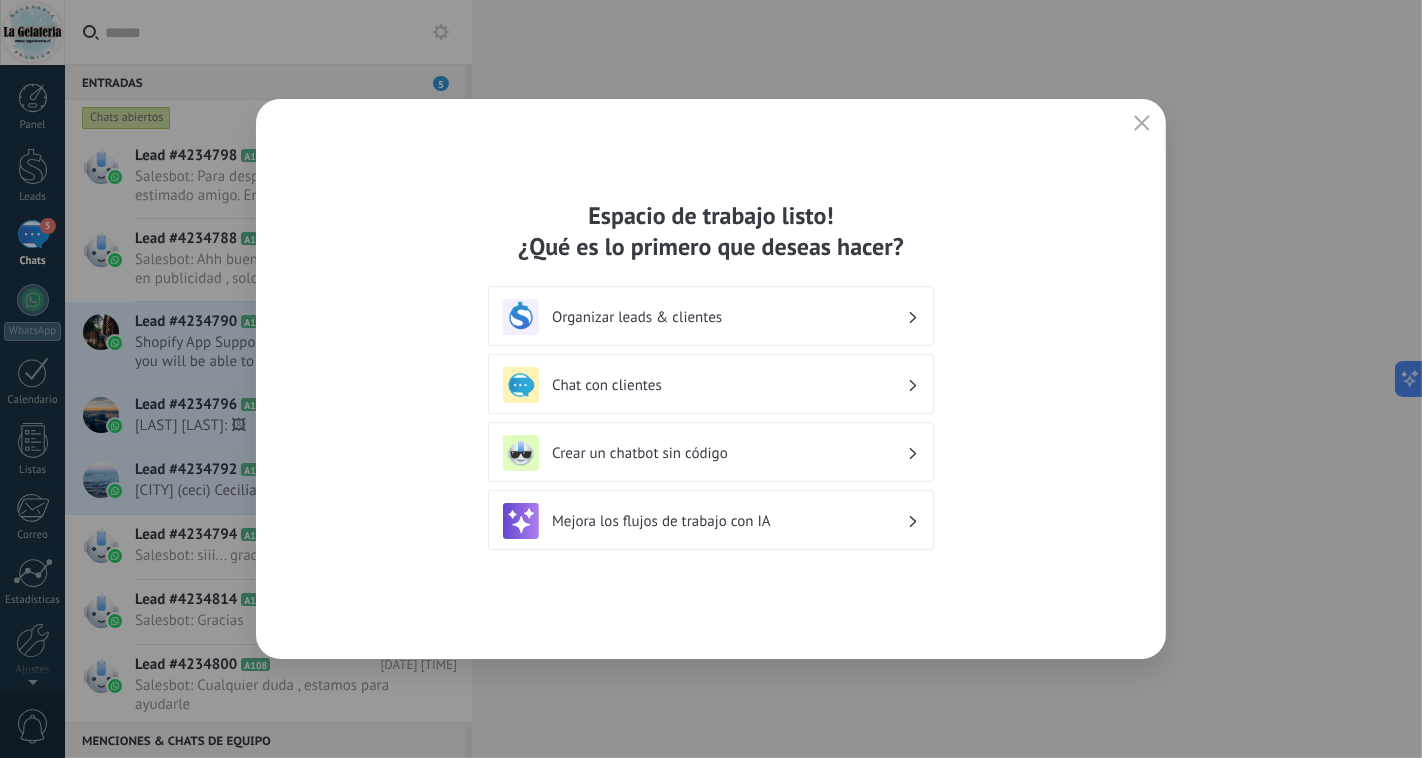 click 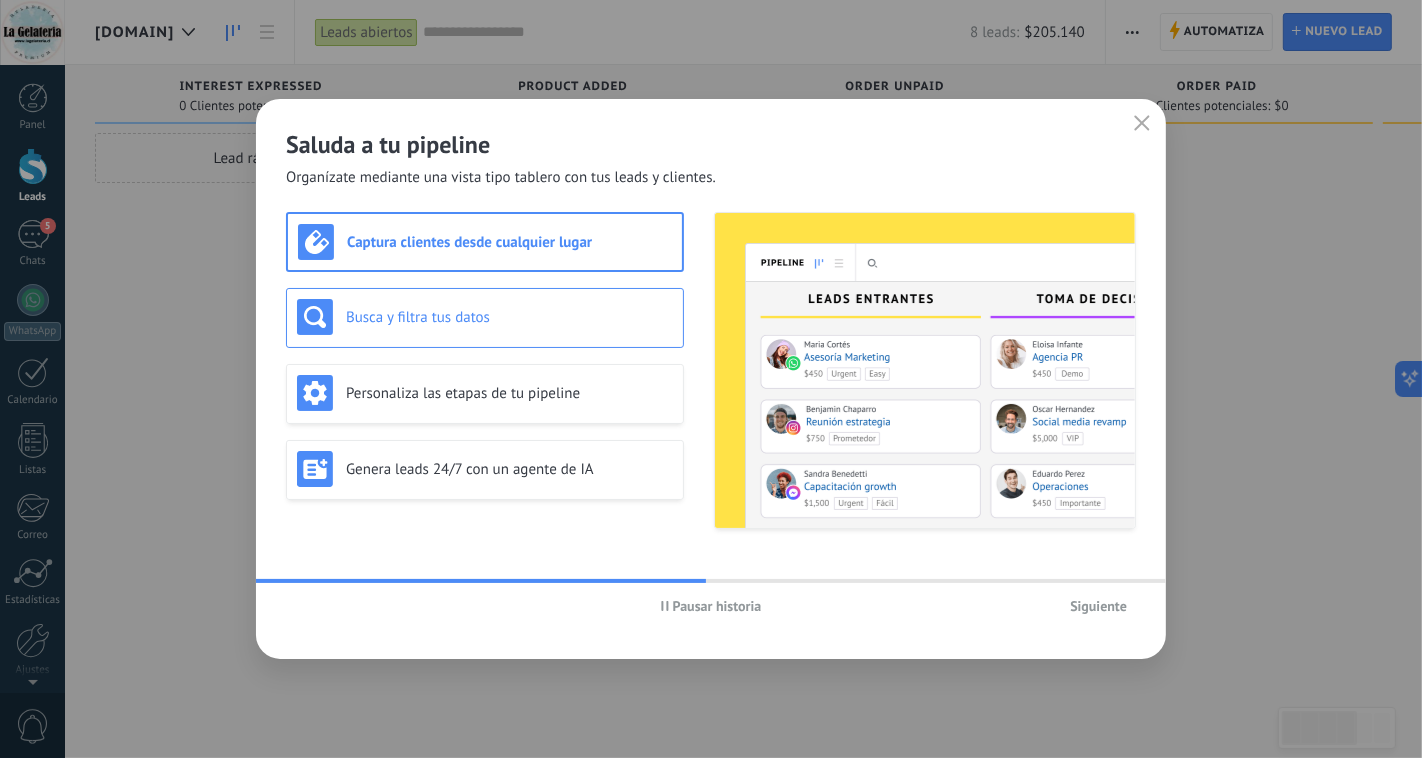 click on "Busca y filtra tus datos" at bounding box center (509, 317) 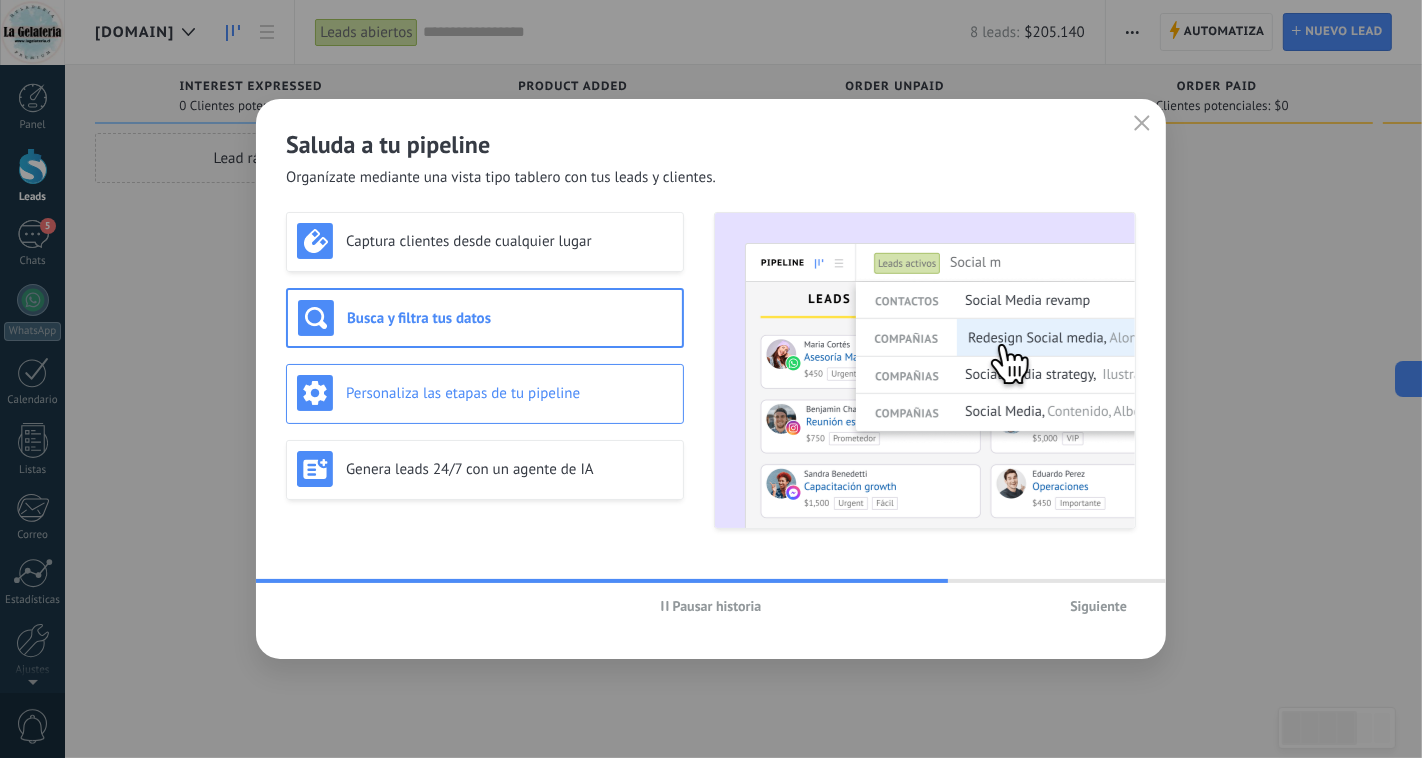 click on "Personaliza las etapas de tu pipeline" at bounding box center (509, 393) 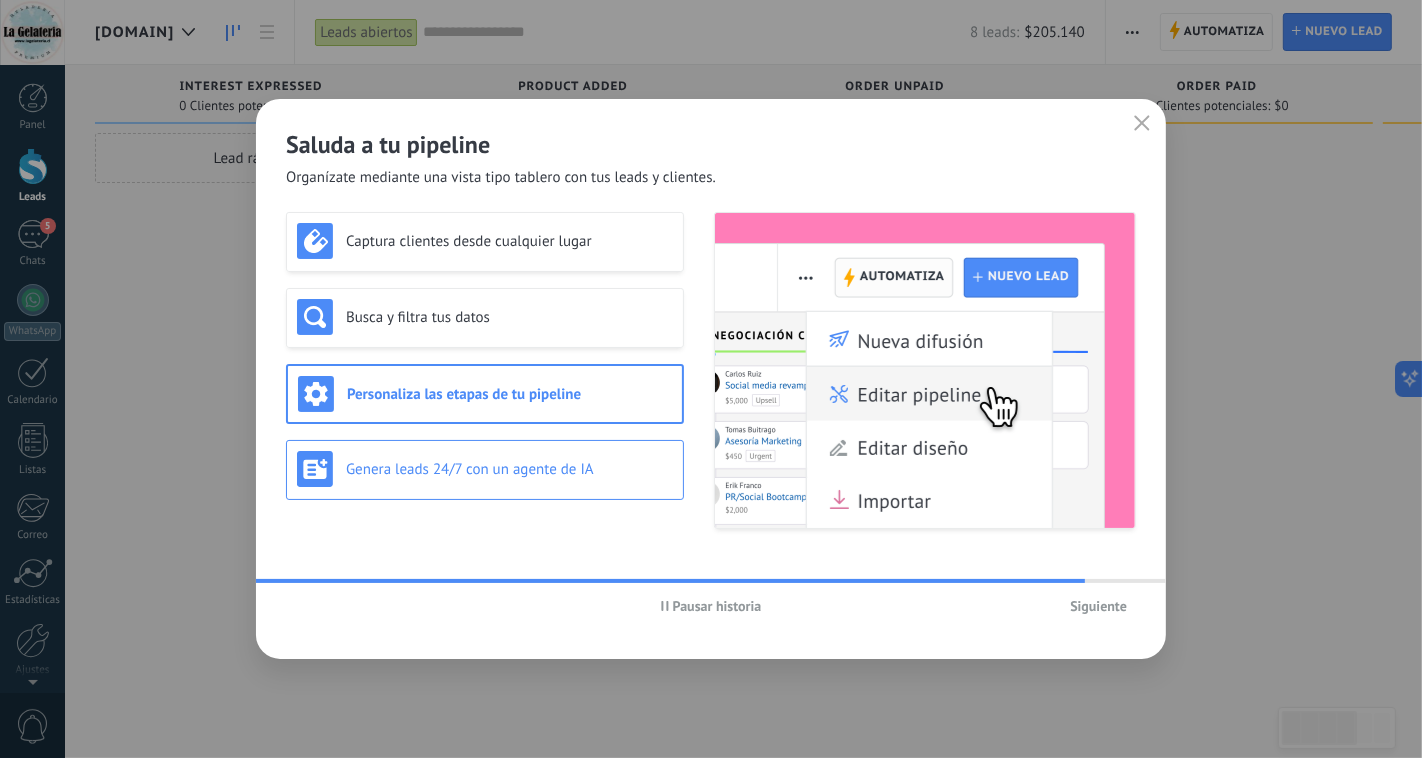 click on "Genera leads 24/7 con un agente de IA" at bounding box center (509, 469) 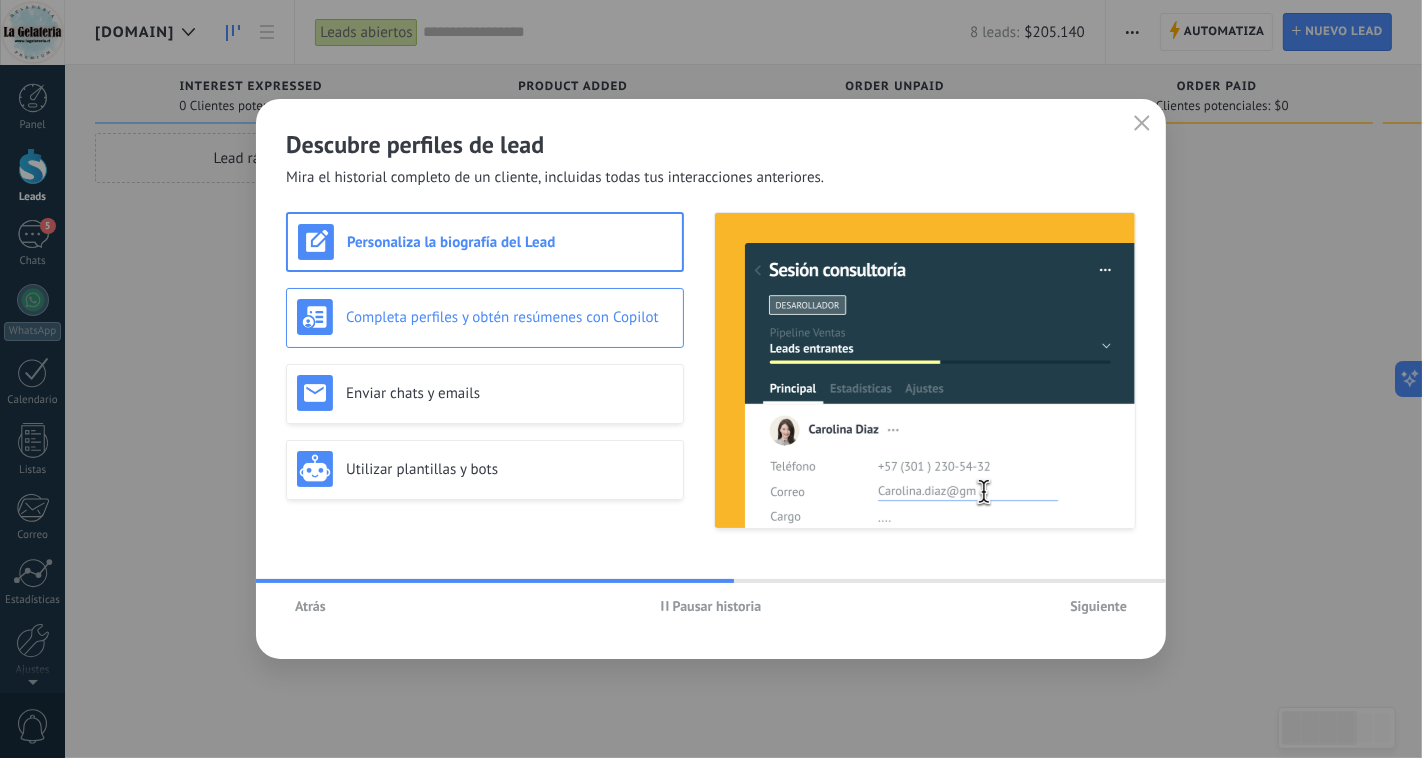 click on "Completa perfiles y obtén resúmenes con Copilot" at bounding box center (509, 317) 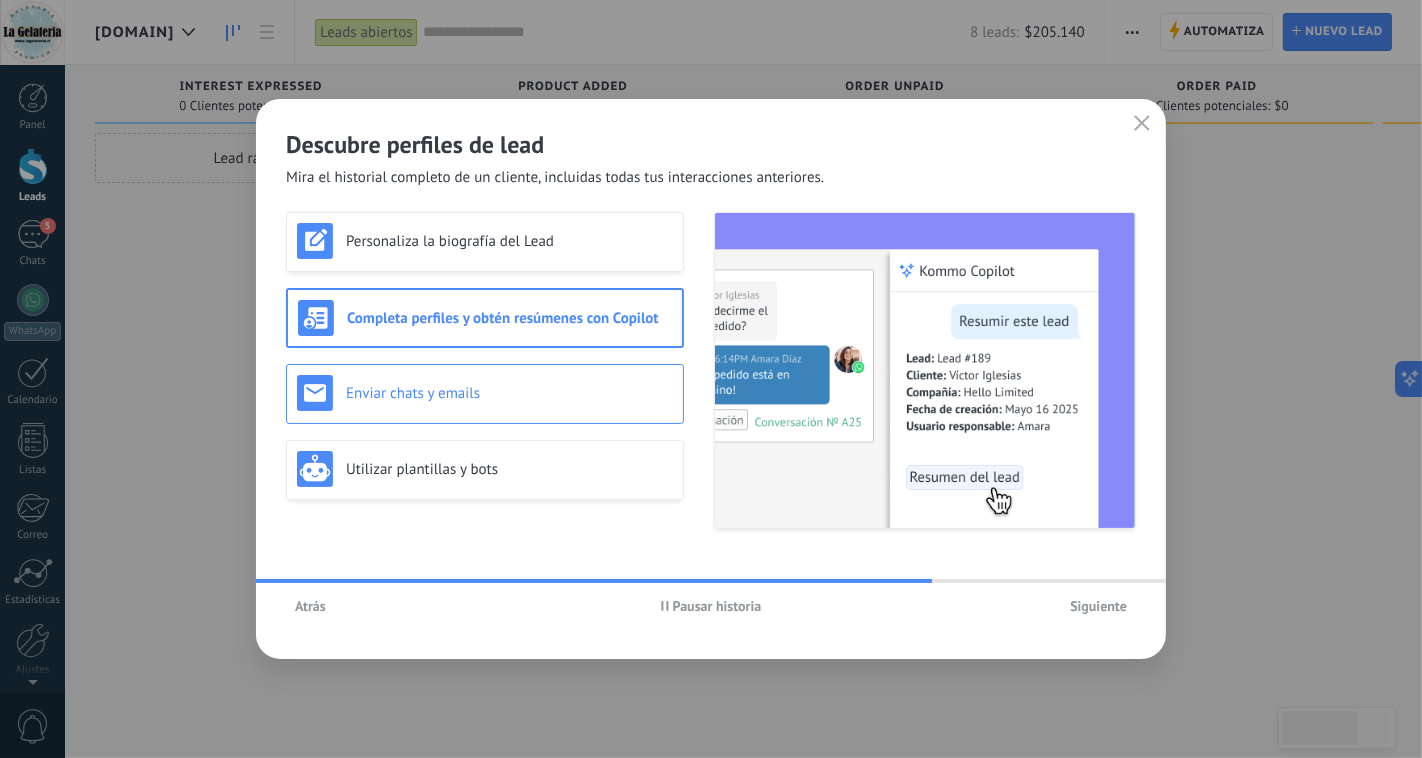 click on "Enviar chats y emails" at bounding box center [509, 393] 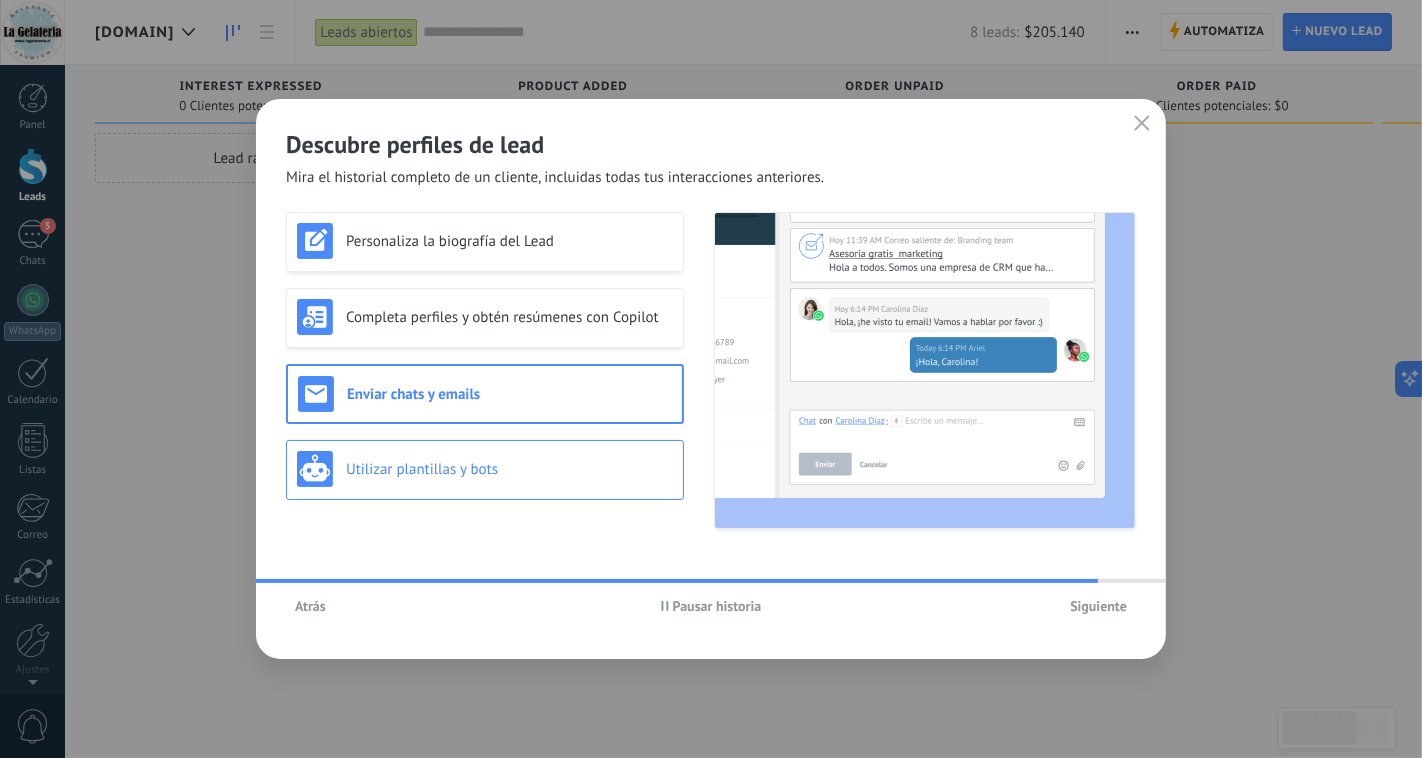 click on "Utilizar plantillas y bots" at bounding box center (509, 469) 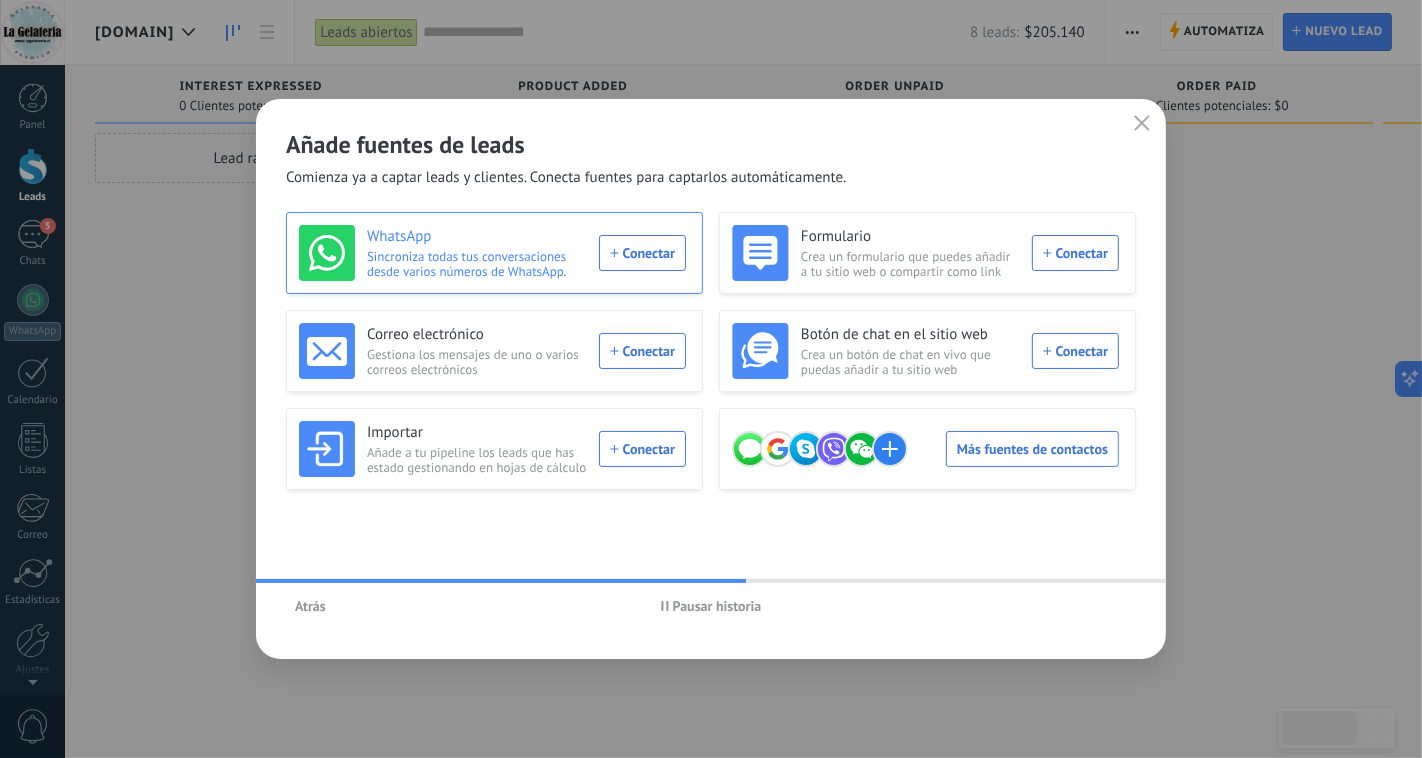 click on "WhatsApp Sincroniza todas tus conversaciones desde varios números de WhatsApp. Conectar" at bounding box center (492, 253) 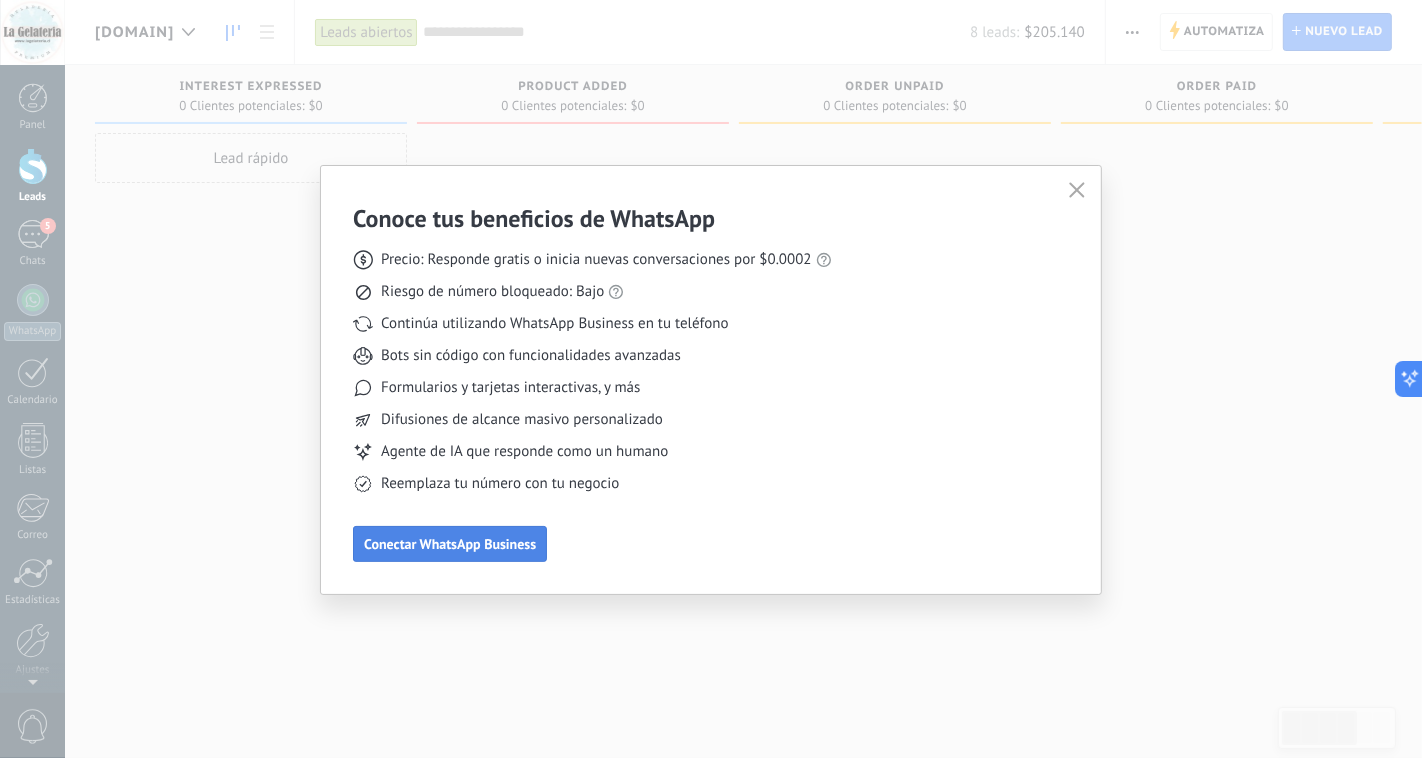 click on "Conectar WhatsApp Business" at bounding box center (450, 544) 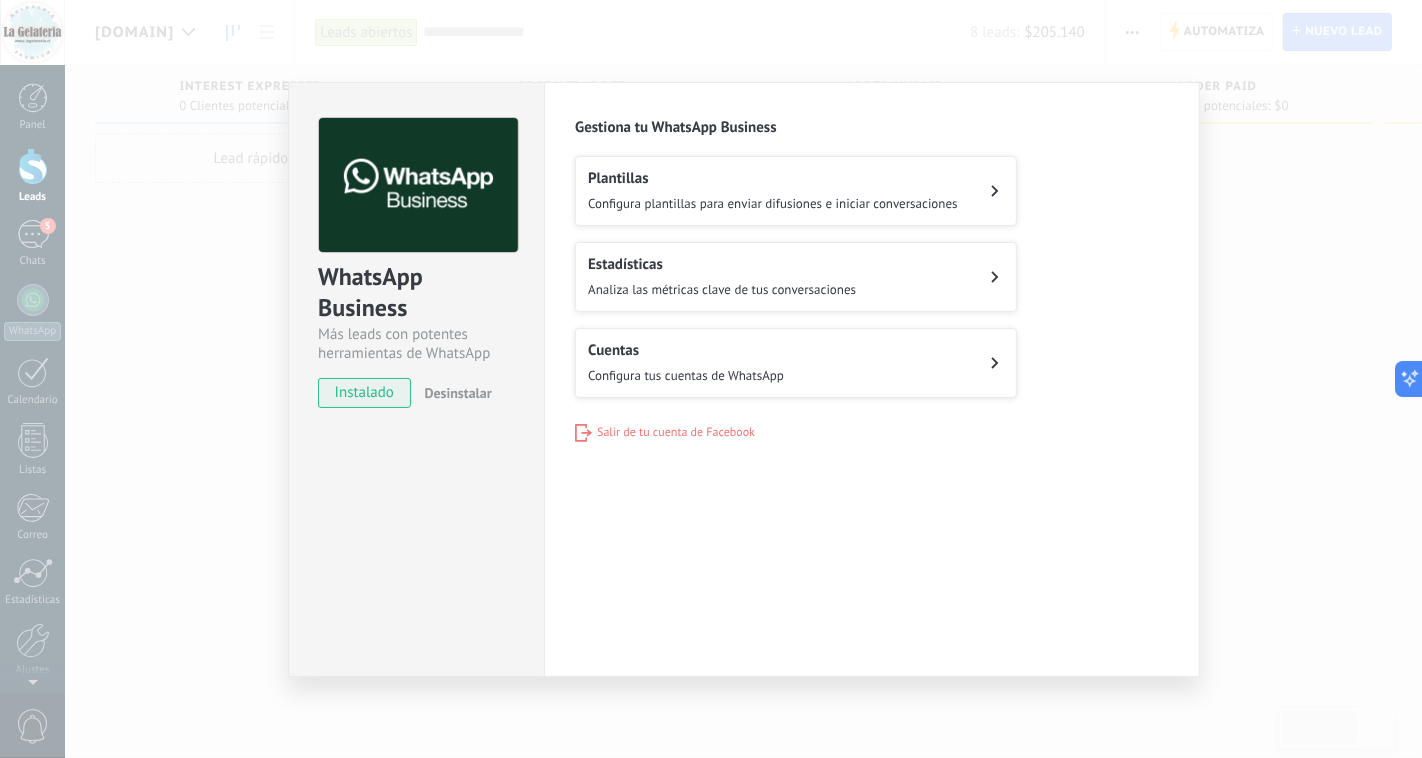 click 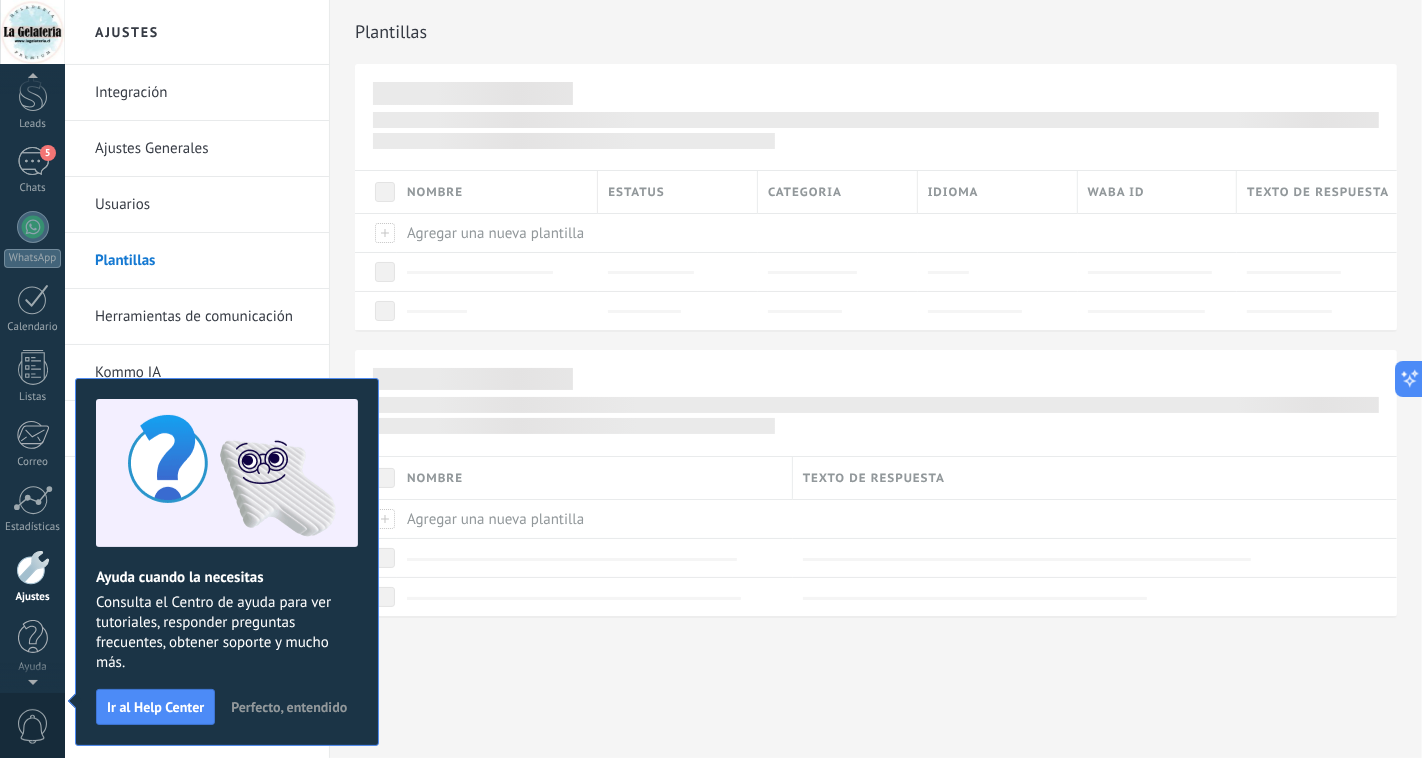 scroll, scrollTop: 10, scrollLeft: 0, axis: vertical 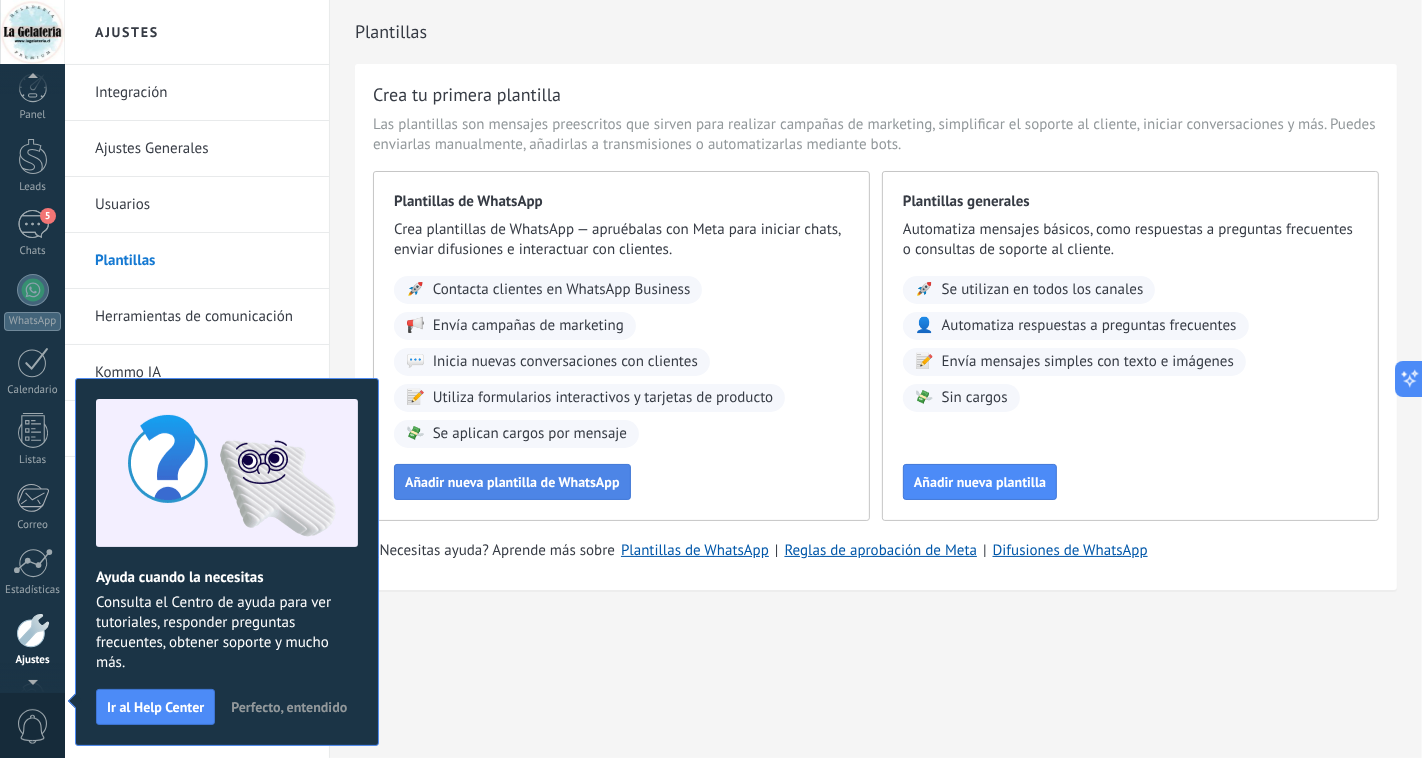 click on "Añadir nueva plantilla de WhatsApp" at bounding box center [512, 482] 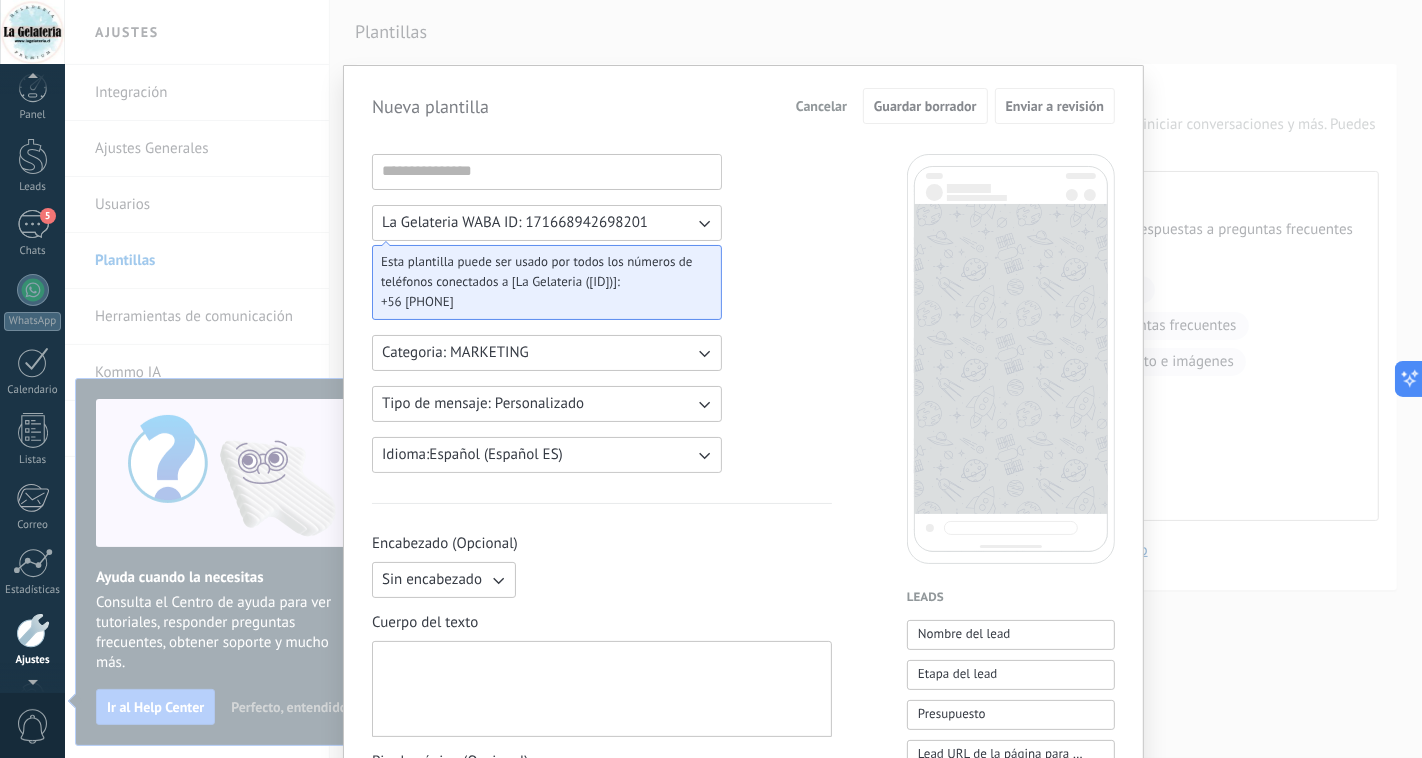 click on "La Gelateria WABA ID: 171668942698201" at bounding box center (515, 223) 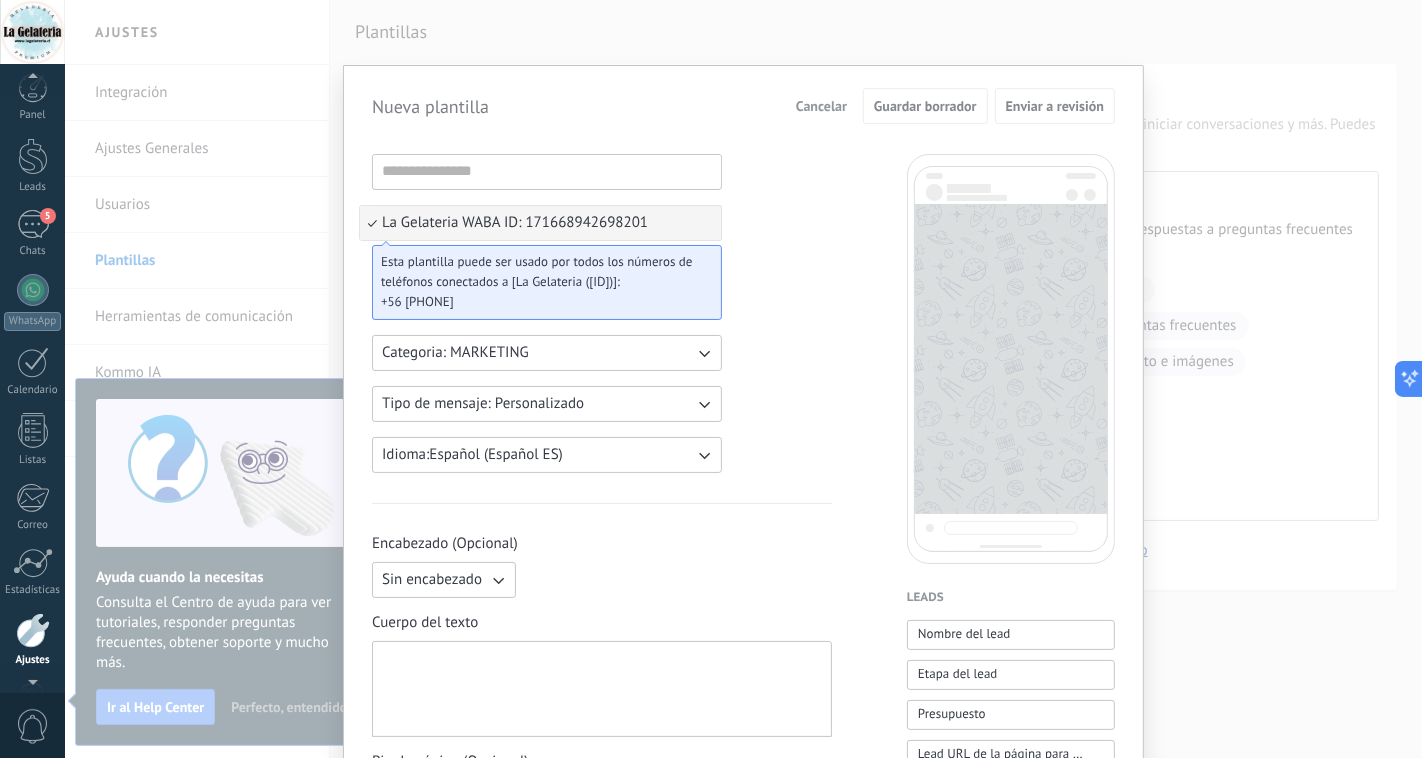 click on "La Gelateria WABA ID: 171668942698201" at bounding box center (515, 223) 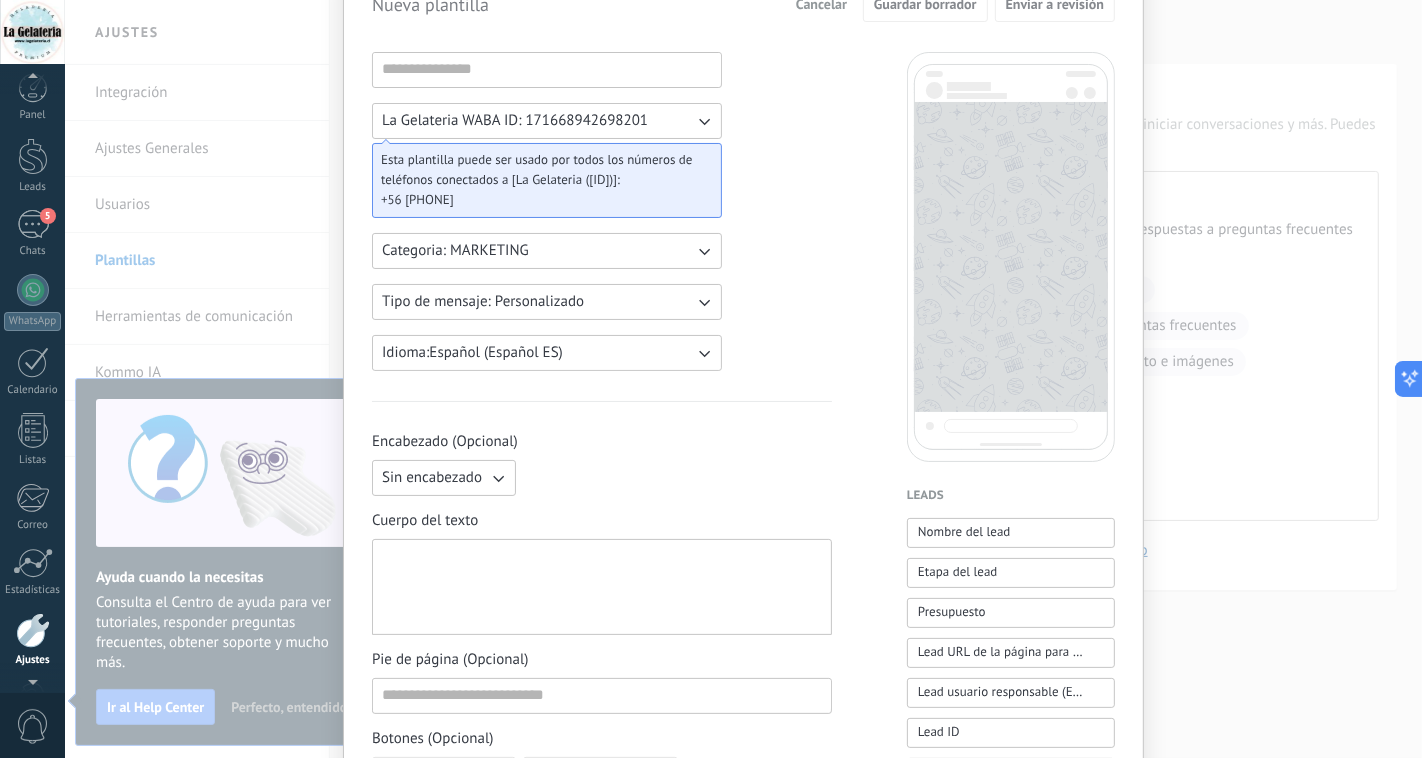 scroll, scrollTop: 128, scrollLeft: 0, axis: vertical 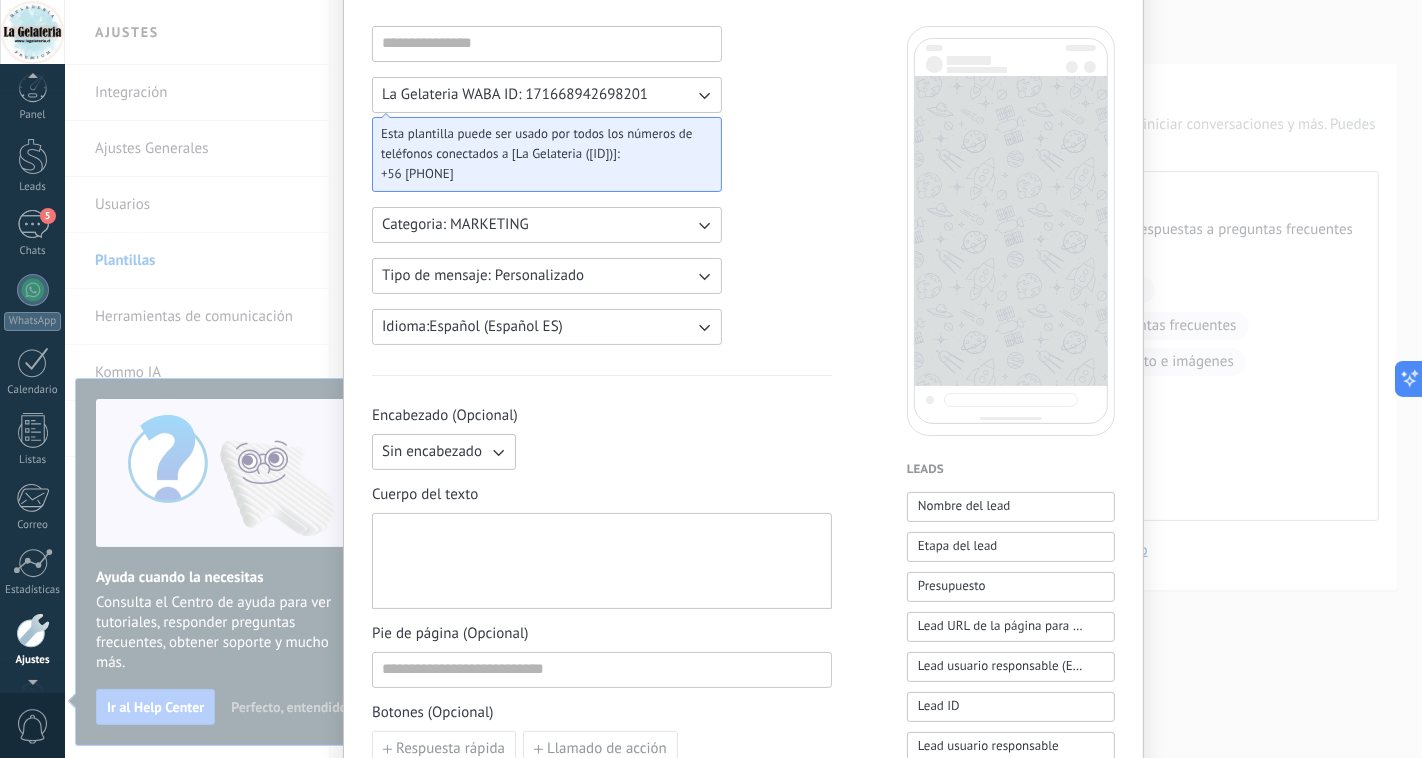 click 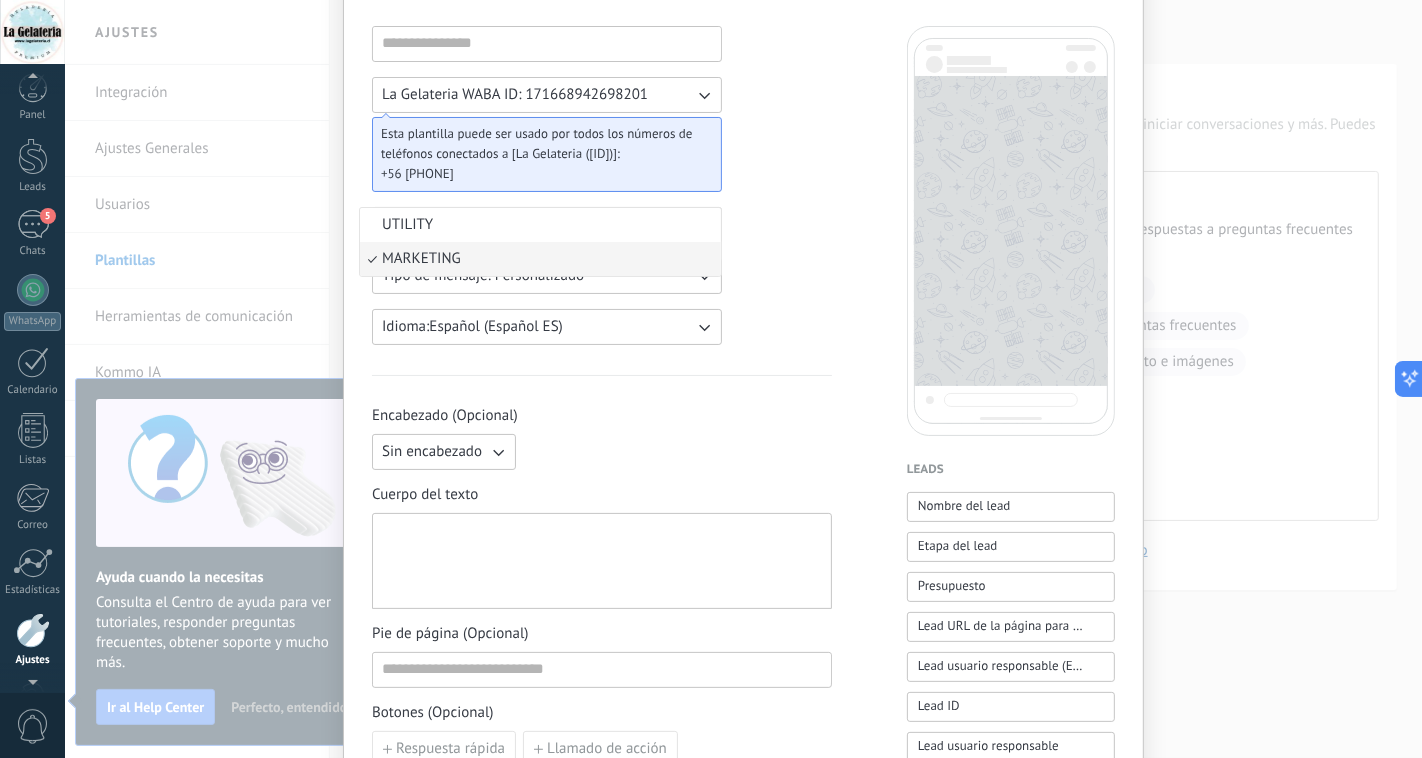 click on "La Gelateria WABA ID: [ID] Esta plantilla puede ser usado por todos los números de teléfonos conectados a [La Gelateria ([ID])]: +56 [PHONE] Categoria: MARKETING UTILITY MARKETING Tipo de mensaje: Personalizado Idioma:  Español (Español ES) Encabezado (Opcional) Sin encabezado Cuerpo del texto Pie de página (Opcional) Botones (Opcional) Respuesta rápida Llamado de acción" at bounding box center (602, 821) 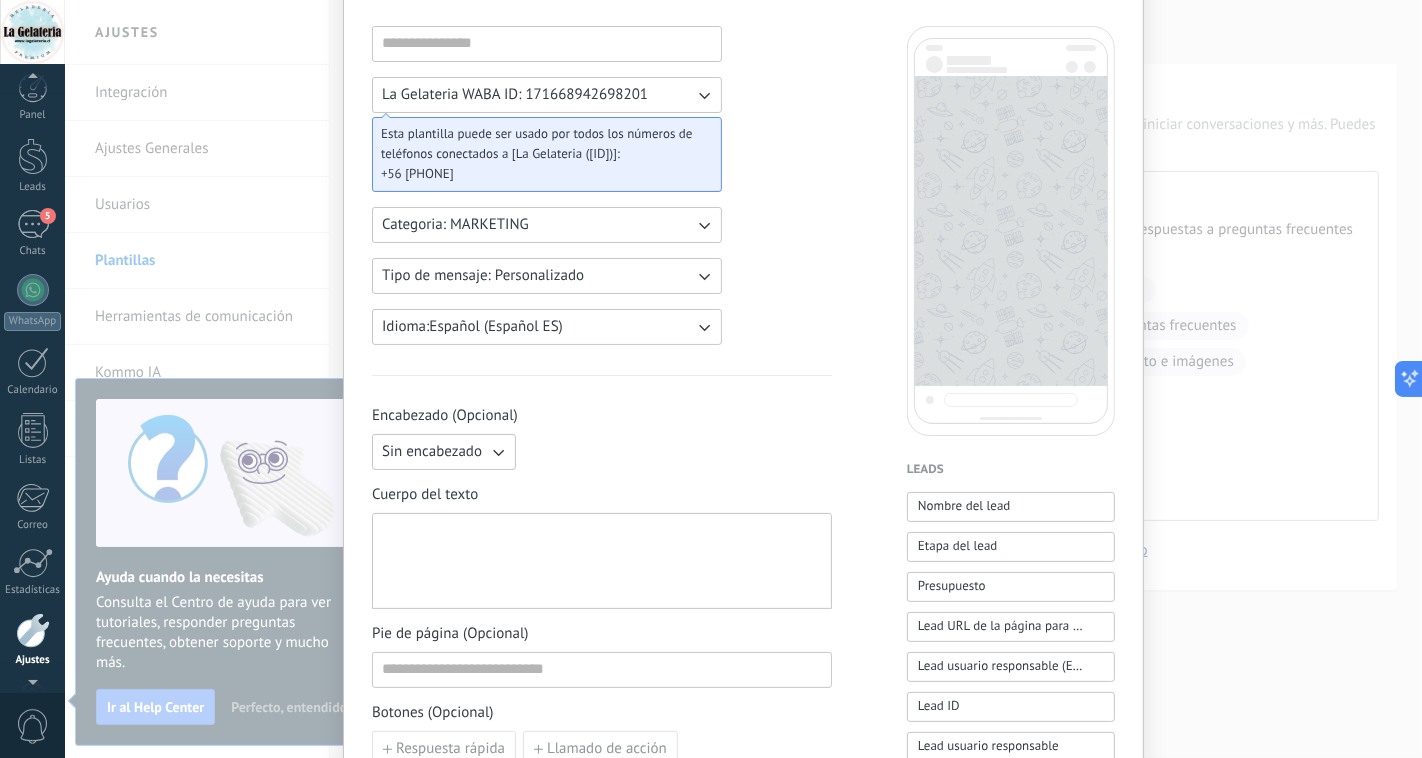click 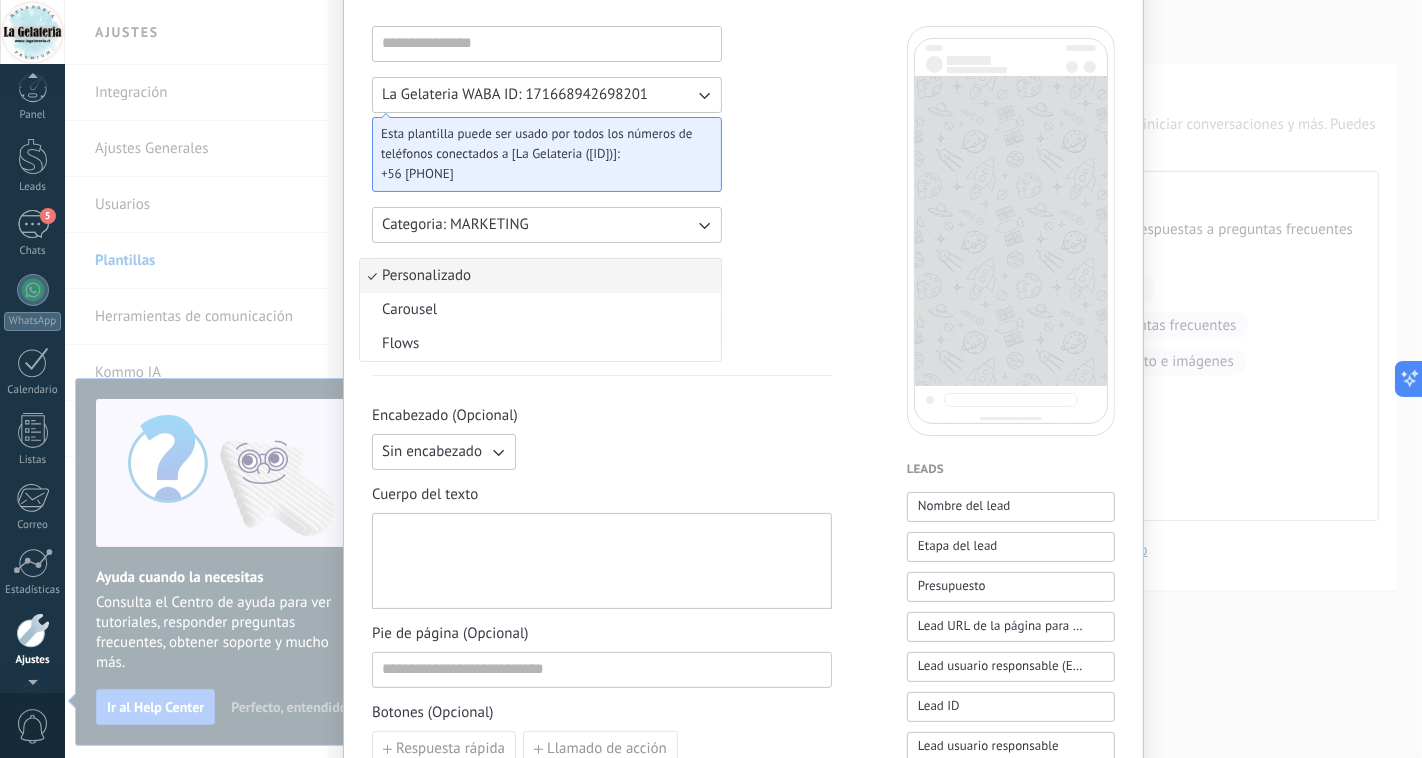 click on "La Gelateria WABA ID: [NUMBER] Esta plantilla puede ser usado por todos los números de teléfonos conectados a [La Gelateria ([NUMBER])]: [PHONE] Categoria: MARKETING Tipo de mensaje: Personalizado Personalizado Carousel Flows Idioma:  Español (Español ES) Encabezado (Opcional) Sin encabezado Cuerpo del texto Pie de página (Opcional) Botones (Opcional) Respuesta rápida Llamado de acción" at bounding box center (602, 821) 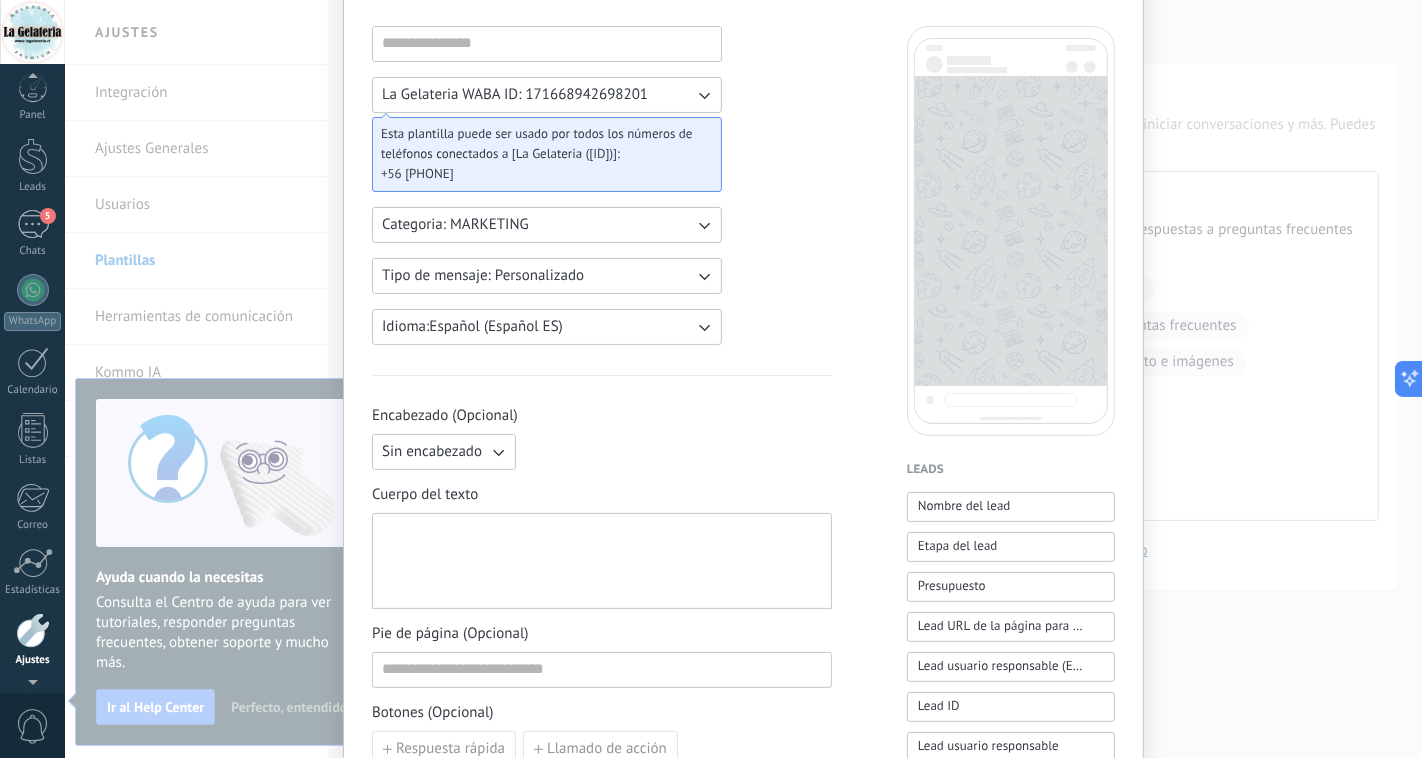 click 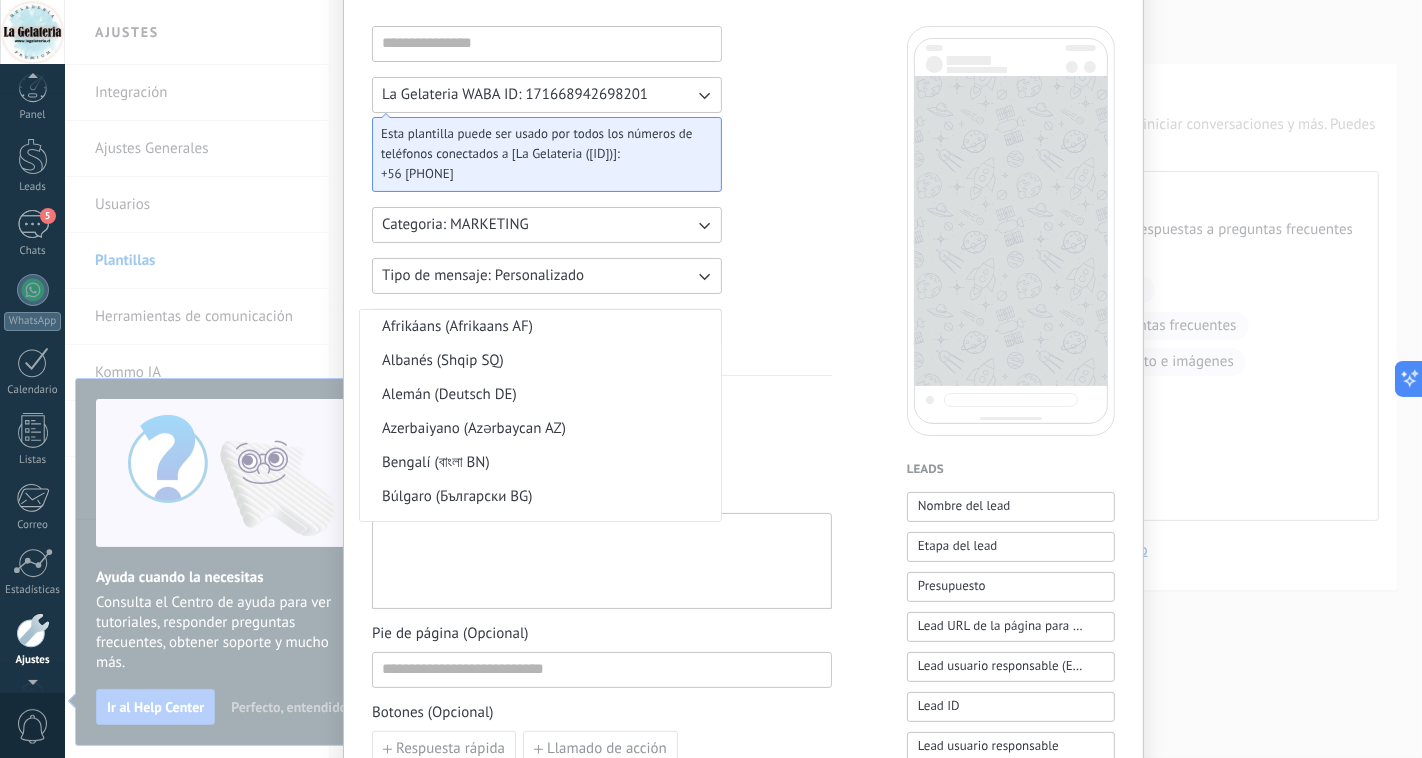scroll, scrollTop: 488, scrollLeft: 0, axis: vertical 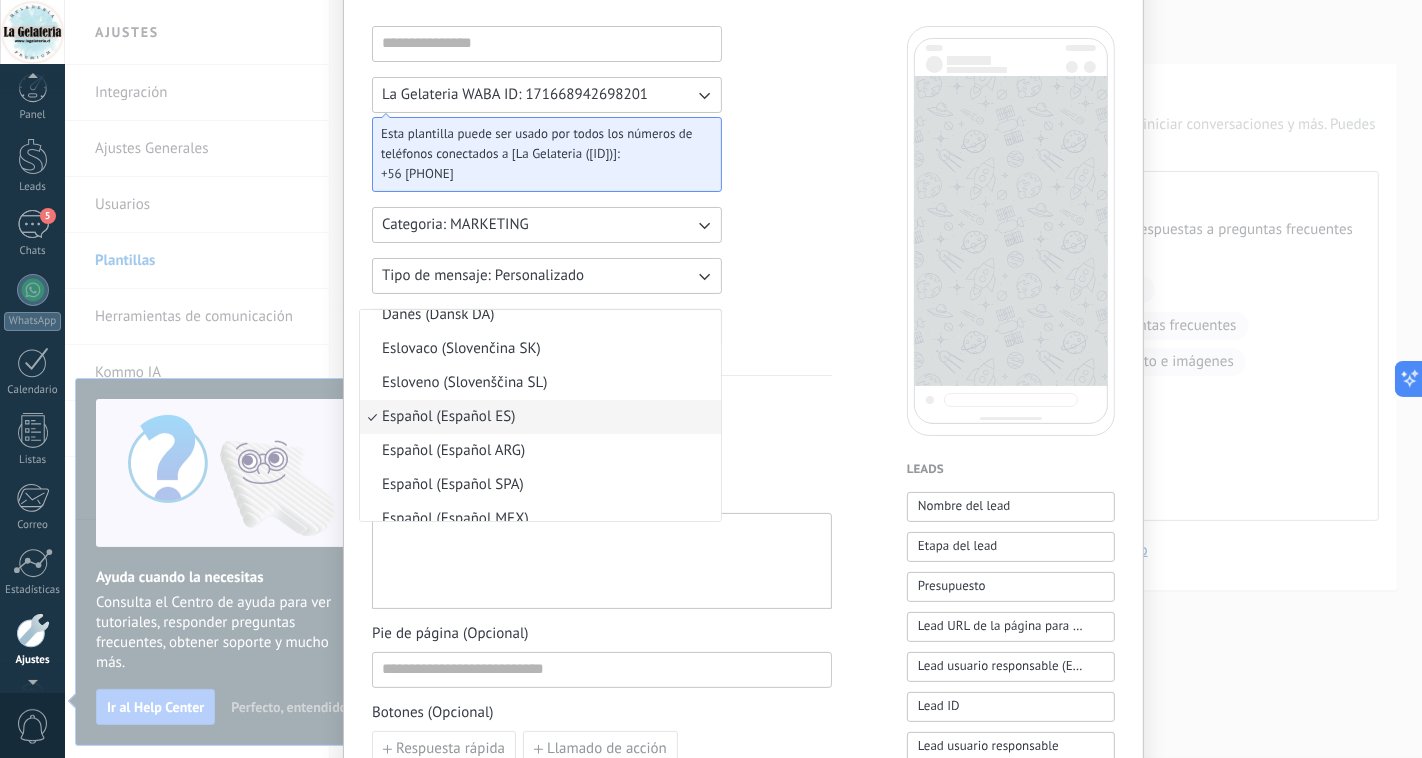 click on "Español (Español ES)" at bounding box center [449, 417] 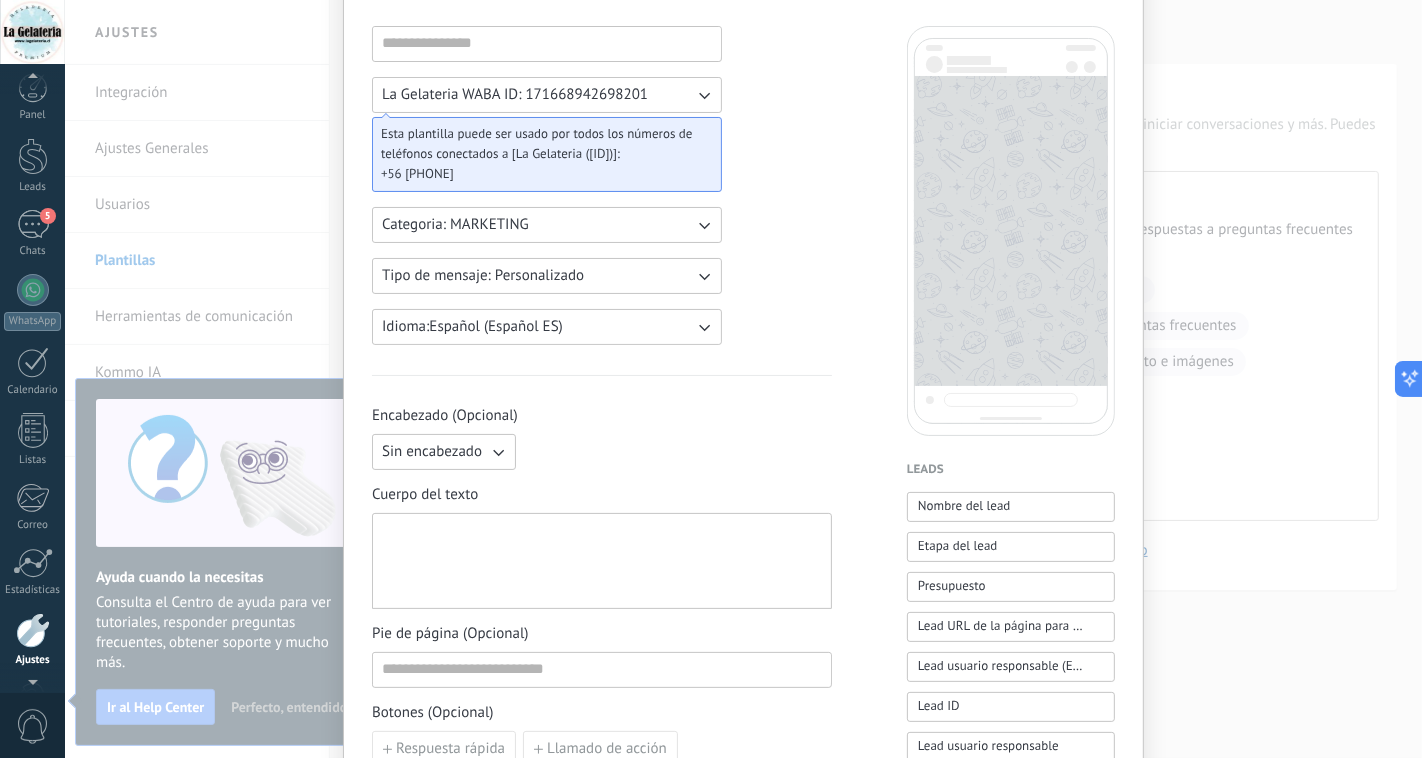 click on "La Gelateria WABA ID: [ID] Esta plantilla puede ser usado por todos los números de teléfonos conectados a [La Gelateria ([ID])]: +56 [PHONE] Categoria: MARKETING Tipo de mensaje: Personalizado Idioma:  Español (Español ES) Encabezado (Opcional) Sin encabezado Cuerpo del texto Pie de página (Opcional) Botones (Opcional) Respuesta rápida Llamado de acción" at bounding box center [602, 821] 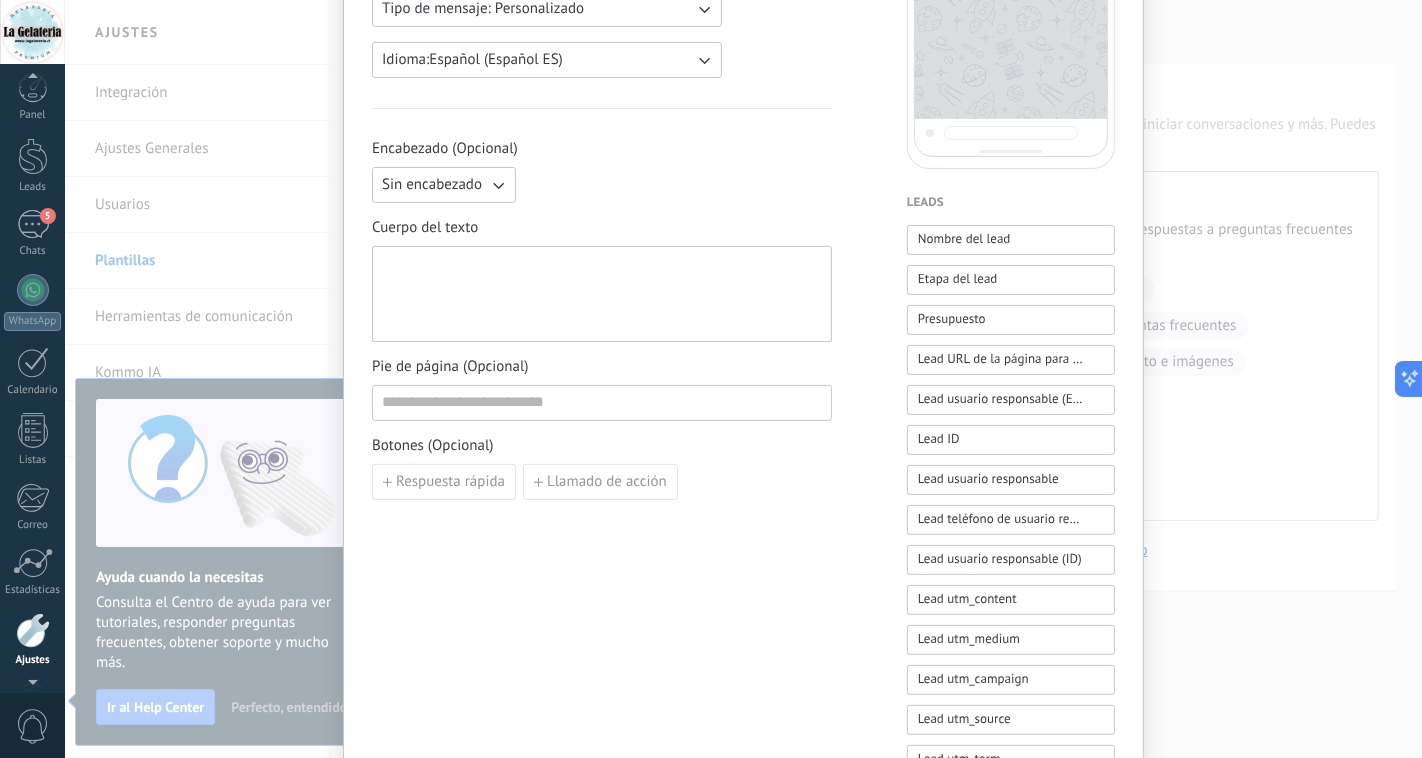 scroll, scrollTop: 397, scrollLeft: 0, axis: vertical 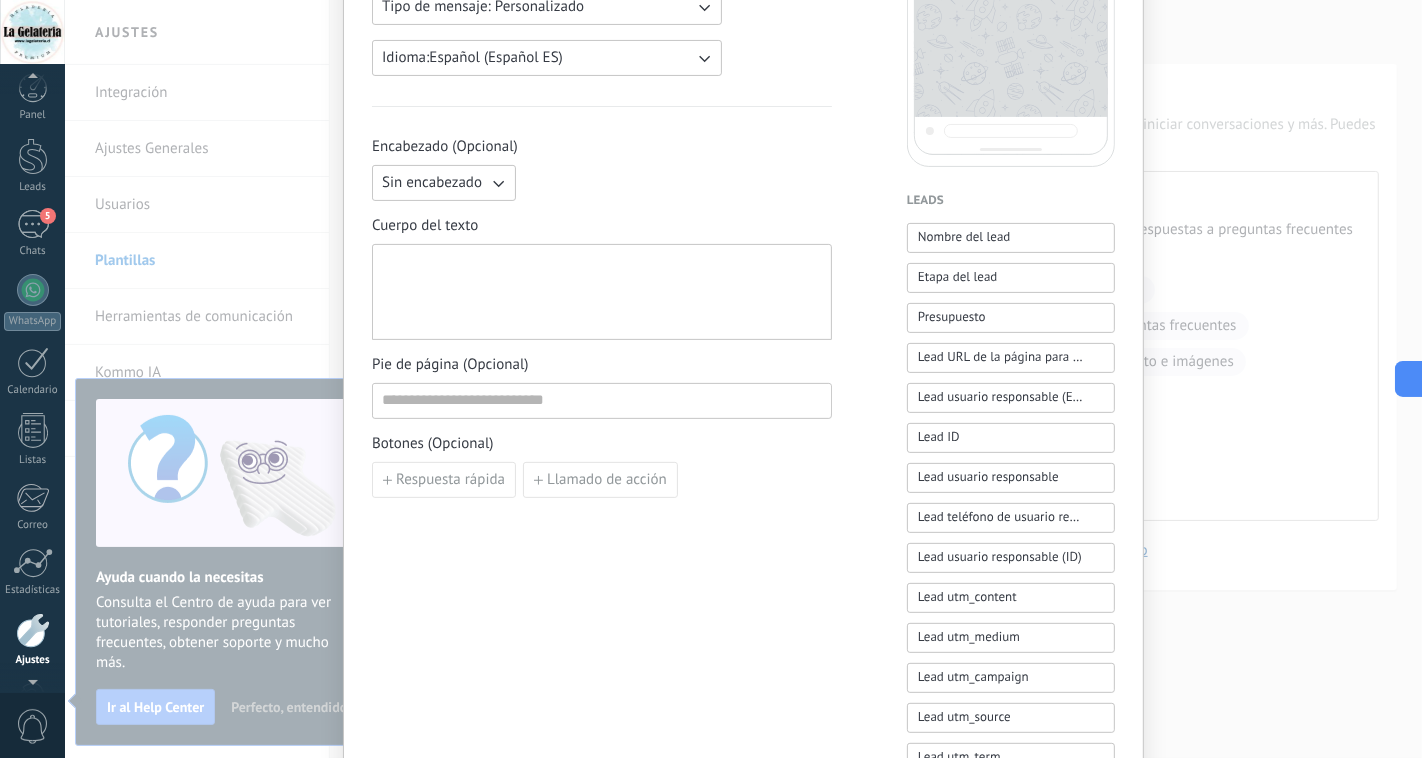 click 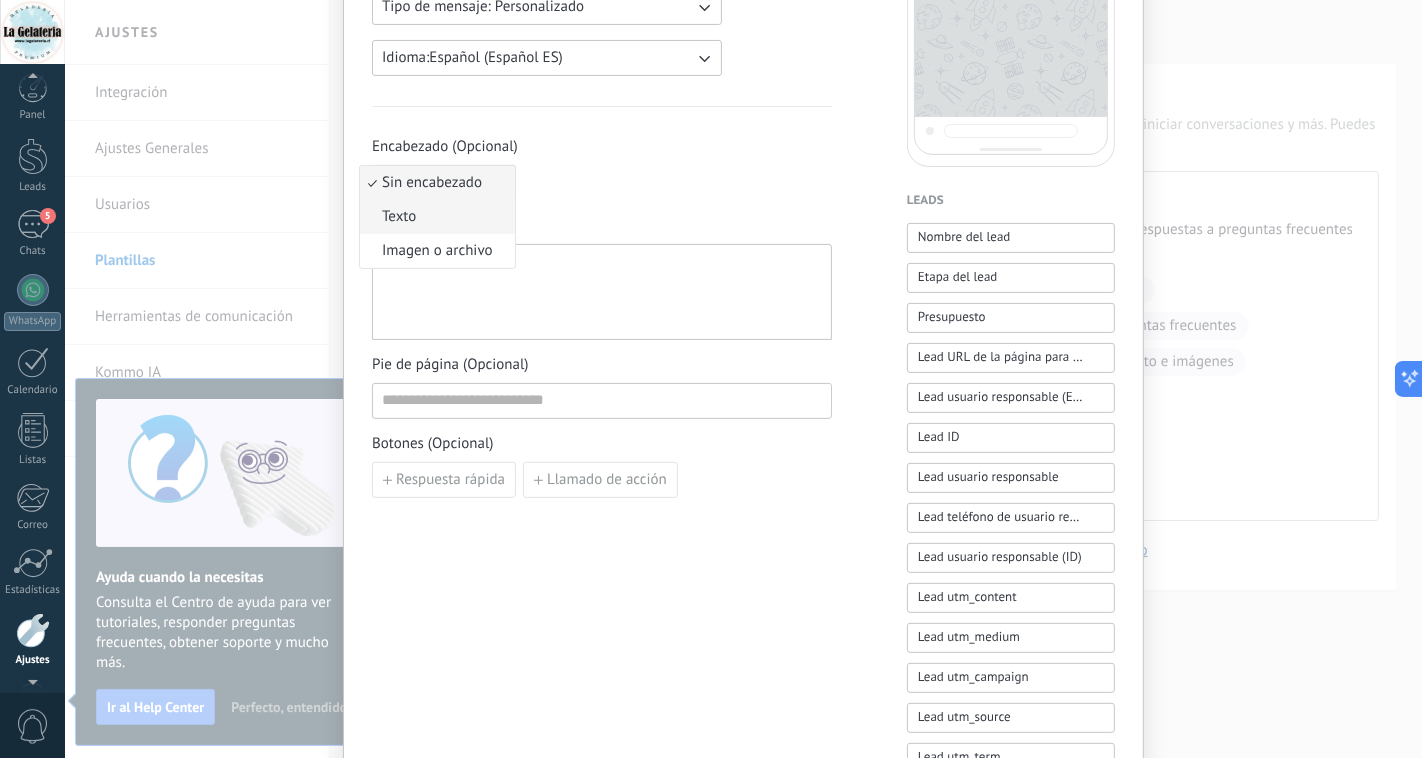 click on "Texto" at bounding box center [437, 217] 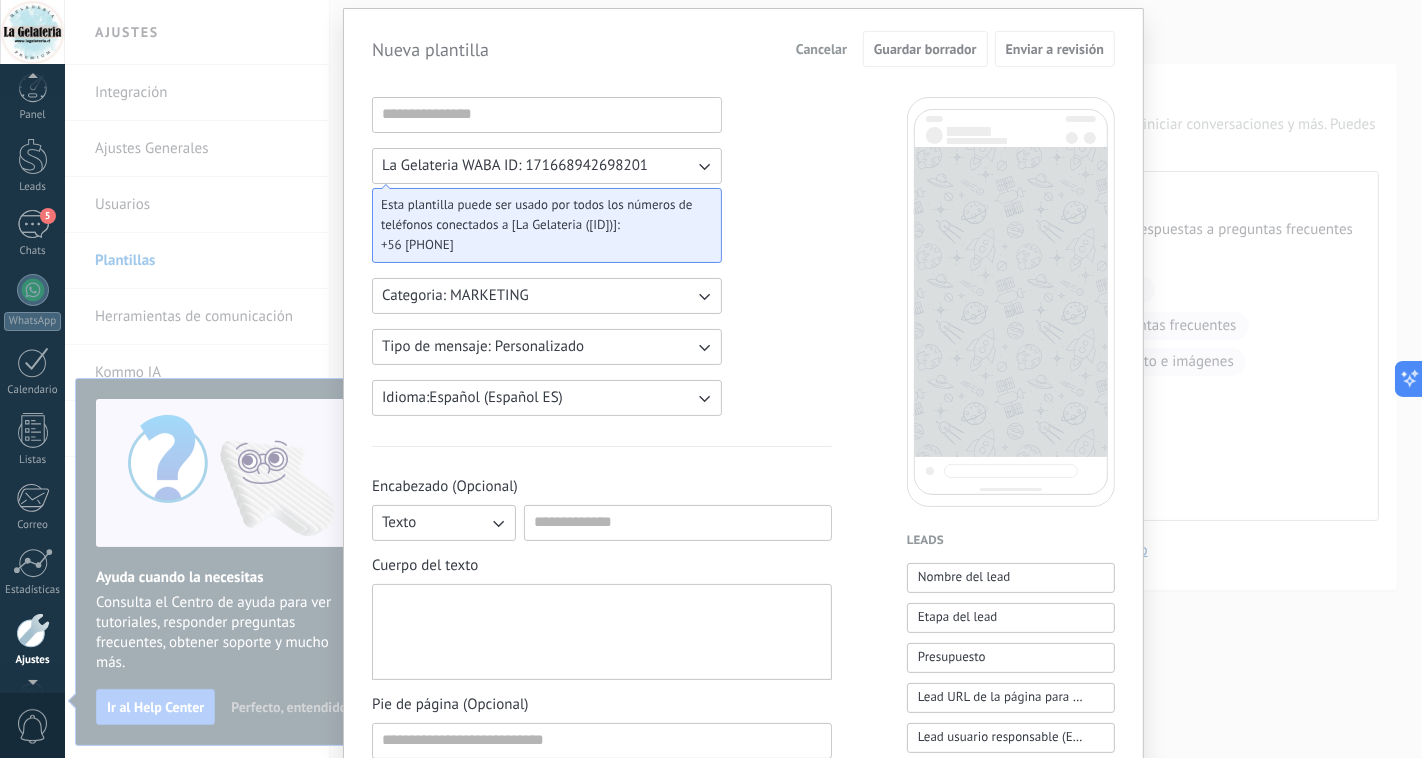 scroll, scrollTop: 0, scrollLeft: 0, axis: both 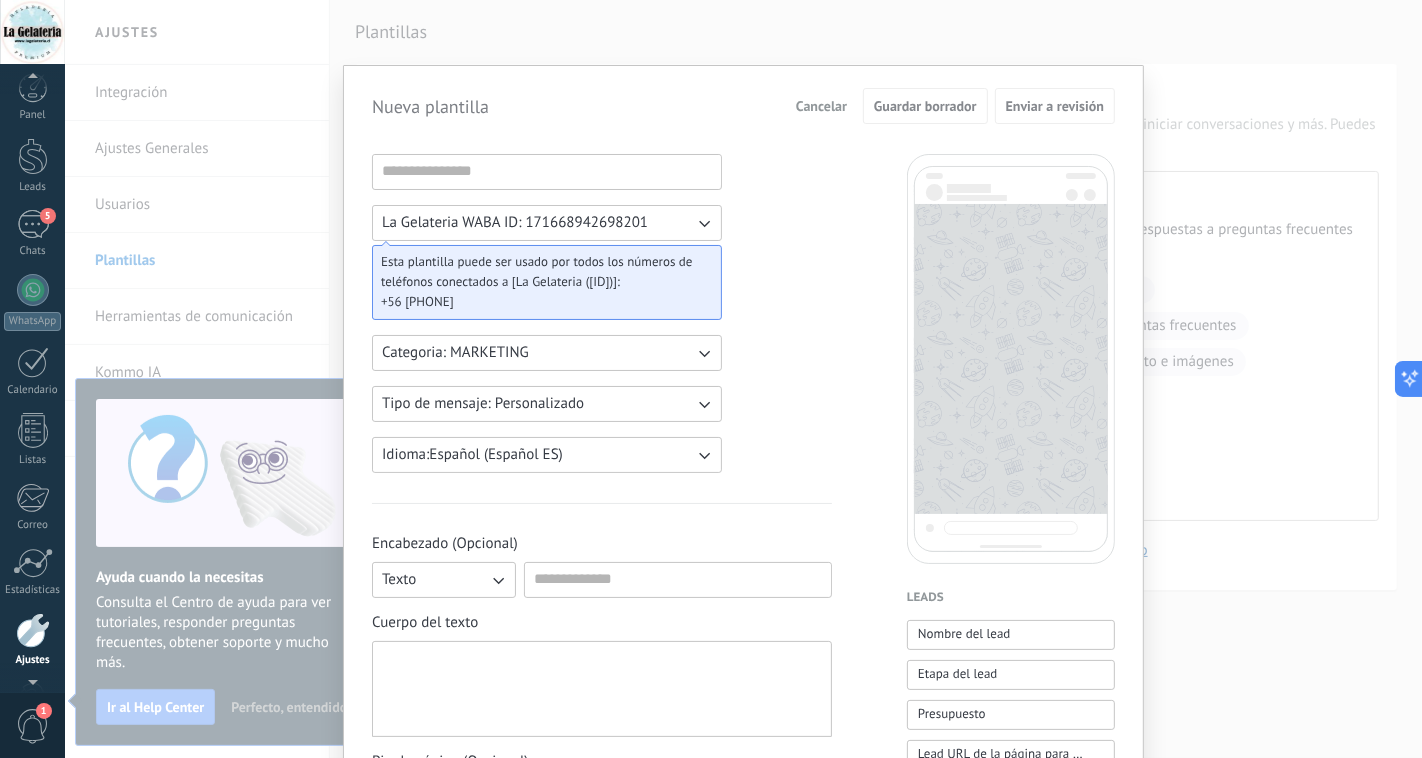 click on "La Gelateria WABA ID: [ID] Esta plantilla puede ser usado por todos los números de teléfonos conectados a [La Gelateria ([ID])]: +56 [PHONE] Categoria: MARKETING Tipo de mensaje: Personalizado Idioma:  Español (Español ES) Encabezado (Opcional) Texto Cuerpo del texto Pie de página (Opcional) Botones (Opcional) Respuesta rápida Llamado de acción Leads Nombre del lead Etapa del lead Presupuesto Lead URL de la página para compartir con los clientes Lead usuario responsable (Email) Lead ID Lead usuario responsable Lead teléfono de usuario responsable Lead usuario responsable (ID) Lead utm_content Lead utm_medium Lead utm_campaign Lead utm_source Lead utm_term Lead utm_referrer Lead referrer Lead gclientid Lead gclid Lead fbclid External id Fulfillment status Currency Order status Payment status Order link Contactos Nombre del contacto Nombre Apellido Contacto ID Contacto usuario responsable Contacto teléfono (Celular)" at bounding box center [743, 379] 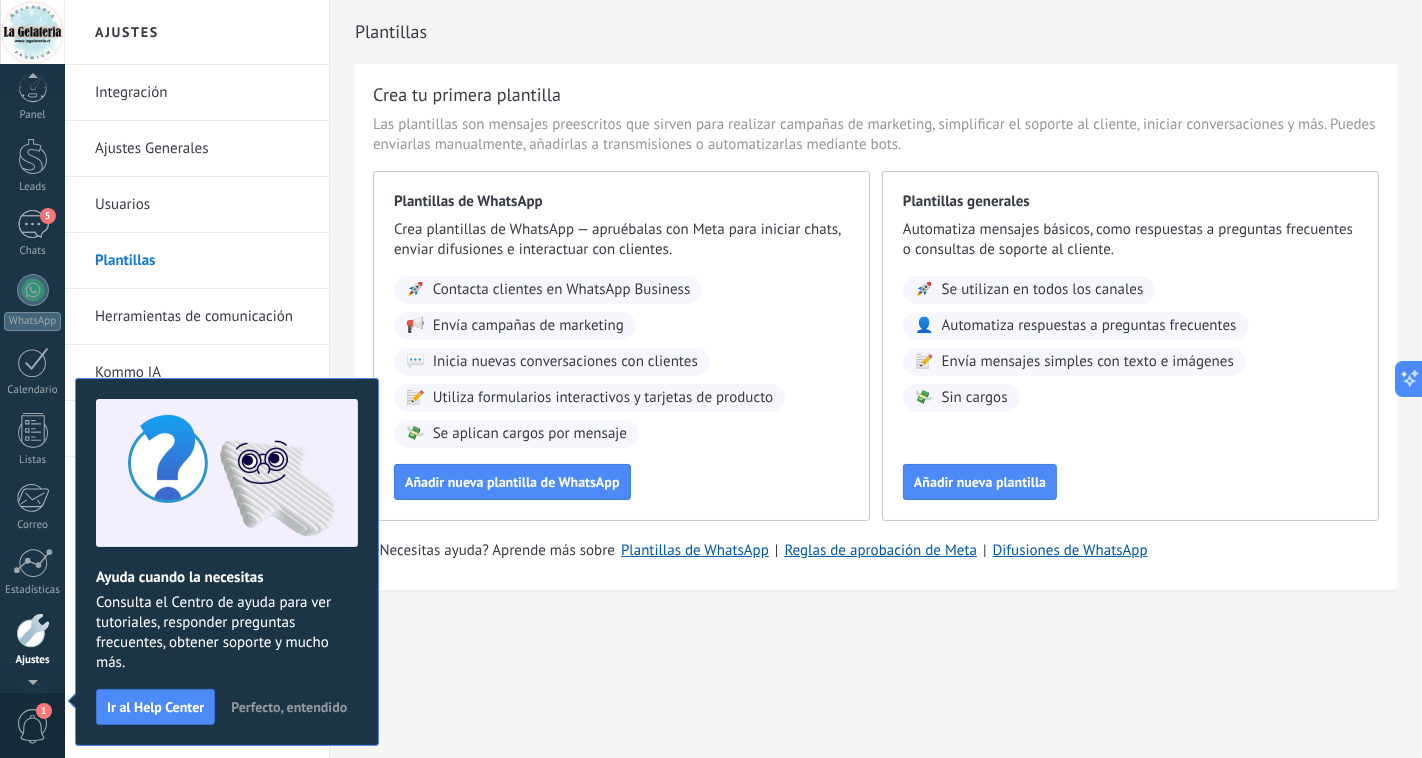 click on "Crea tu primera plantilla Las plantillas son mensajes preescritos que sirven para realizar campañas de marketing, simplificar el soporte al cliente, iniciar conversaciones y más. Puedes enviarlas manualmente, añadirlas a transmisiones o automatizarlas mediante bots. Plantillas de WhatsApp Crea plantillas de WhatsApp — apruébalas con Meta para iniciar chats, enviar difusiones e interactuar con clientes. 🚀 Contacta clientes en WhatsApp Business 📢 Envía campañas de marketing 💬 Inicia nuevas conversaciones con clientes 📝 Utiliza formularios interactivos y tarjetas de producto 💸 Se aplican cargos por mensaje Añadir nueva plantilla de WhatsApp Plantillas generales Automatiza mensajes básicos, como respuestas a preguntas frecuentes o consultas de soporte al cliente. 🚀 Se utilizan en todos los canales 👤 Automatiza respuestas a preguntas frecuentes 📝 Envía mensajes simples con texto e imágenes 💸 Sin cargos Añadir nueva plantilla ¿Necesitas ayuda? Aprende más sobre | |" at bounding box center (876, 327) 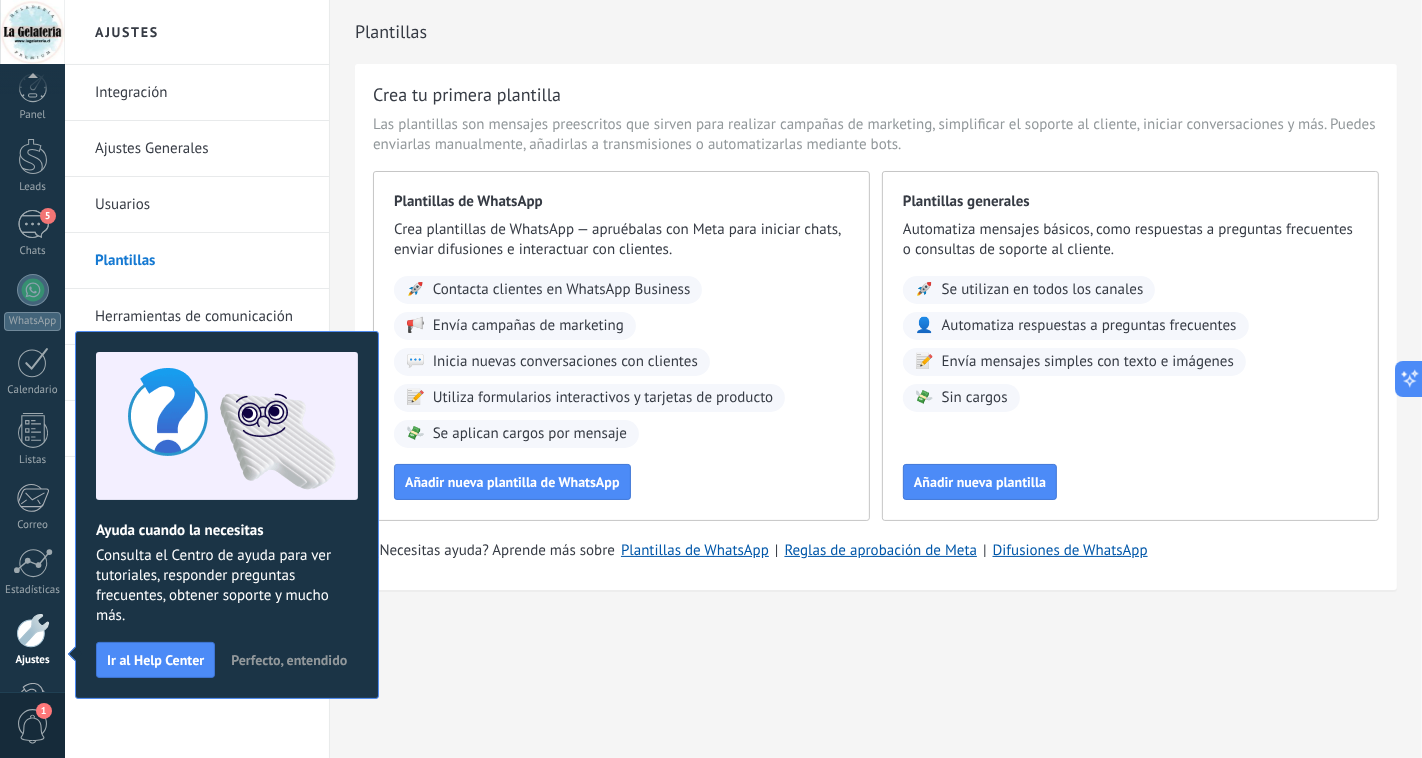 scroll, scrollTop: 73, scrollLeft: 0, axis: vertical 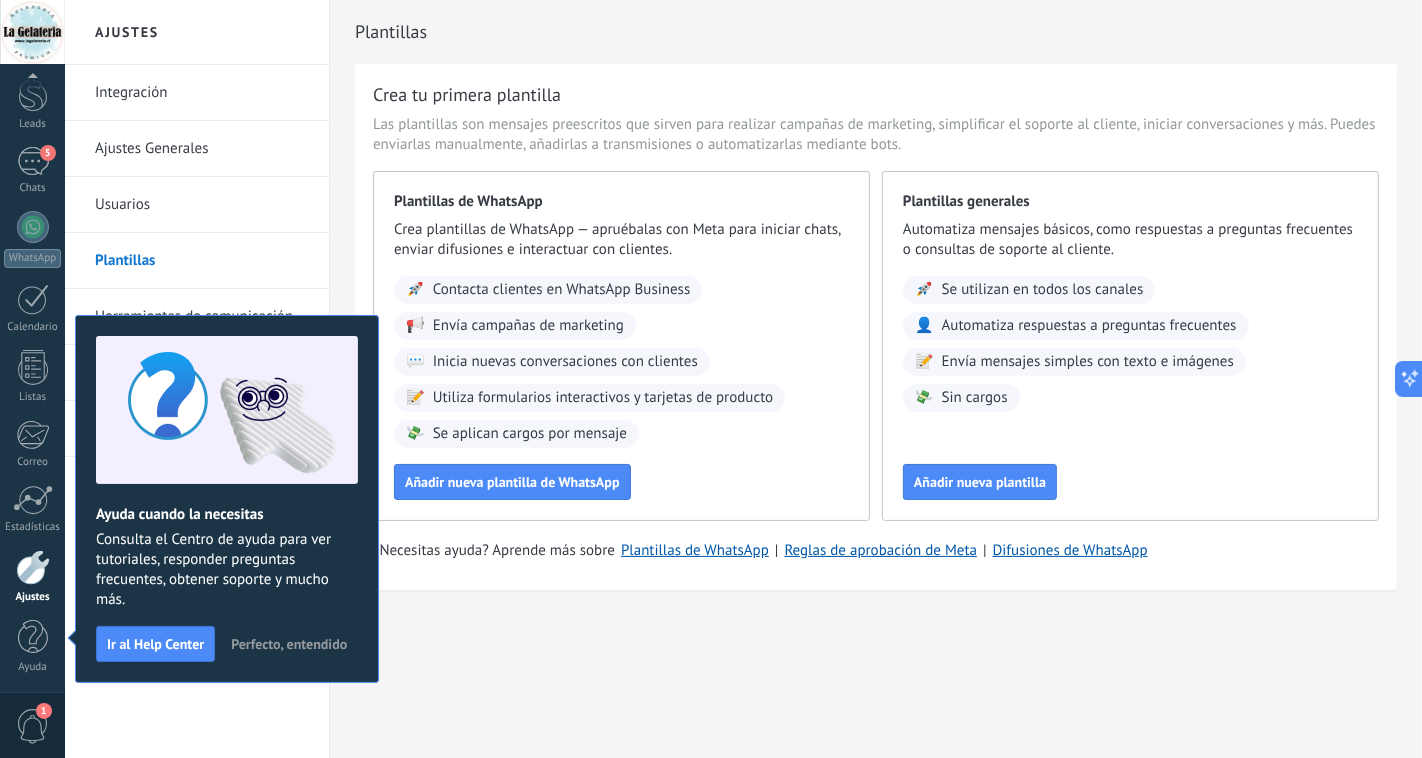 click on "Perfecto, entendido" at bounding box center (289, 644) 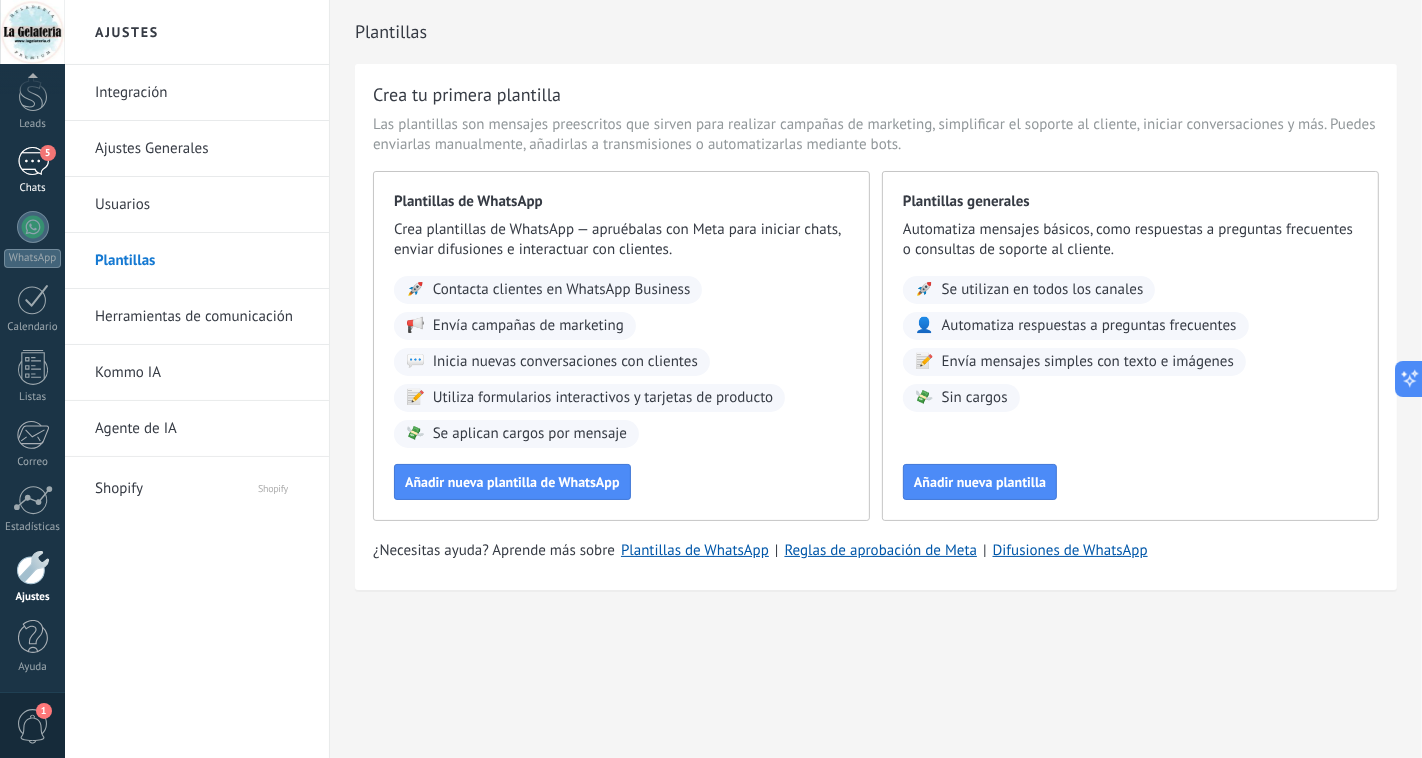 click on "5" at bounding box center (33, 161) 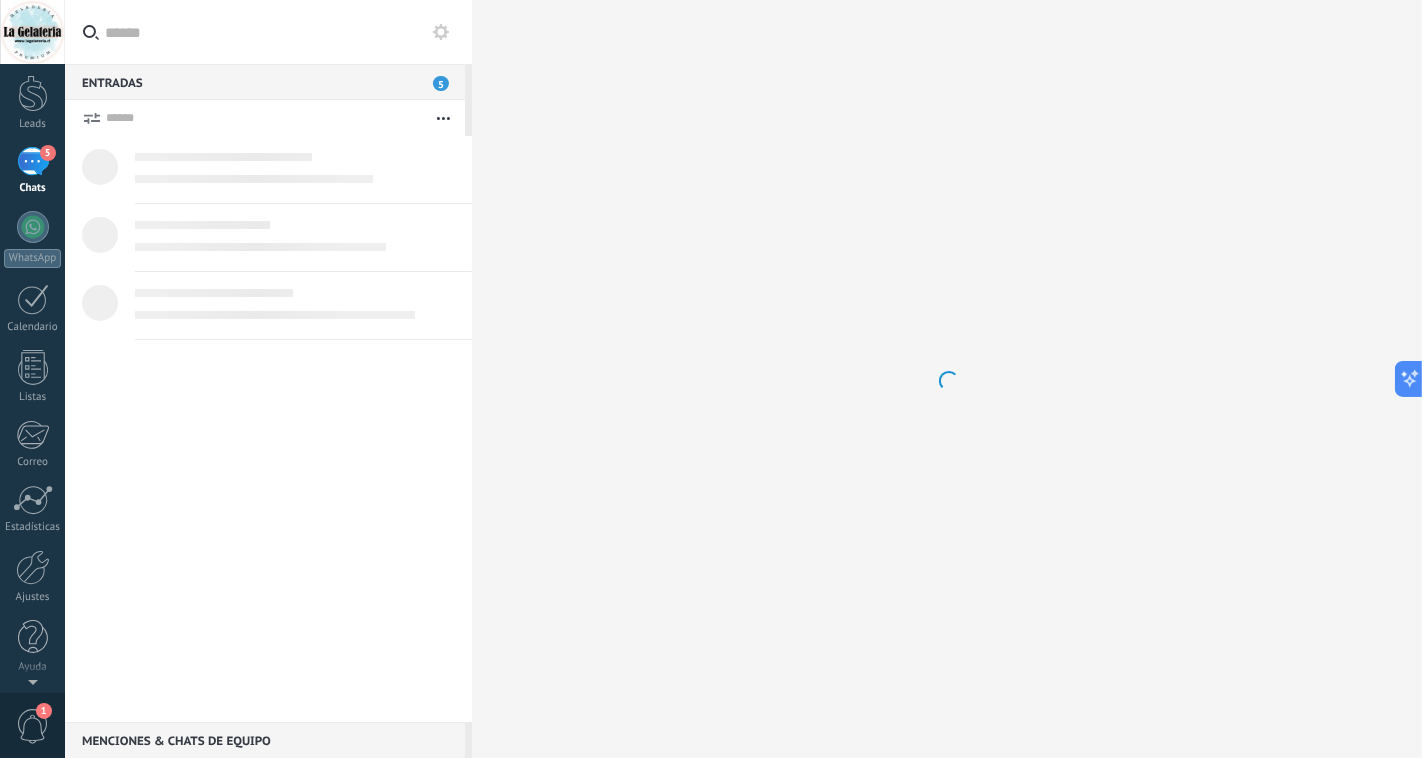 scroll, scrollTop: 0, scrollLeft: 0, axis: both 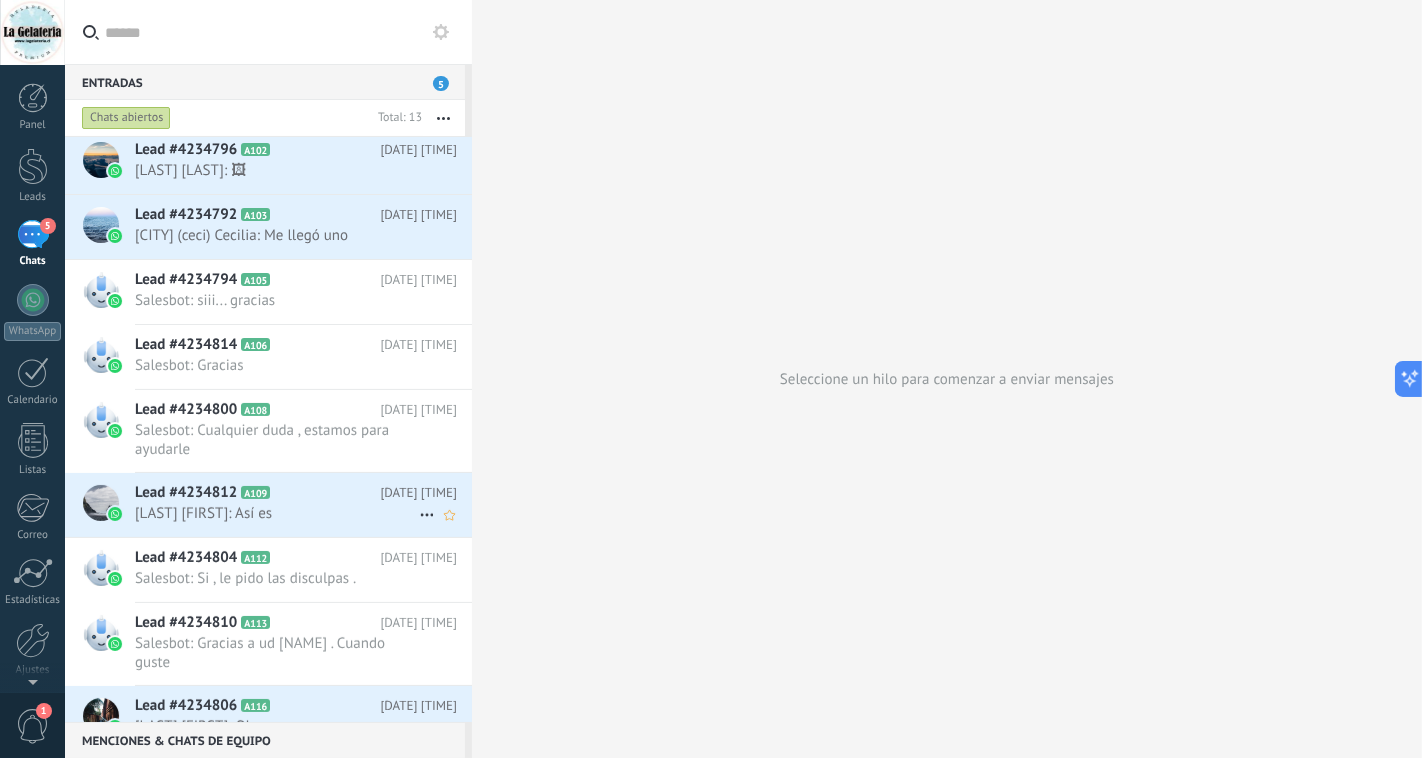 click on "[LAST] [FIRST]: Así es" at bounding box center [277, 513] 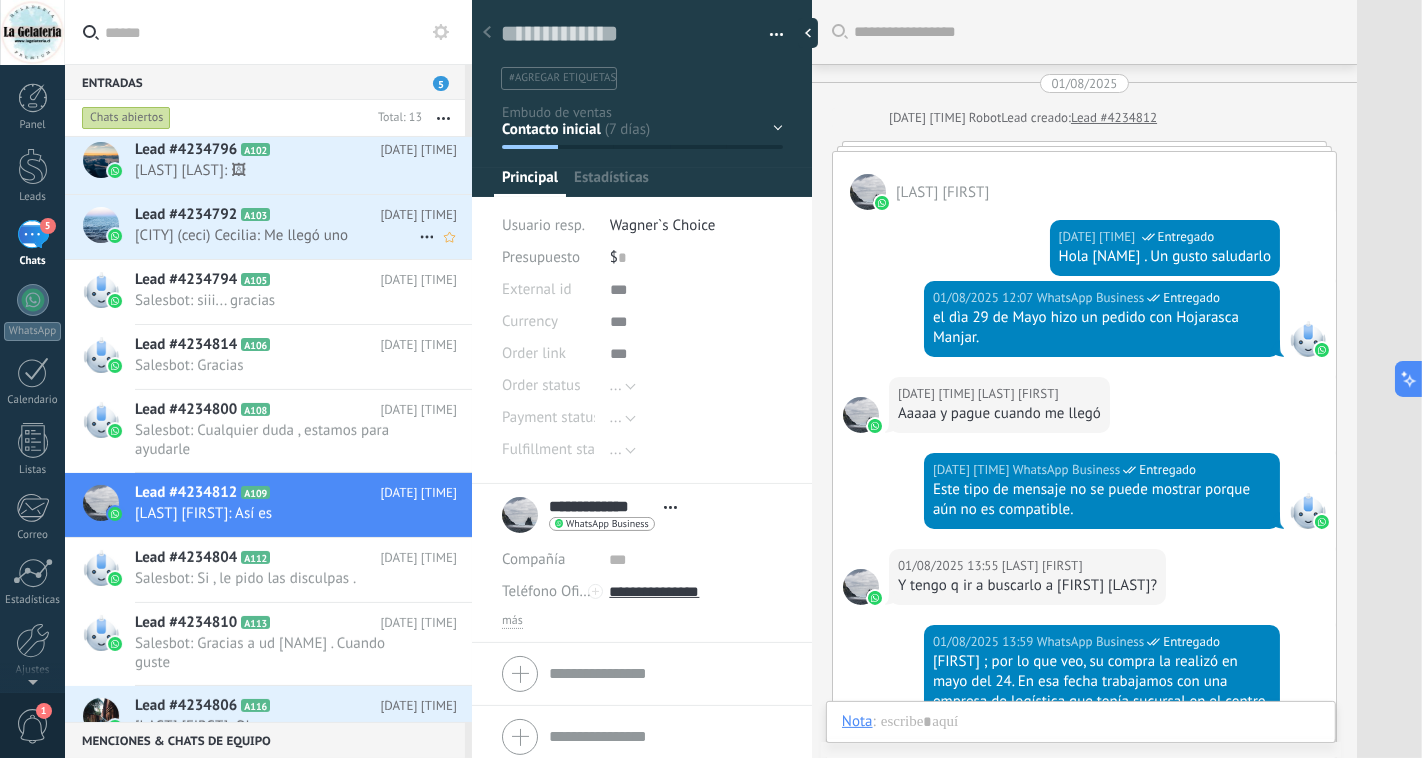 scroll, scrollTop: 30, scrollLeft: 0, axis: vertical 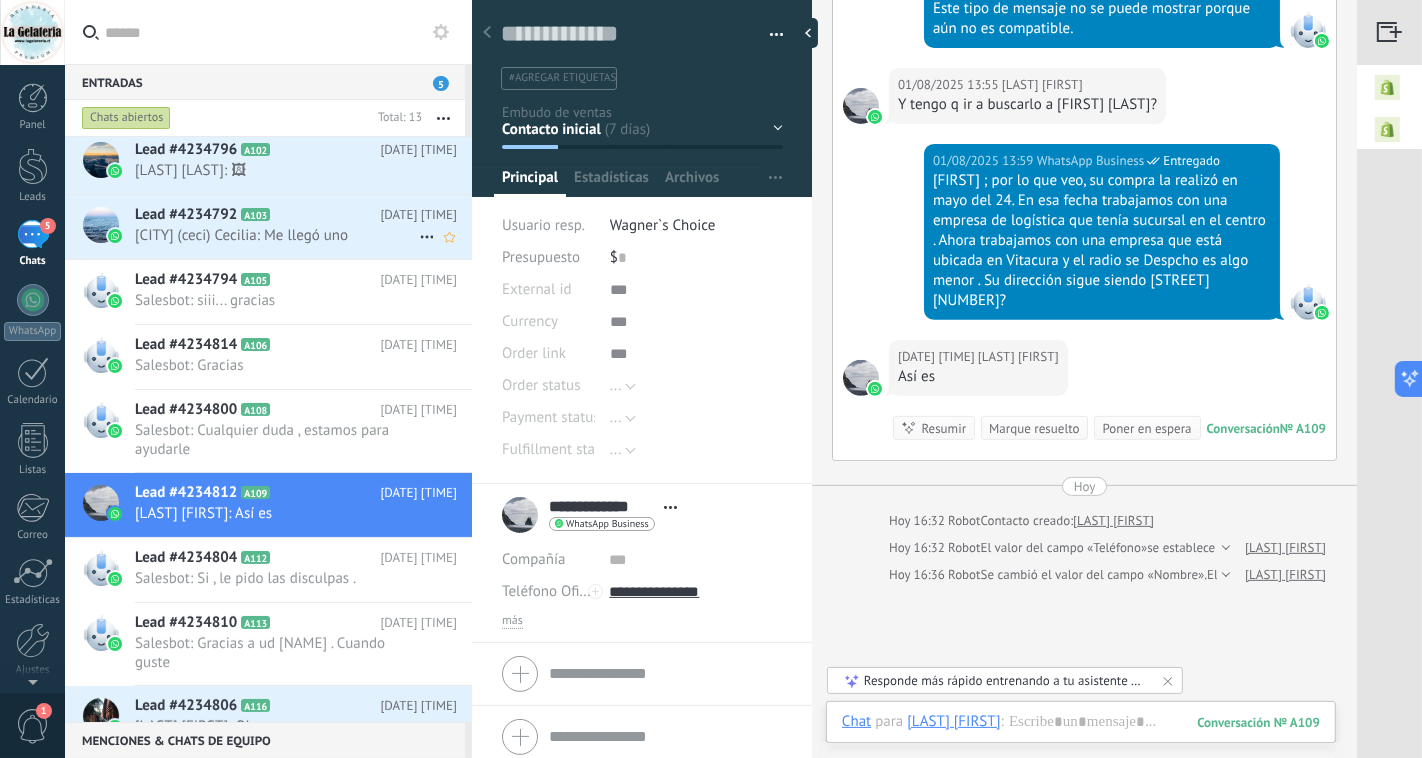 click on "[CITY] (ceci) Cecilia: Me llegó uno" at bounding box center [277, 235] 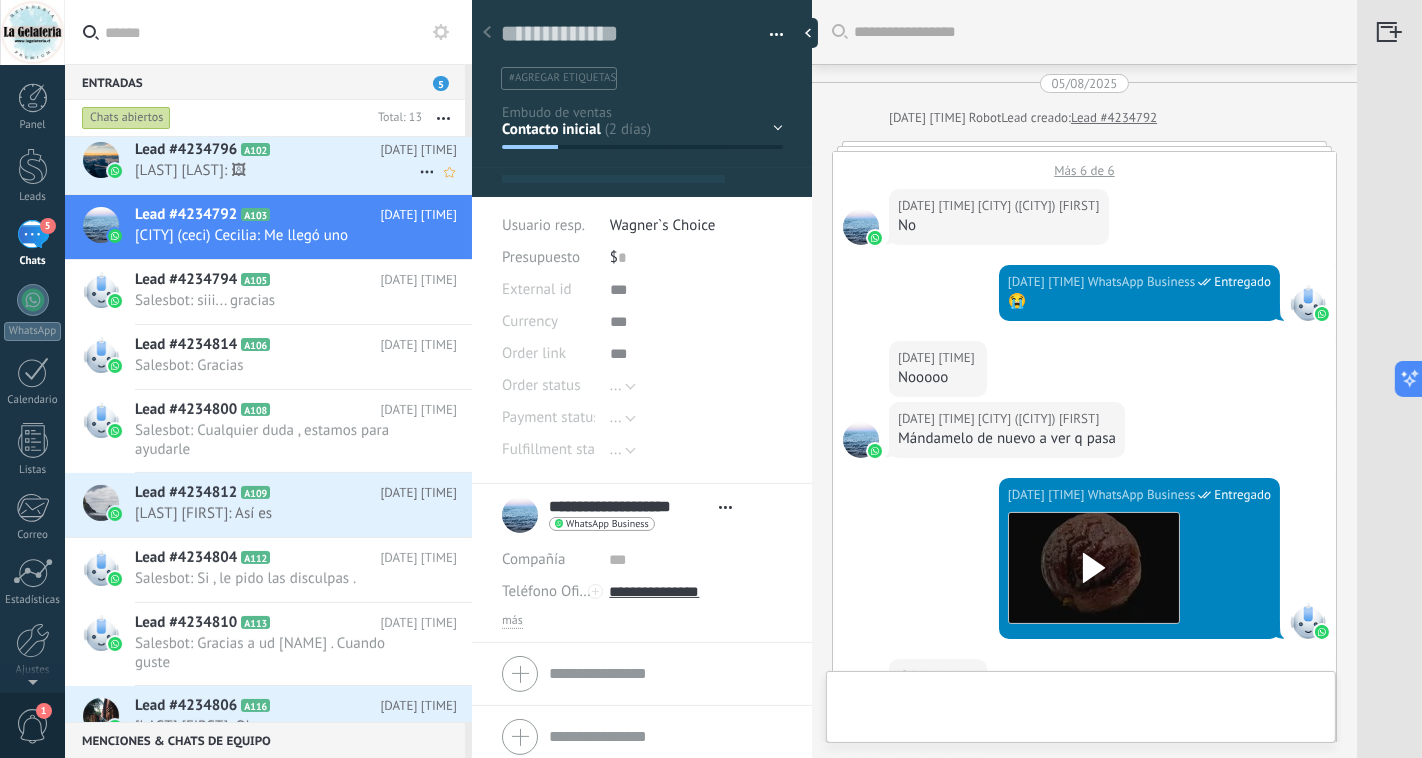 scroll, scrollTop: 145, scrollLeft: 0, axis: vertical 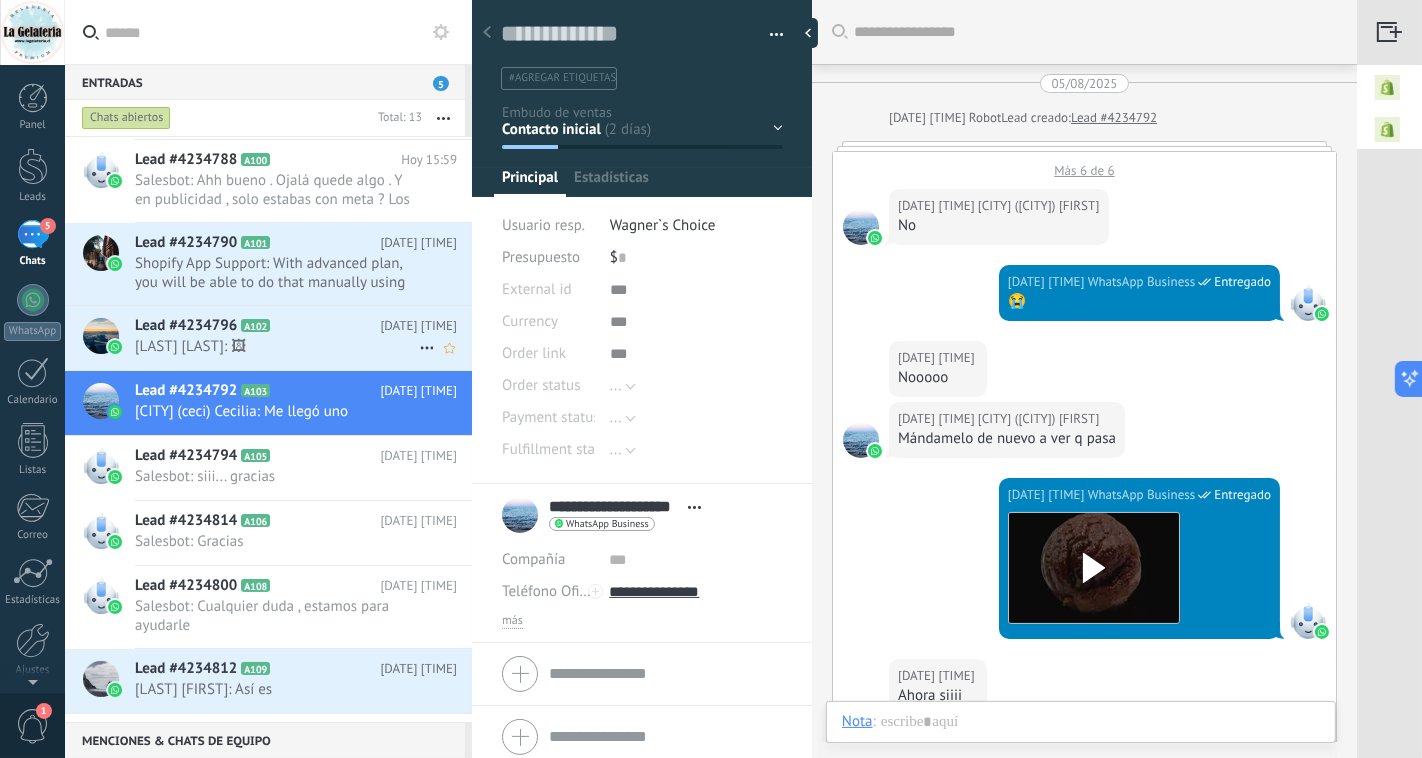 click on "[LAST] [LAST]: 🖼" at bounding box center [277, 346] 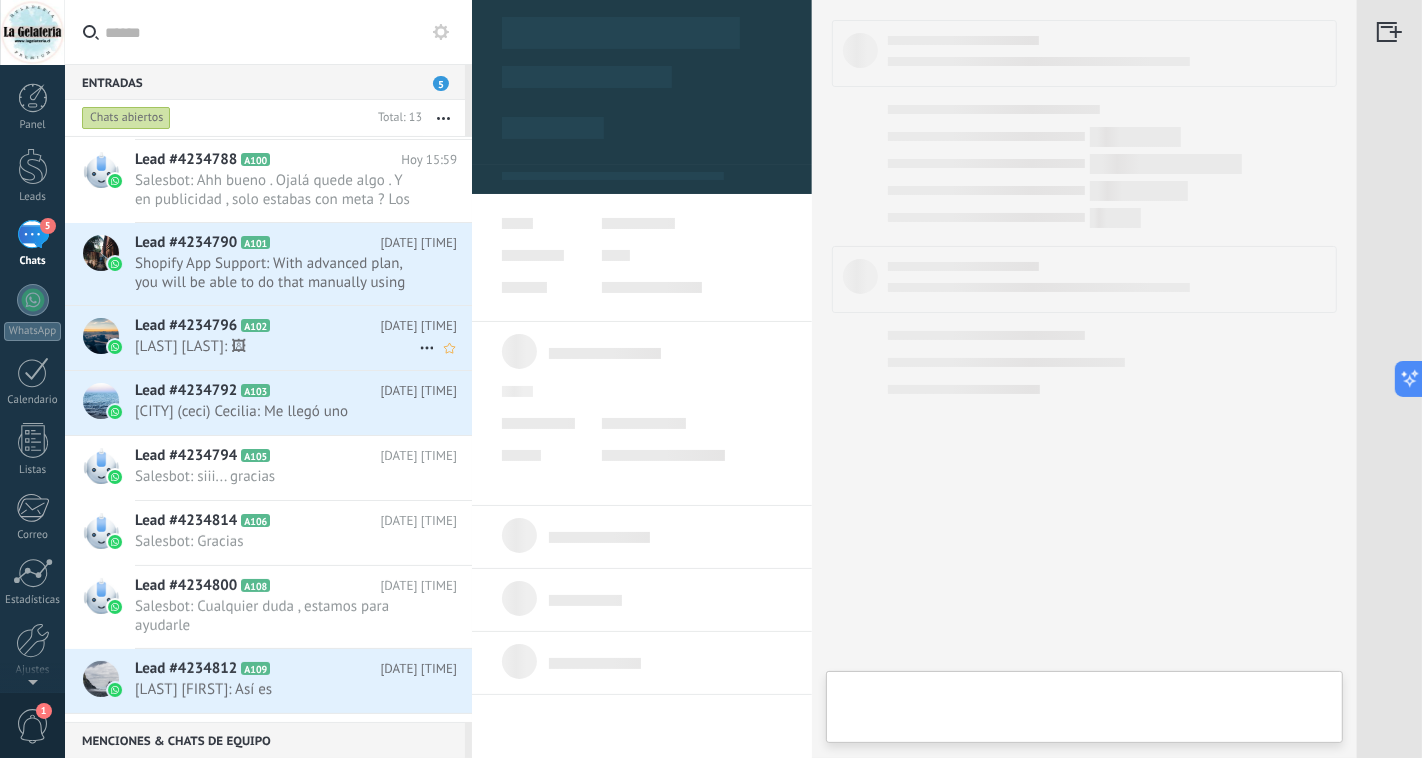 scroll, scrollTop: 30, scrollLeft: 0, axis: vertical 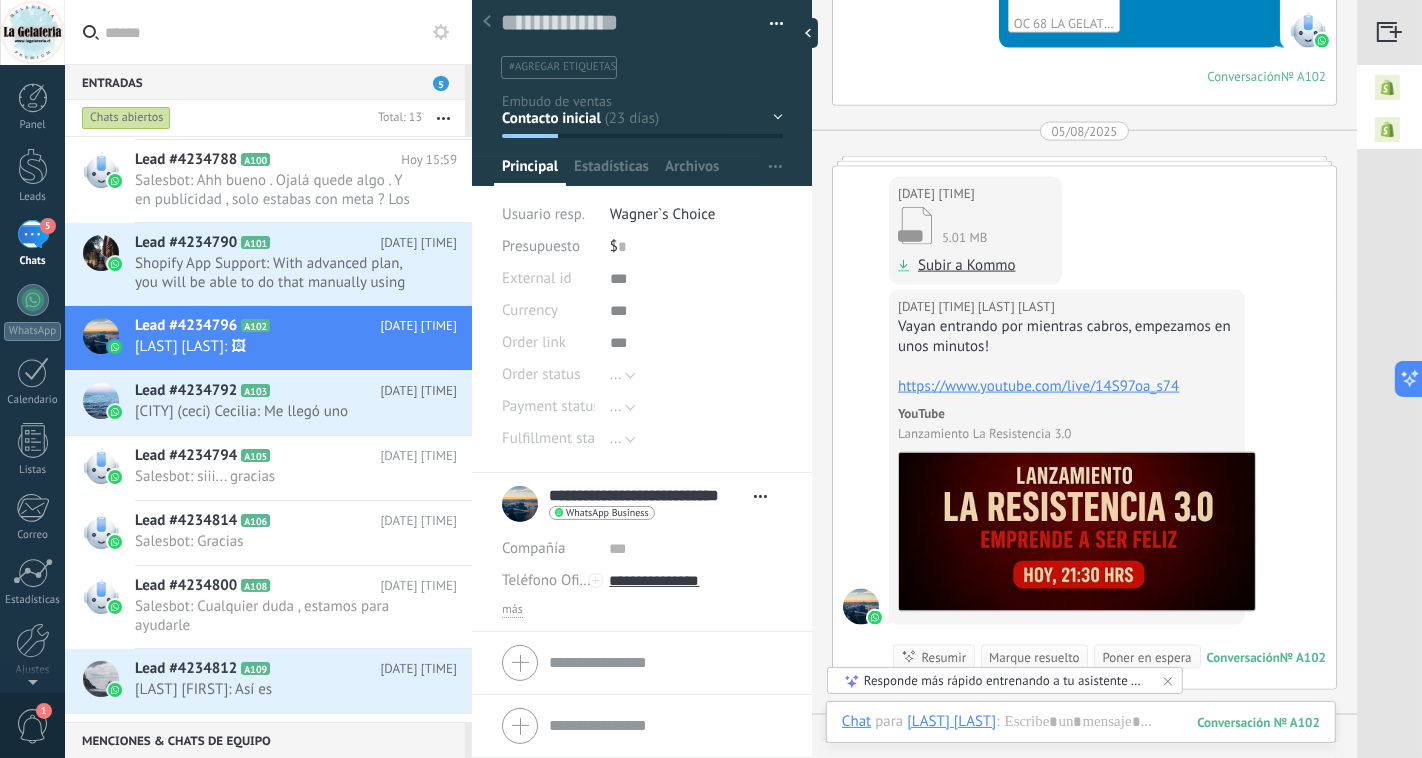 click 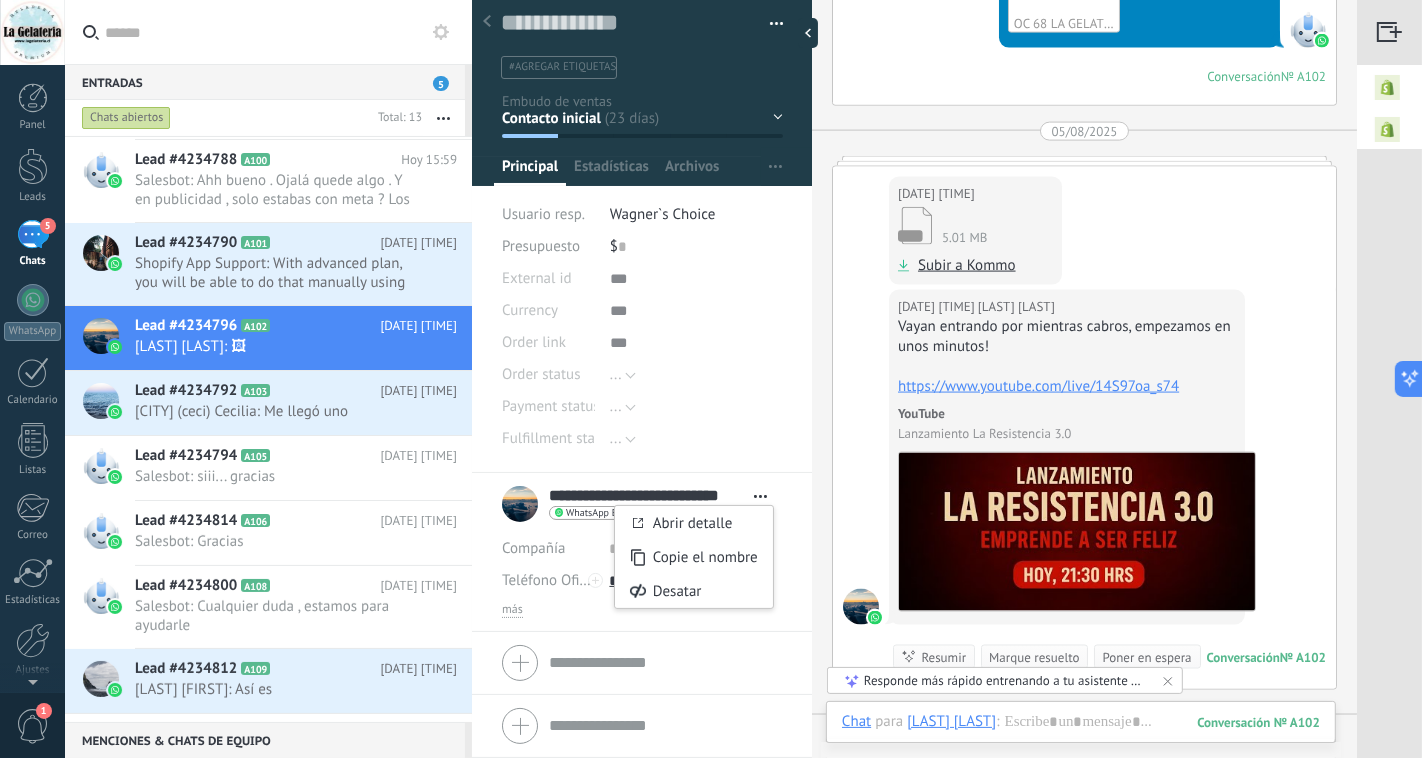 click on "**********" at bounding box center (642, 552) 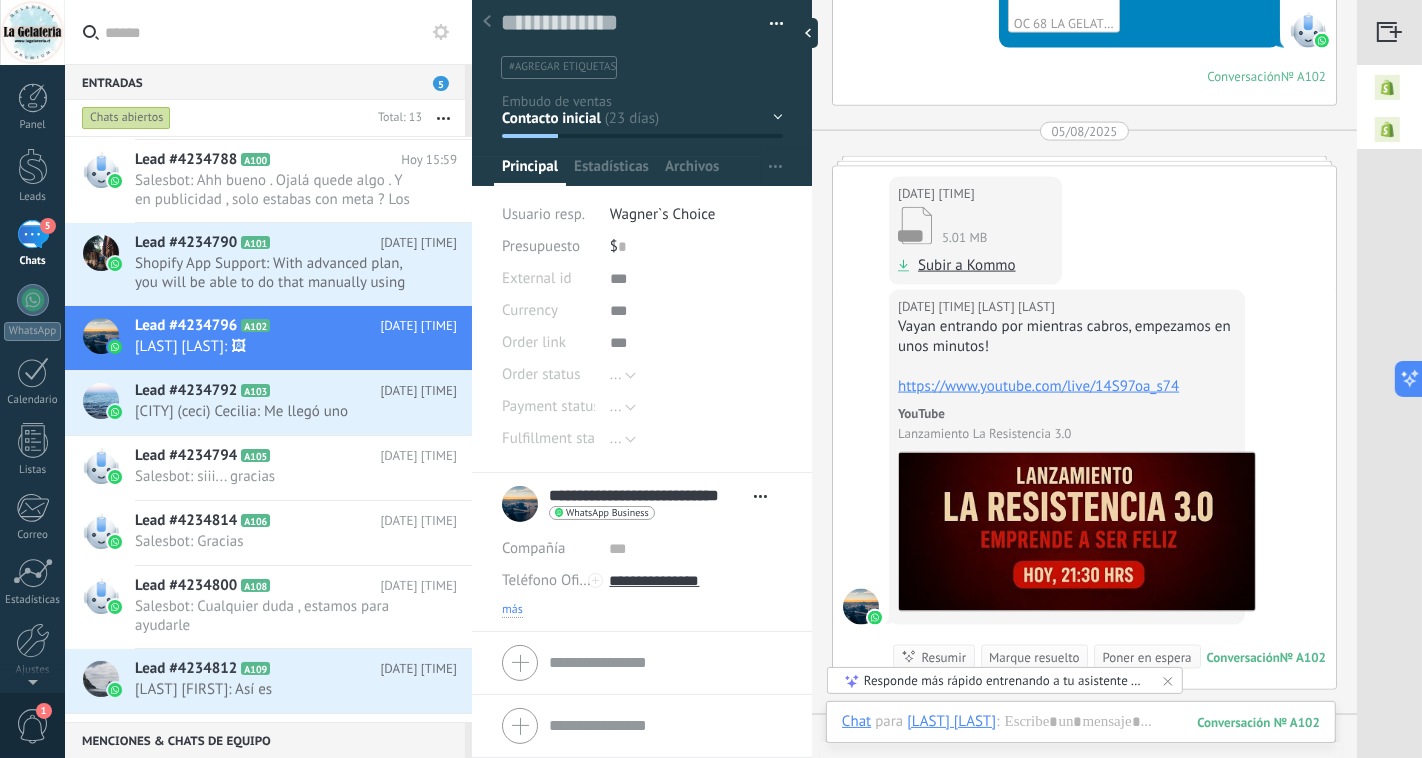 click on "más" at bounding box center (512, 610) 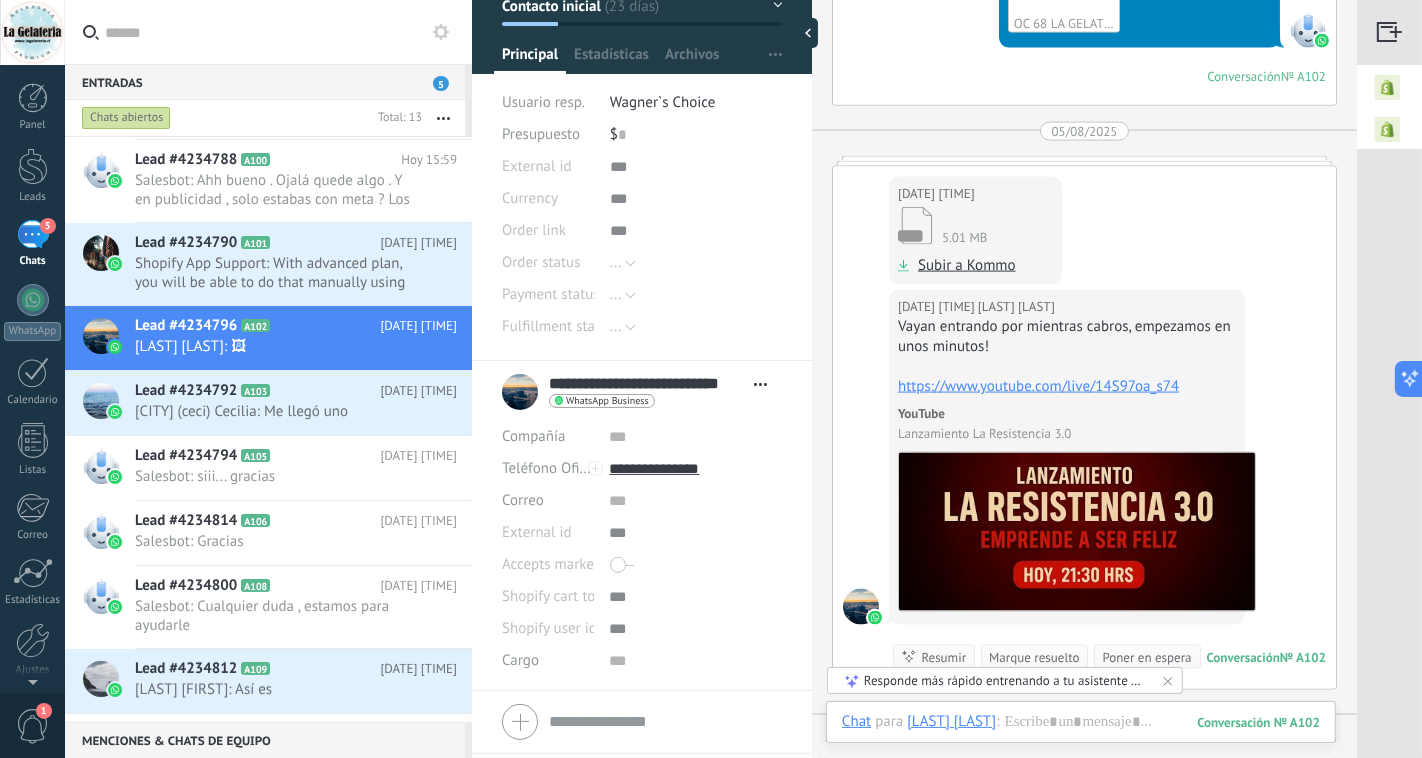 scroll, scrollTop: 182, scrollLeft: 0, axis: vertical 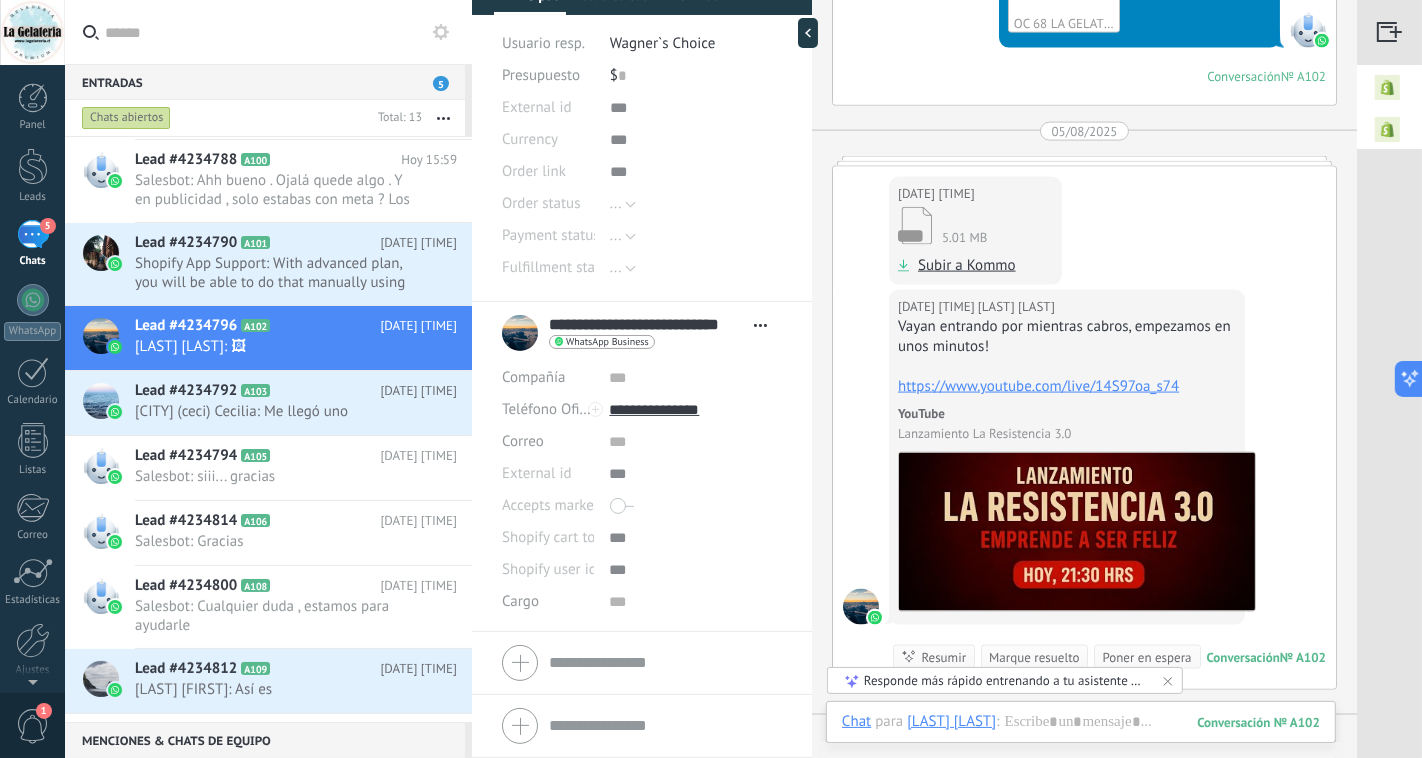 click at bounding box center (622, 506) 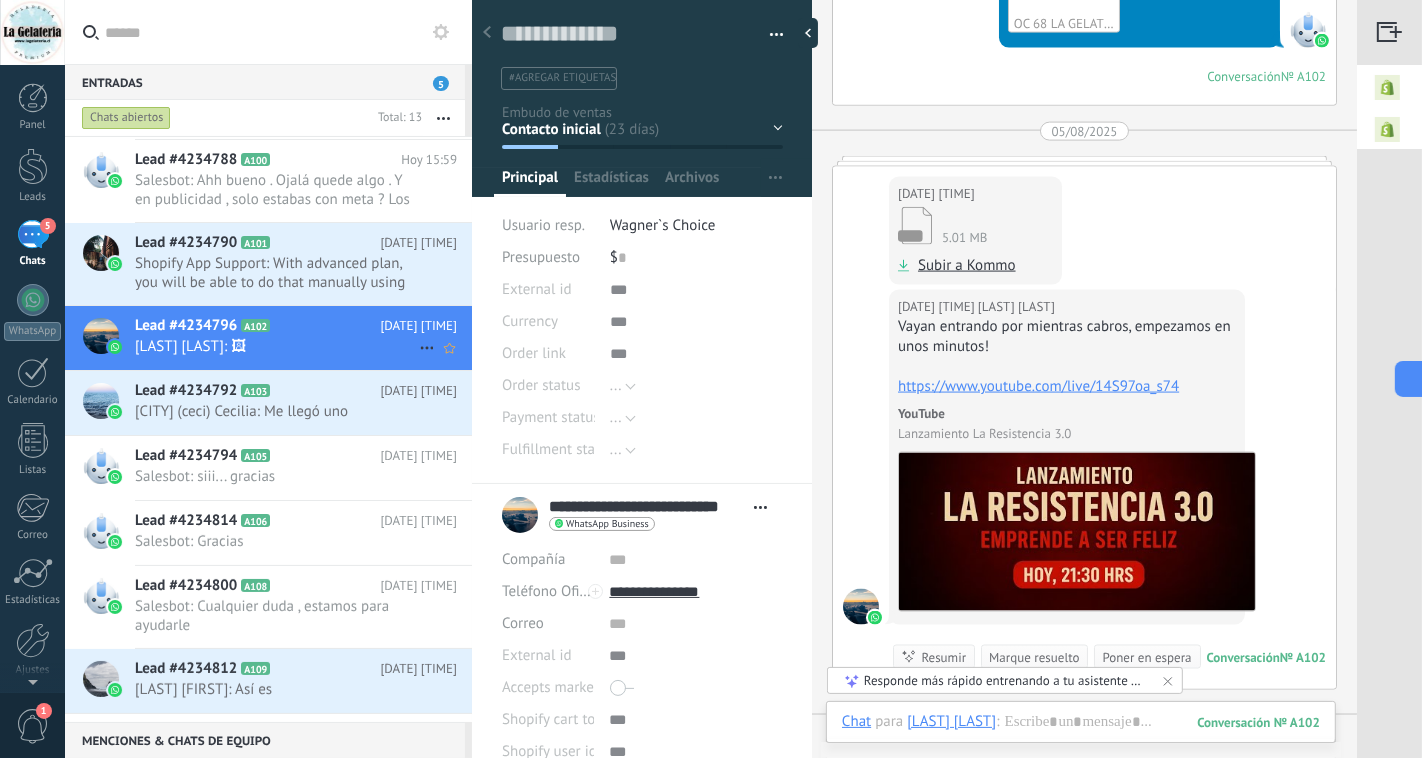 click at bounding box center (101, 336) 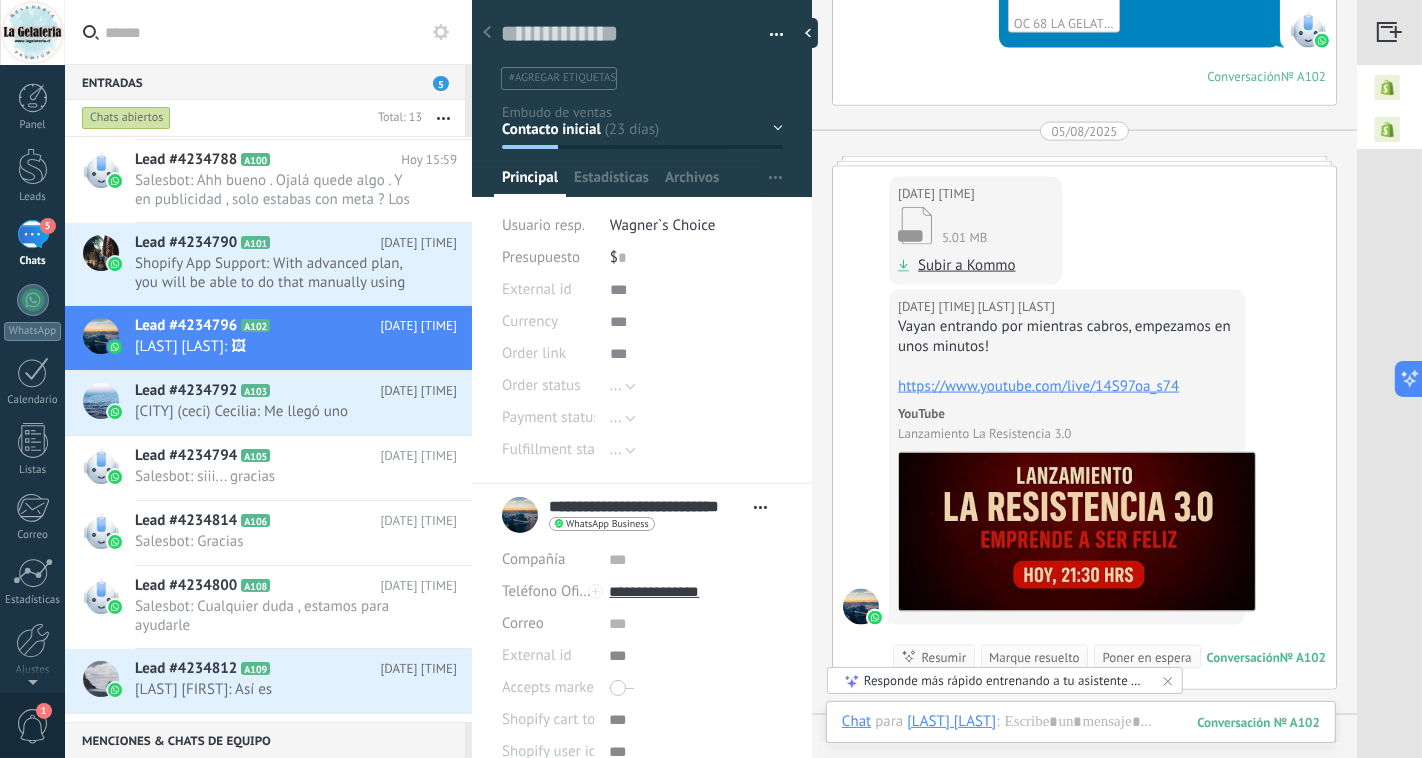 click 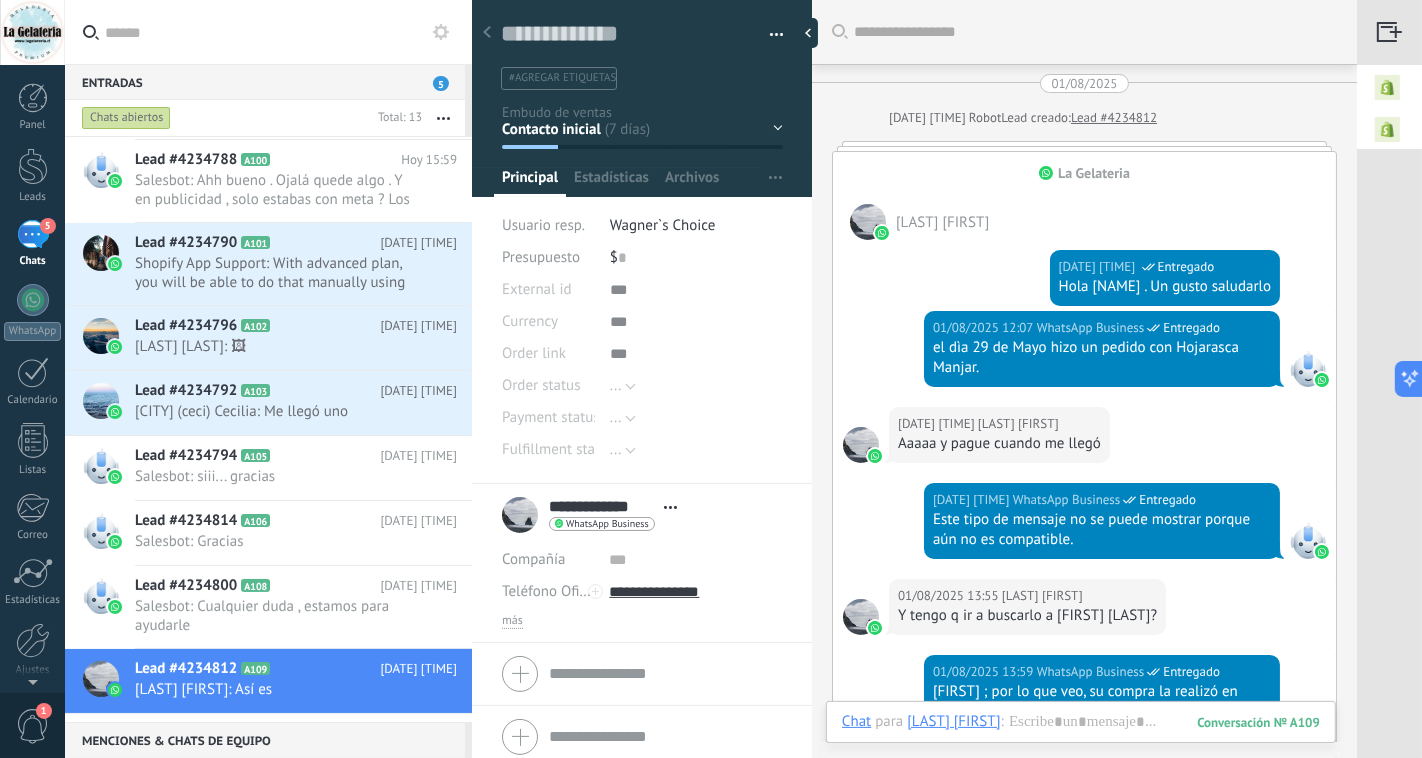 scroll, scrollTop: 30, scrollLeft: 0, axis: vertical 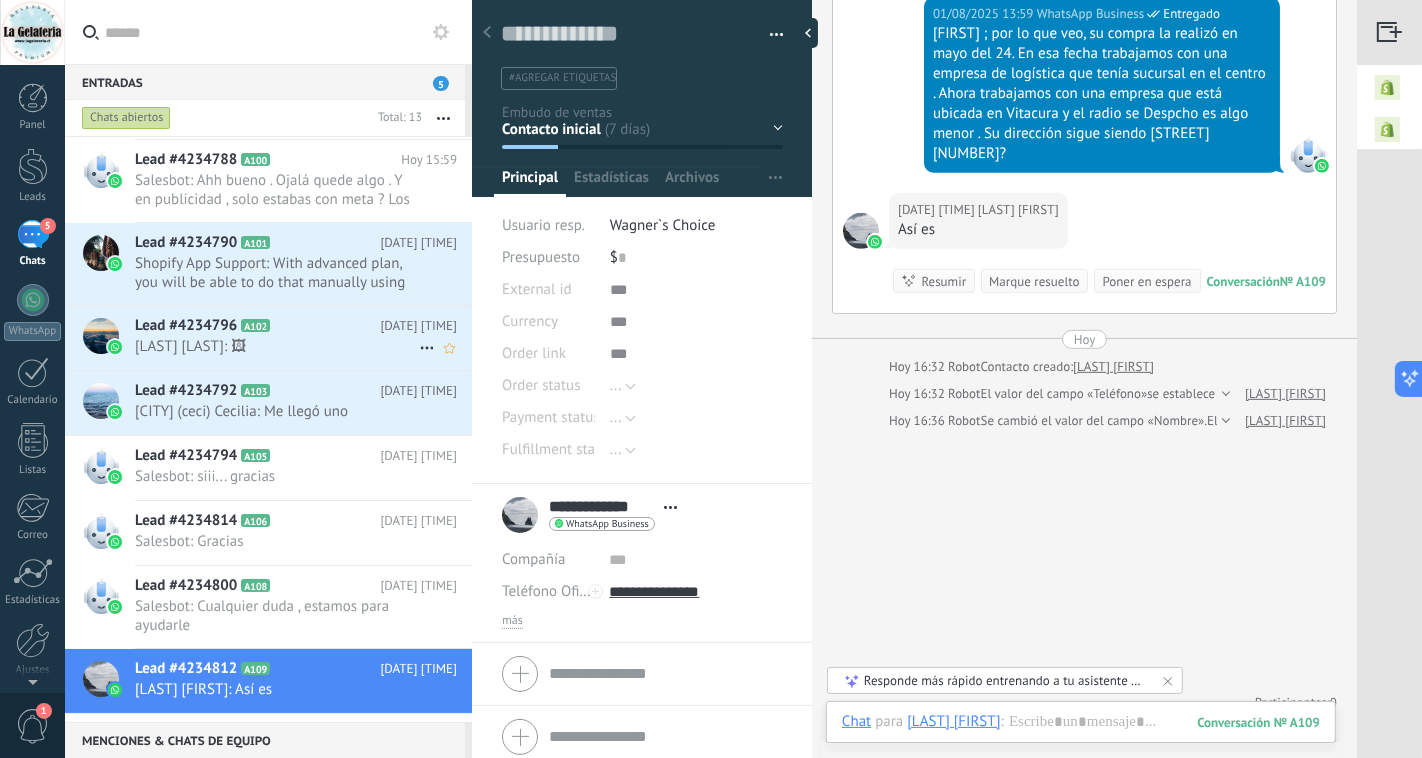 click on "Lead #4234796" at bounding box center [186, 326] 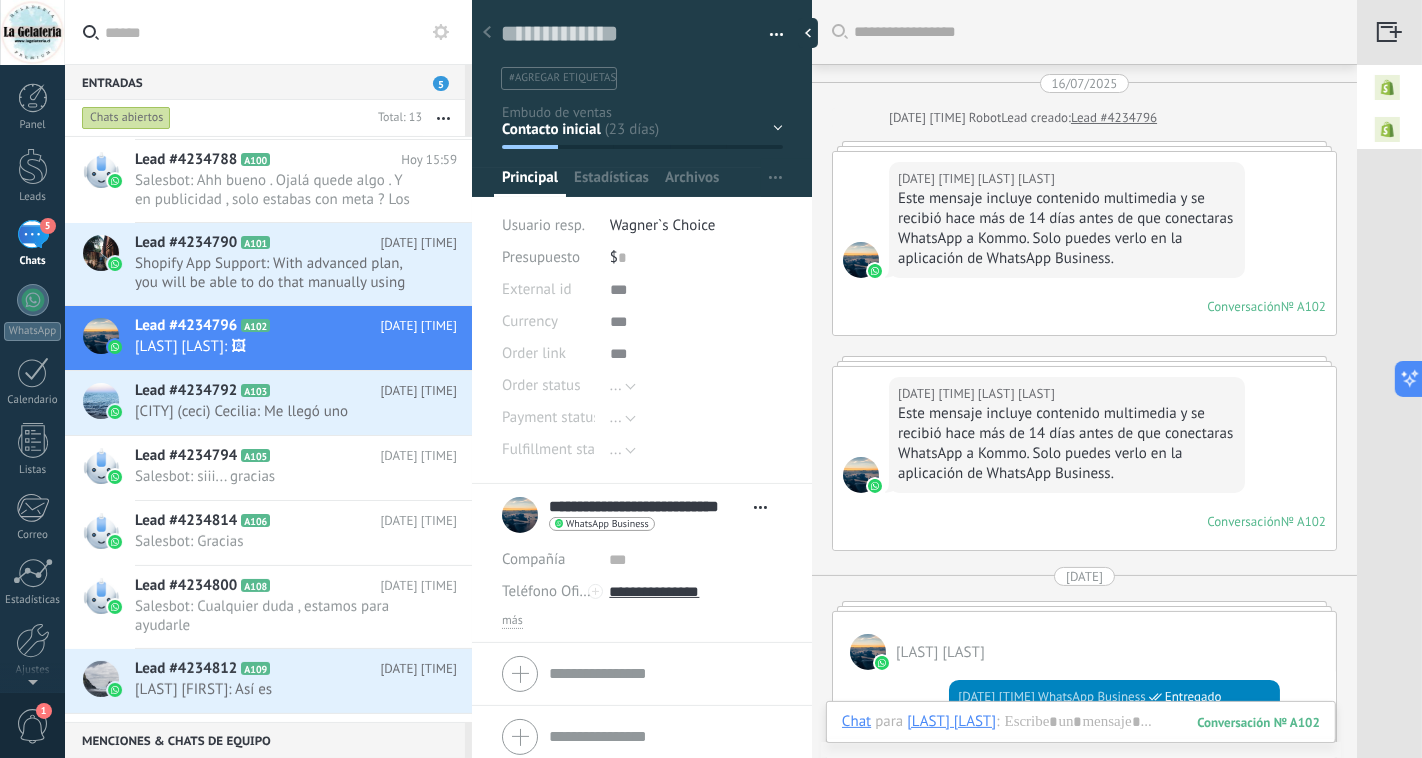 scroll, scrollTop: 30, scrollLeft: 0, axis: vertical 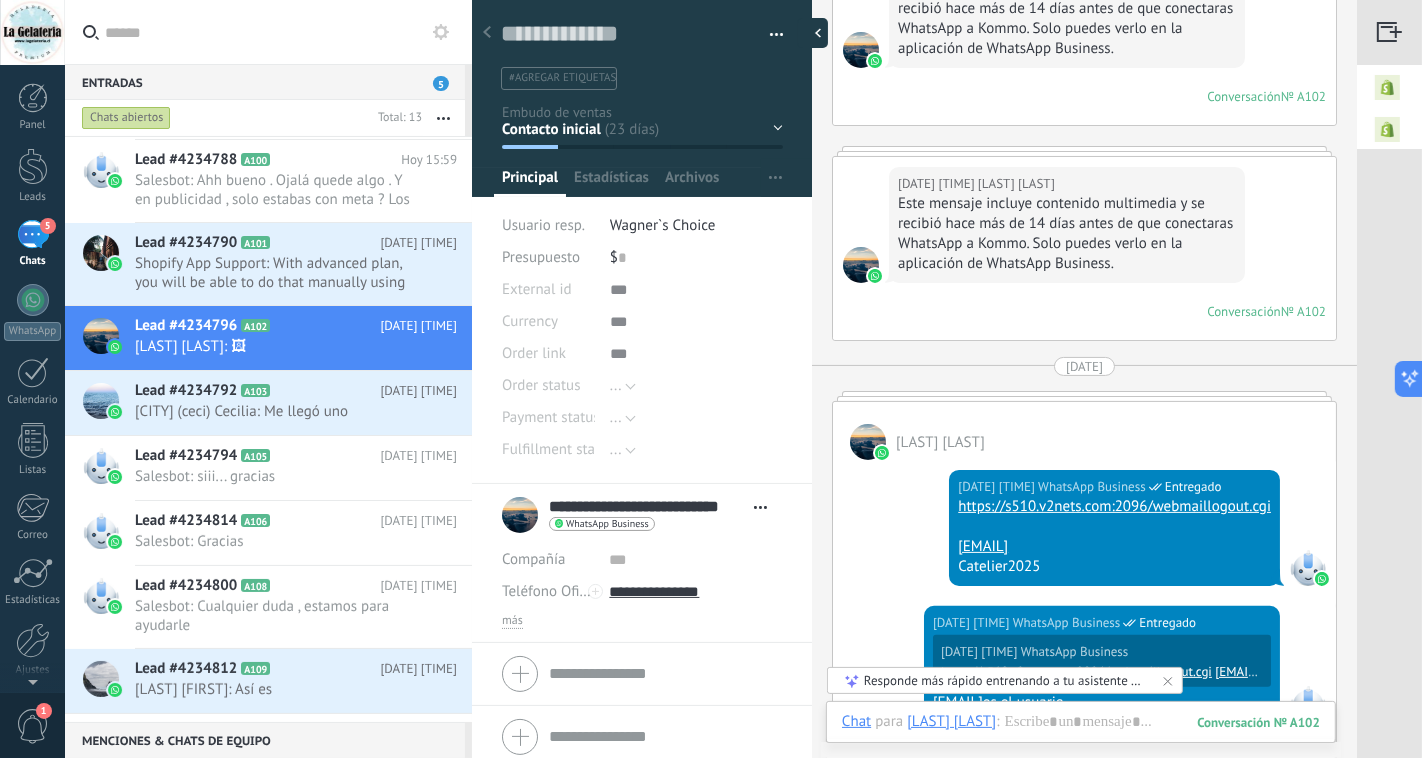 click at bounding box center [813, 33] 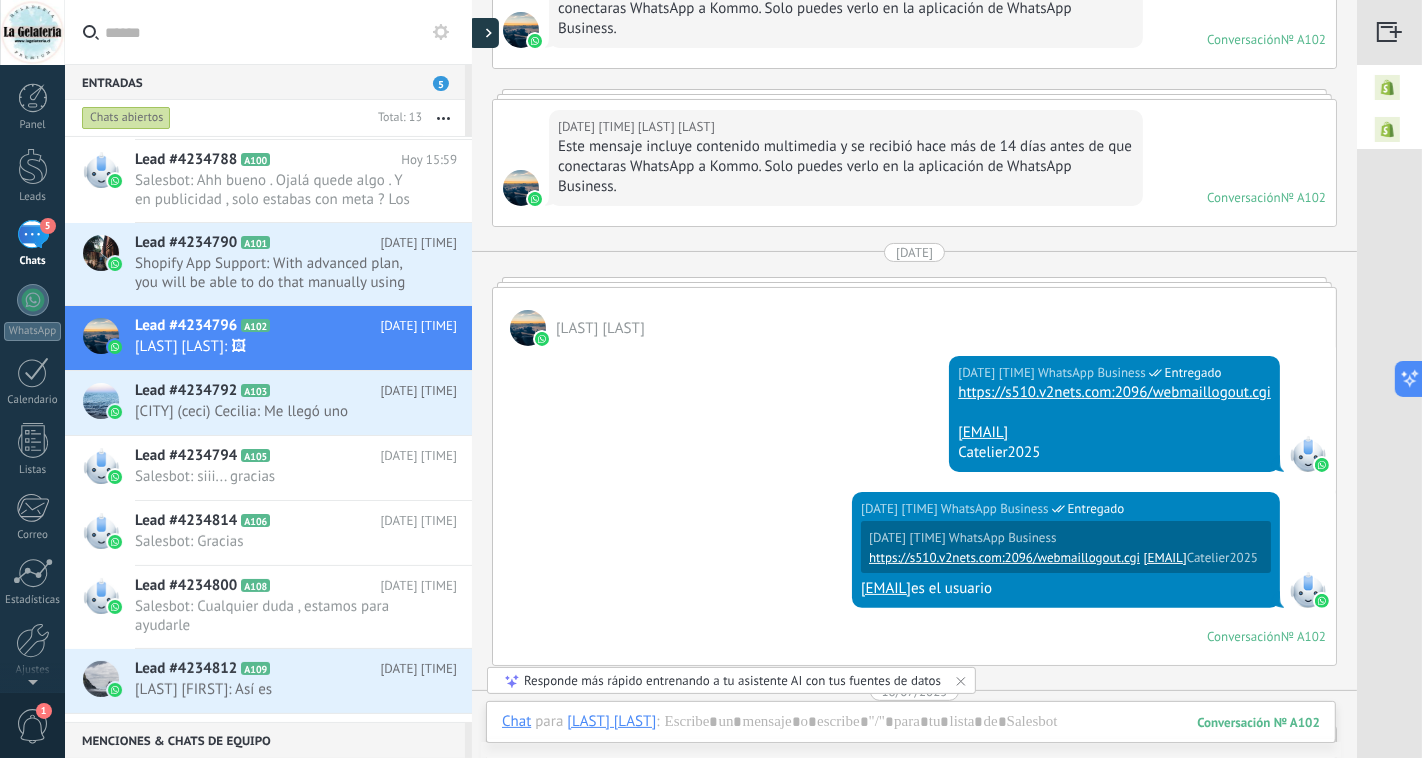 scroll, scrollTop: 60, scrollLeft: 0, axis: vertical 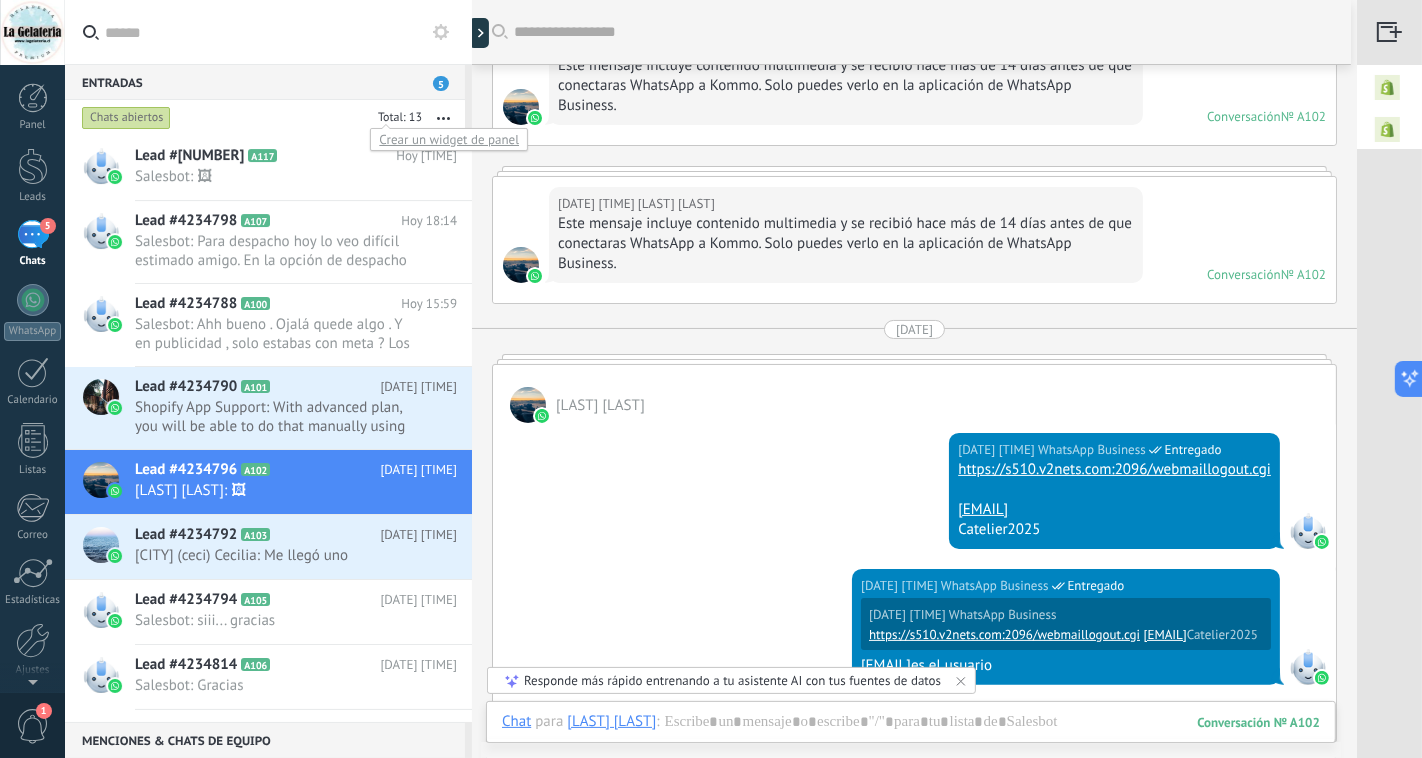 click at bounding box center (397, 119) 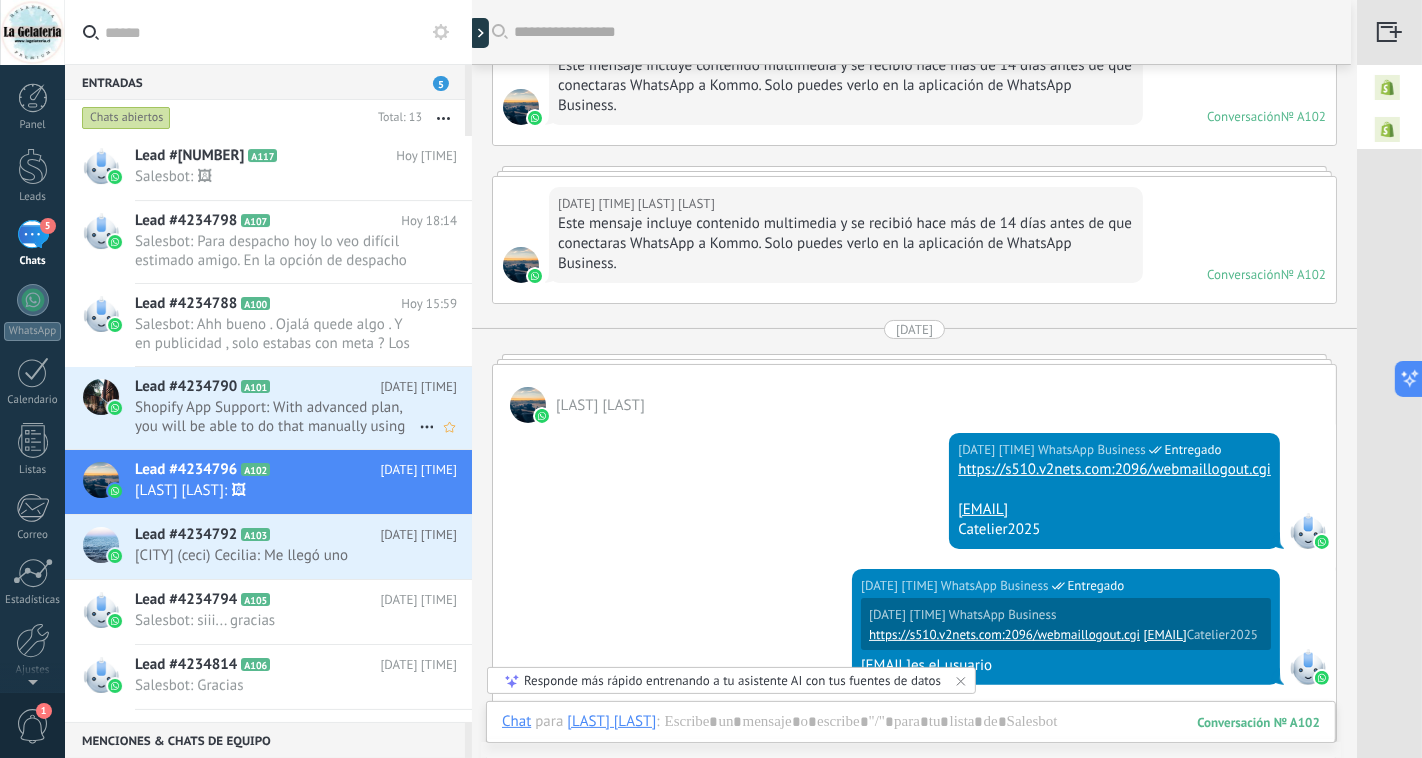 click on "Shopify App Support: With advanced plan, you will be able to do that manually using your mobile whatsapp number one by one.
with Pr..." at bounding box center (277, 417) 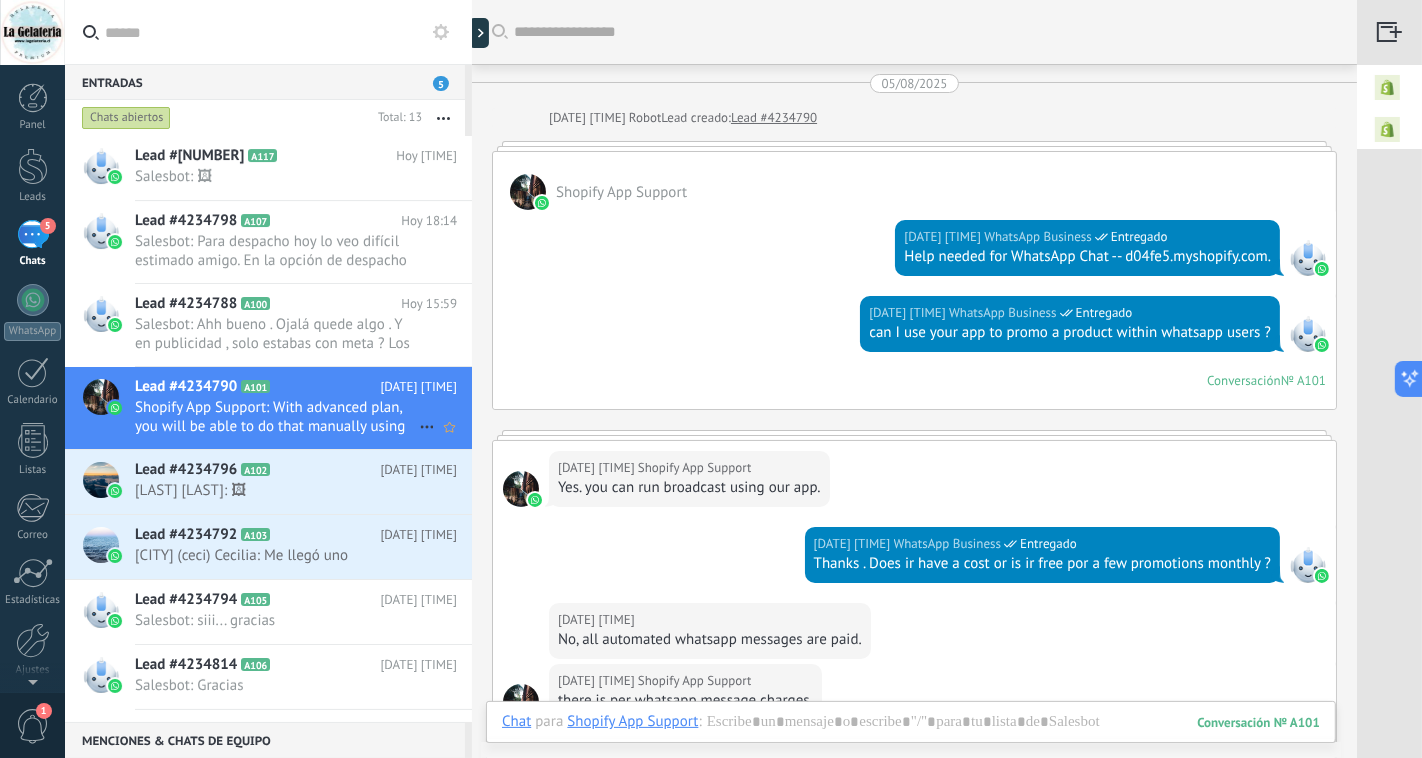 scroll, scrollTop: 1275, scrollLeft: 0, axis: vertical 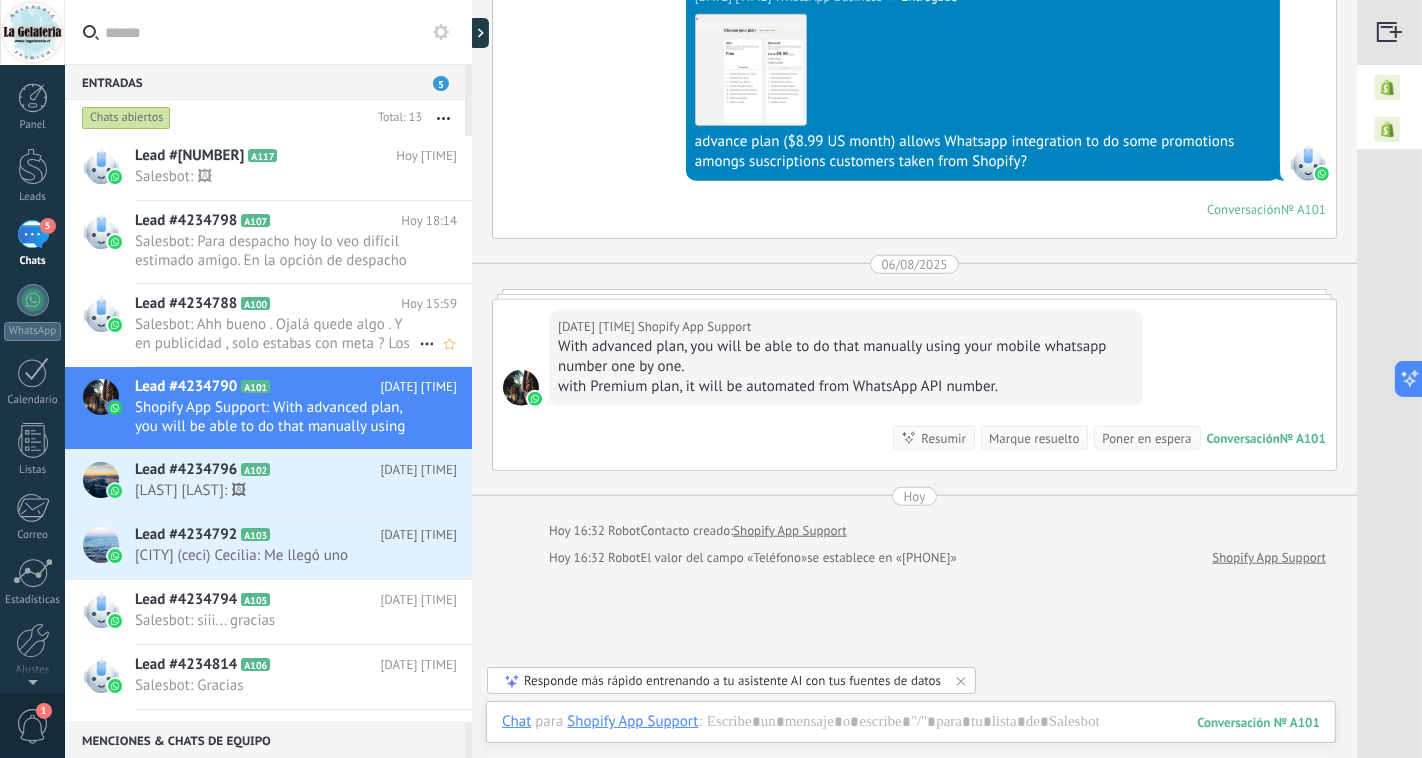 click on "Salesbot: Ahh bueno . Ojalá quede algo . Y en publicidad , solo estabas con meta ? Los videos de tu amigo Nacho son muy ..." at bounding box center (277, 334) 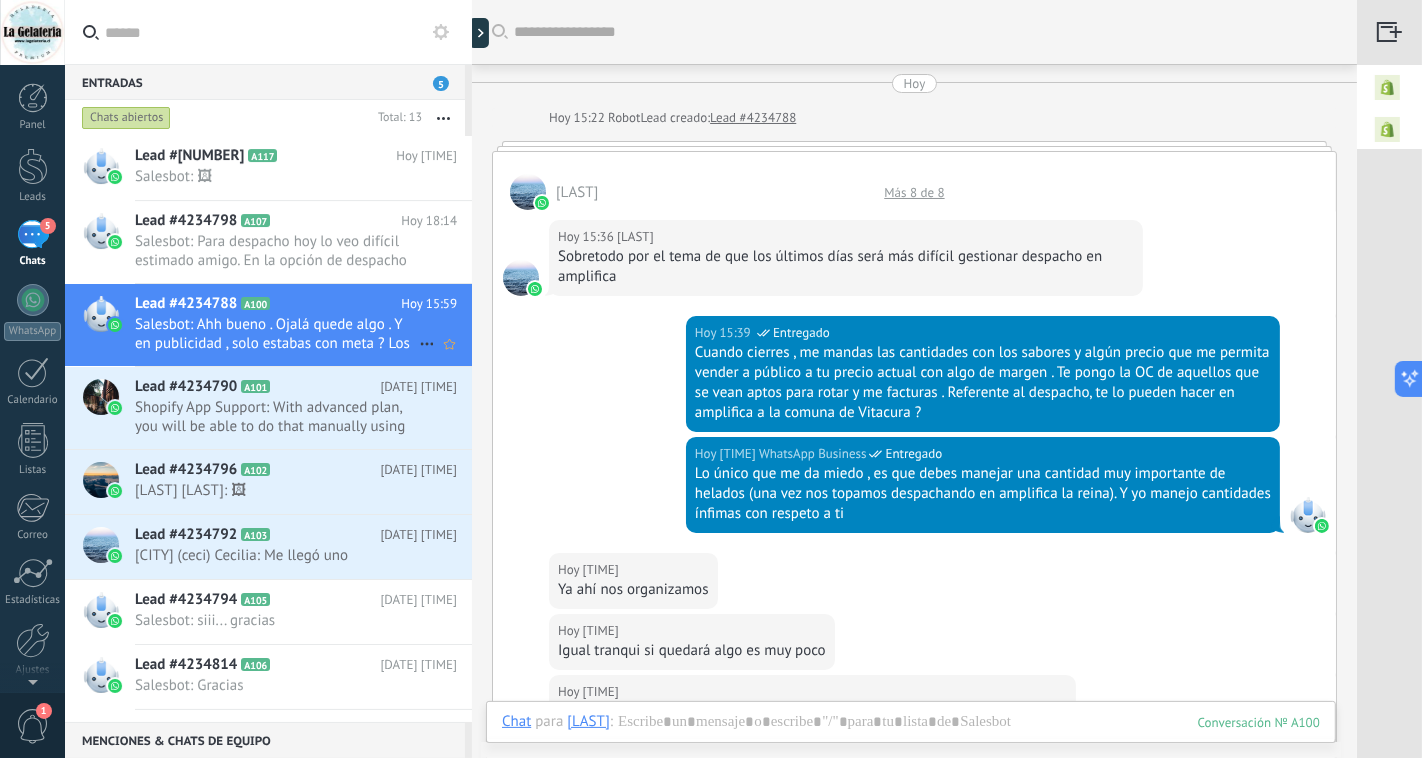 scroll, scrollTop: 660, scrollLeft: 0, axis: vertical 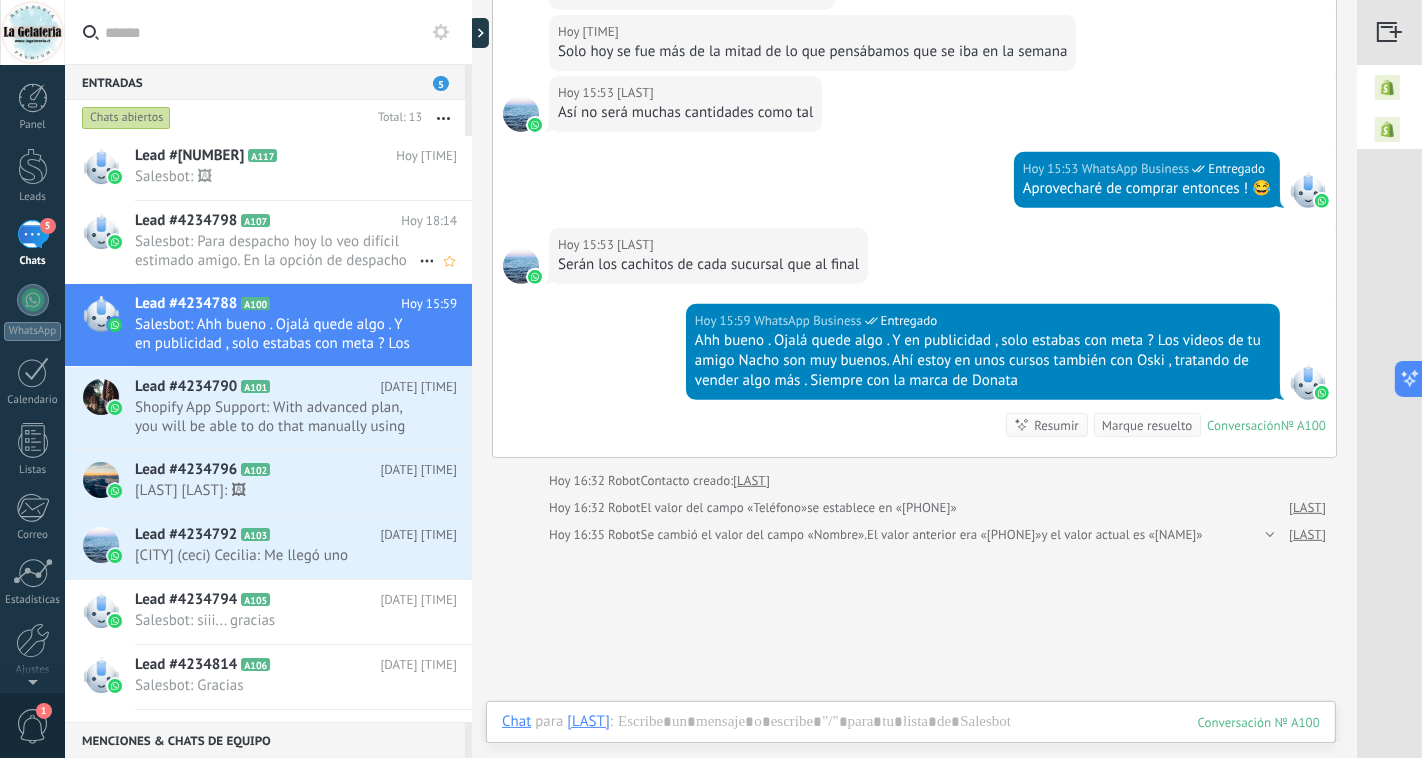 click on "Lead #4234798" at bounding box center (186, 221) 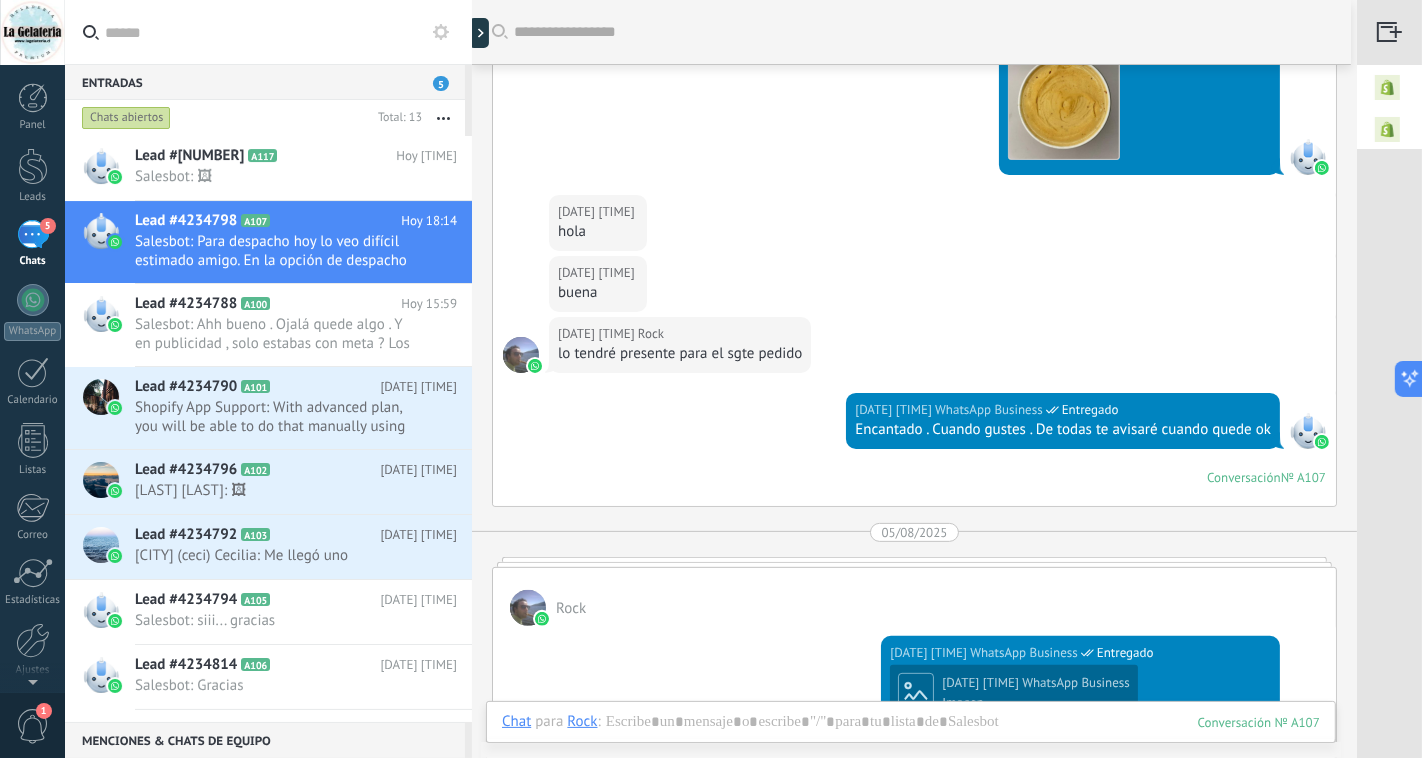 scroll, scrollTop: 346, scrollLeft: 0, axis: vertical 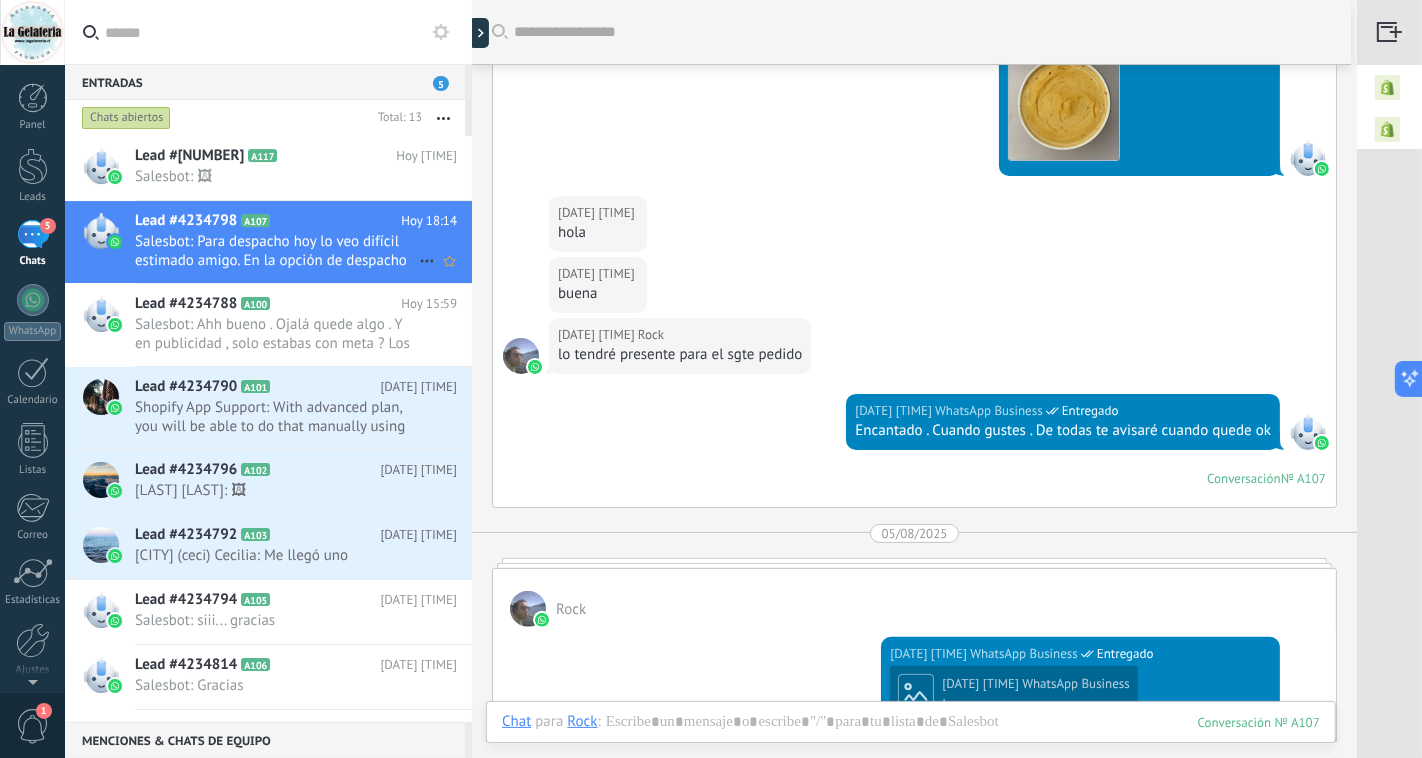 click on "Lead #4234798" at bounding box center [186, 221] 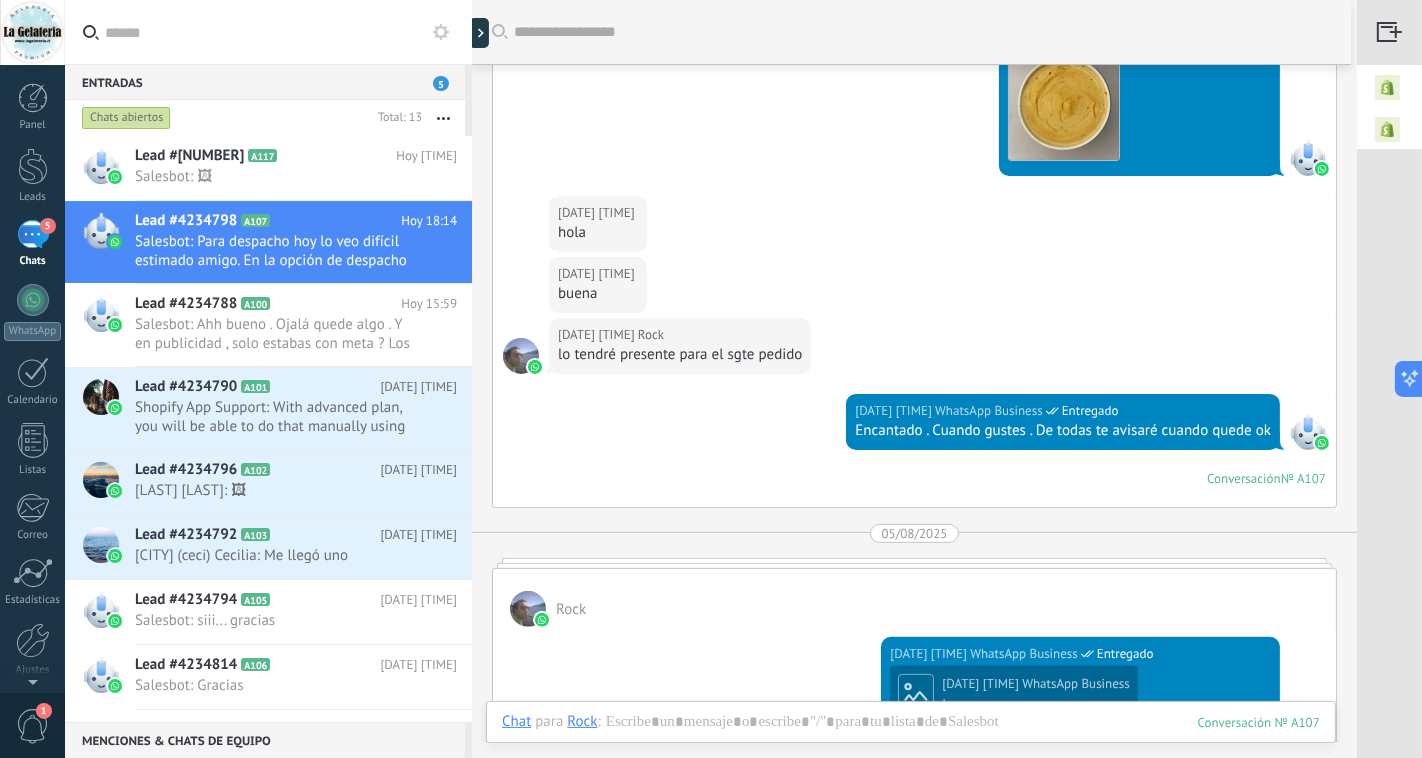 click at bounding box center [472, 379] 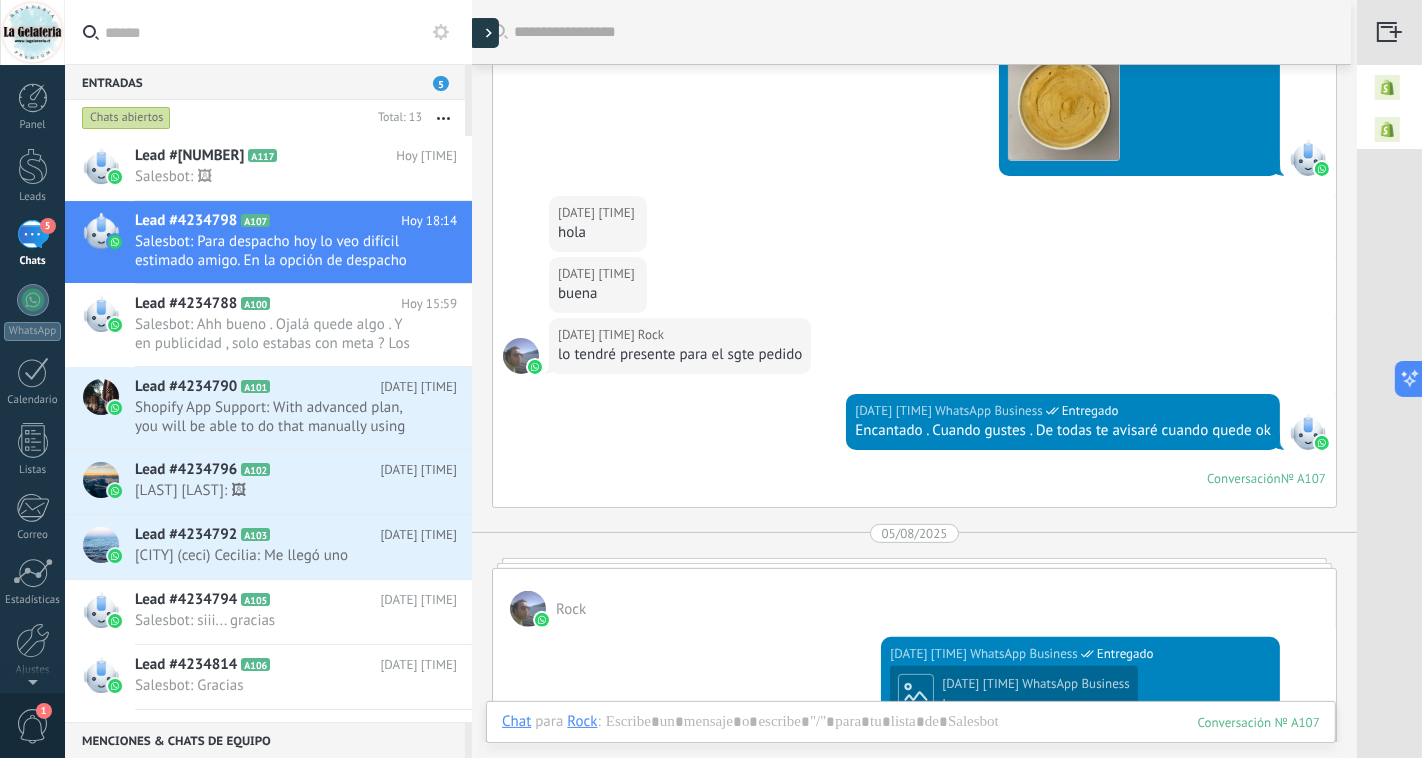 scroll, scrollTop: 60, scrollLeft: 0, axis: vertical 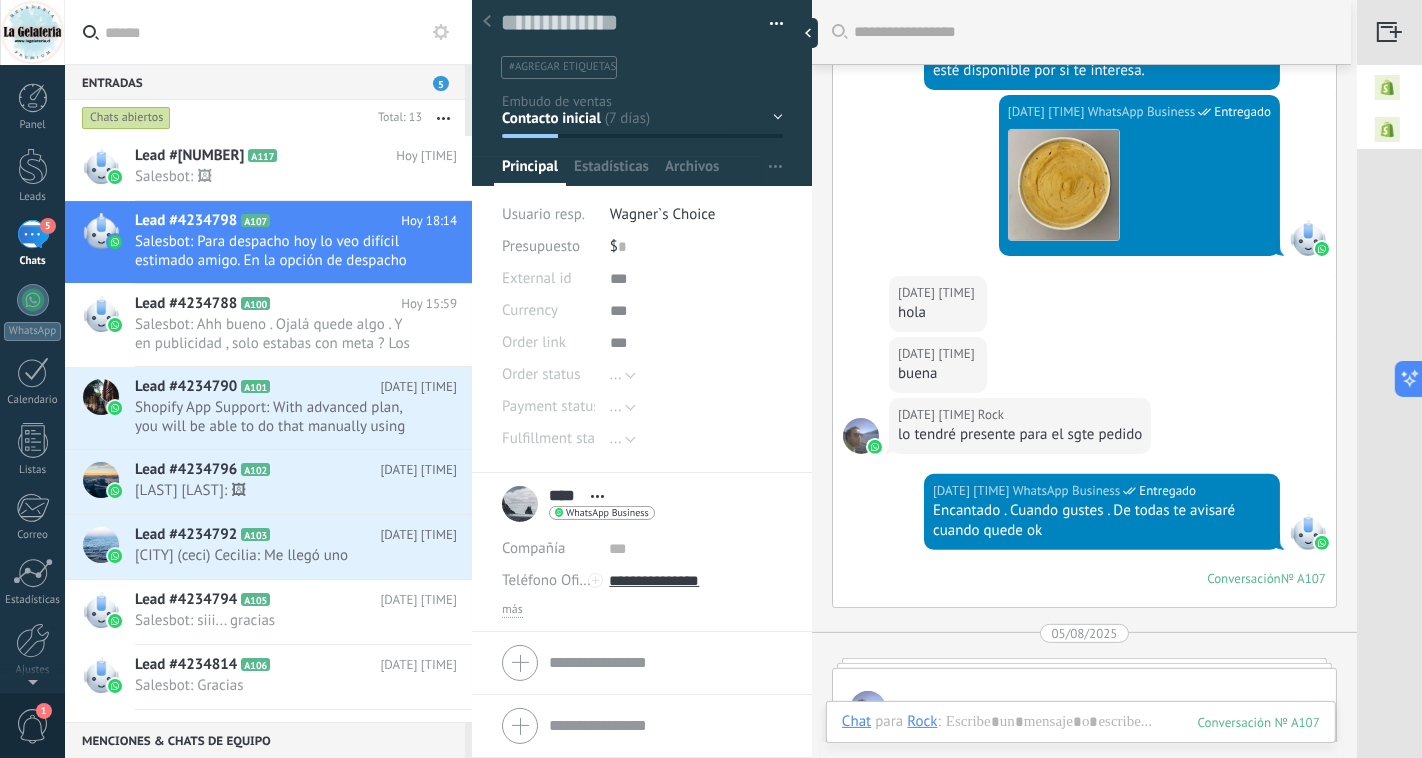 click 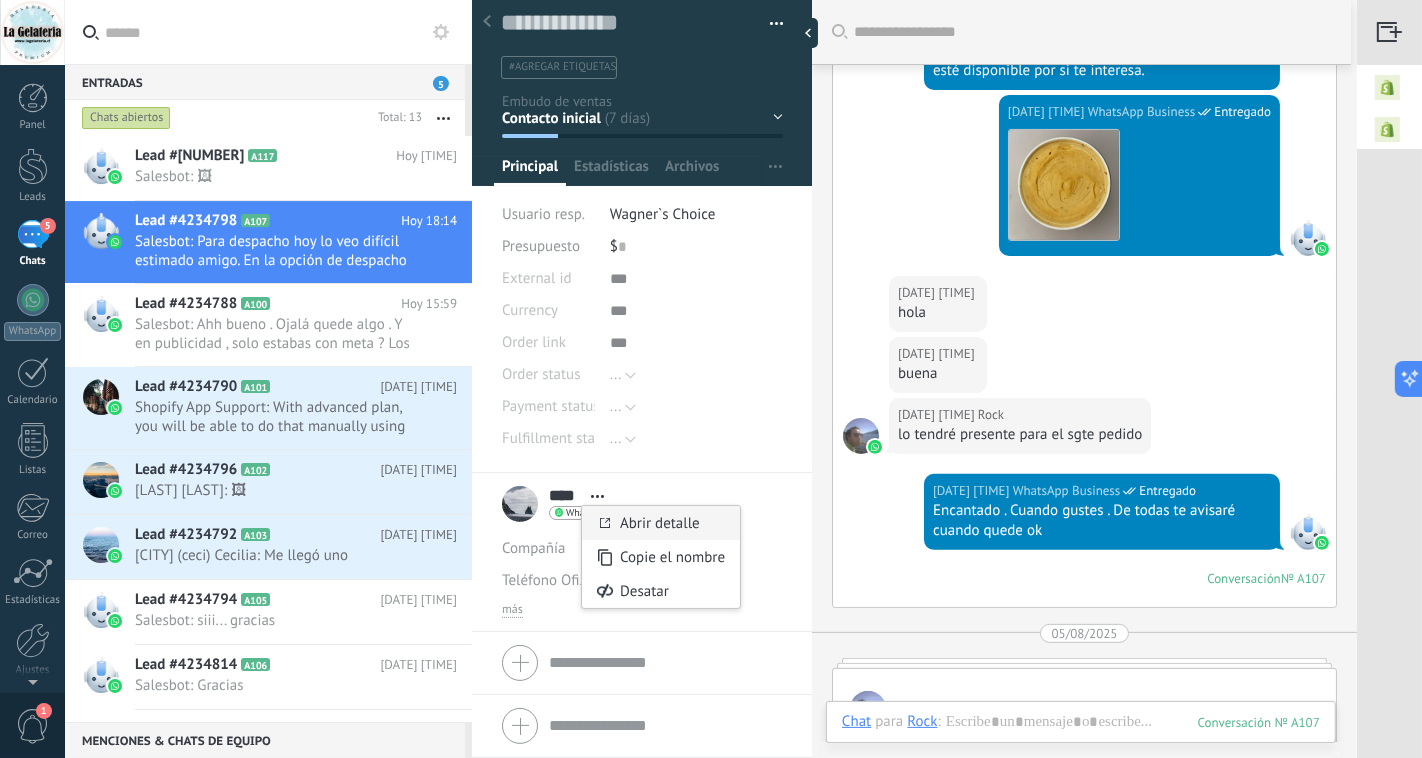 click on "Abrir detalle" at bounding box center (660, 523) 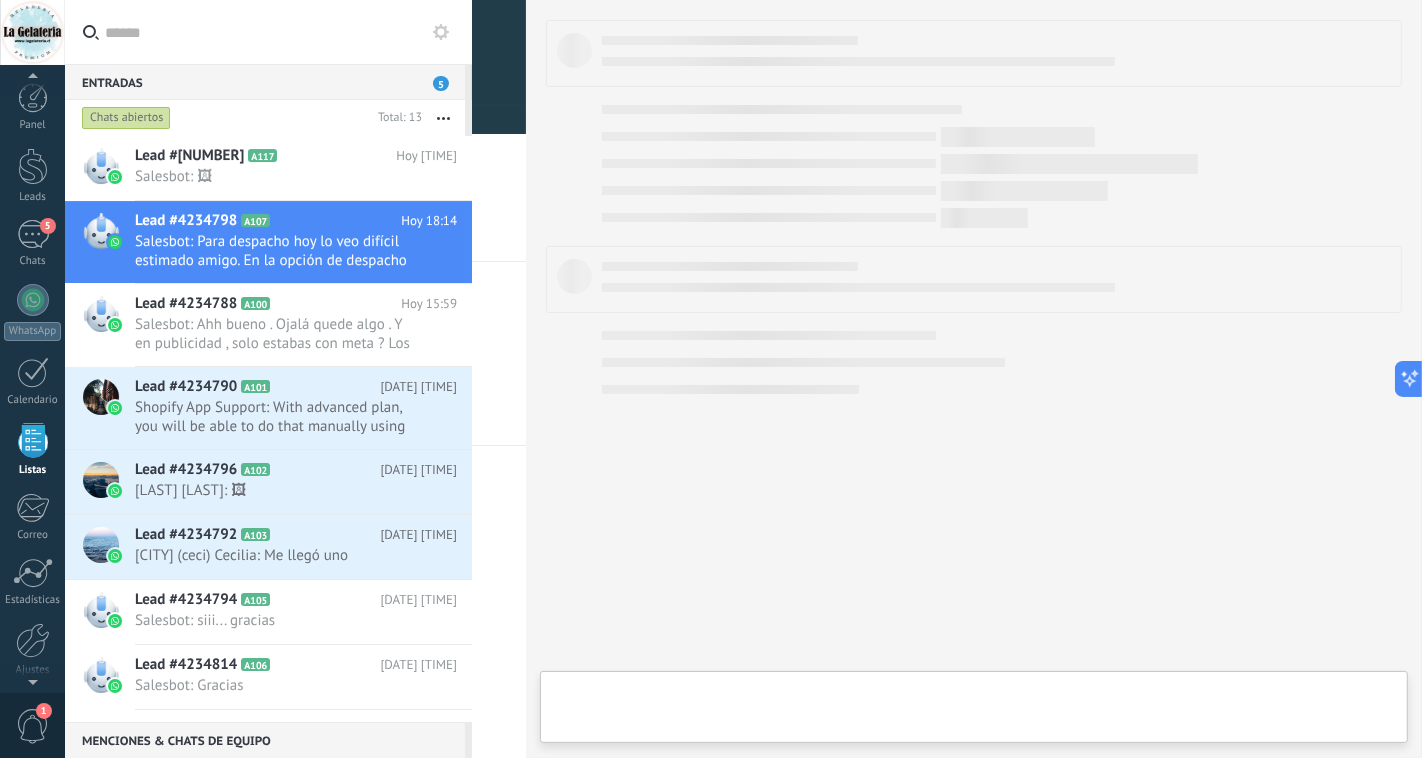 scroll, scrollTop: 51, scrollLeft: 0, axis: vertical 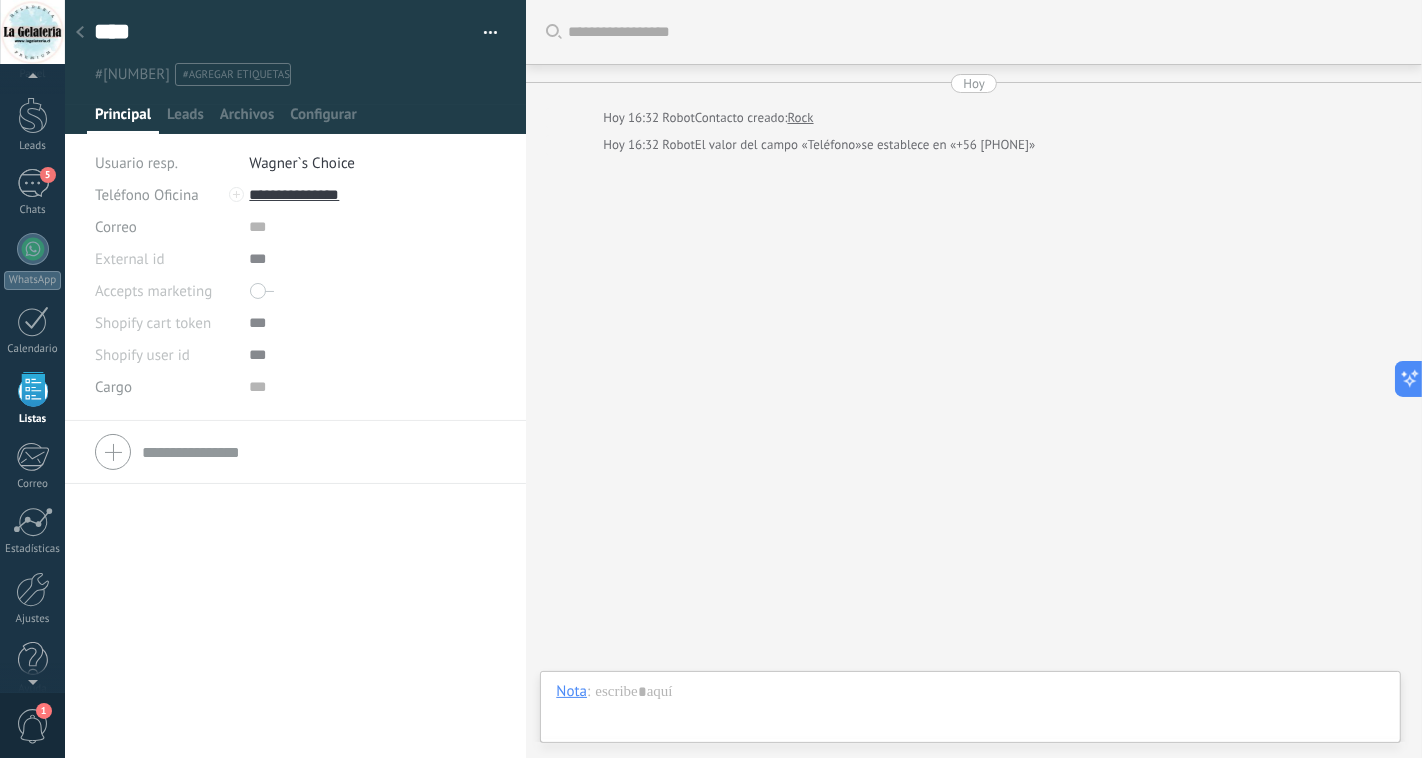 click at bounding box center [80, 33] 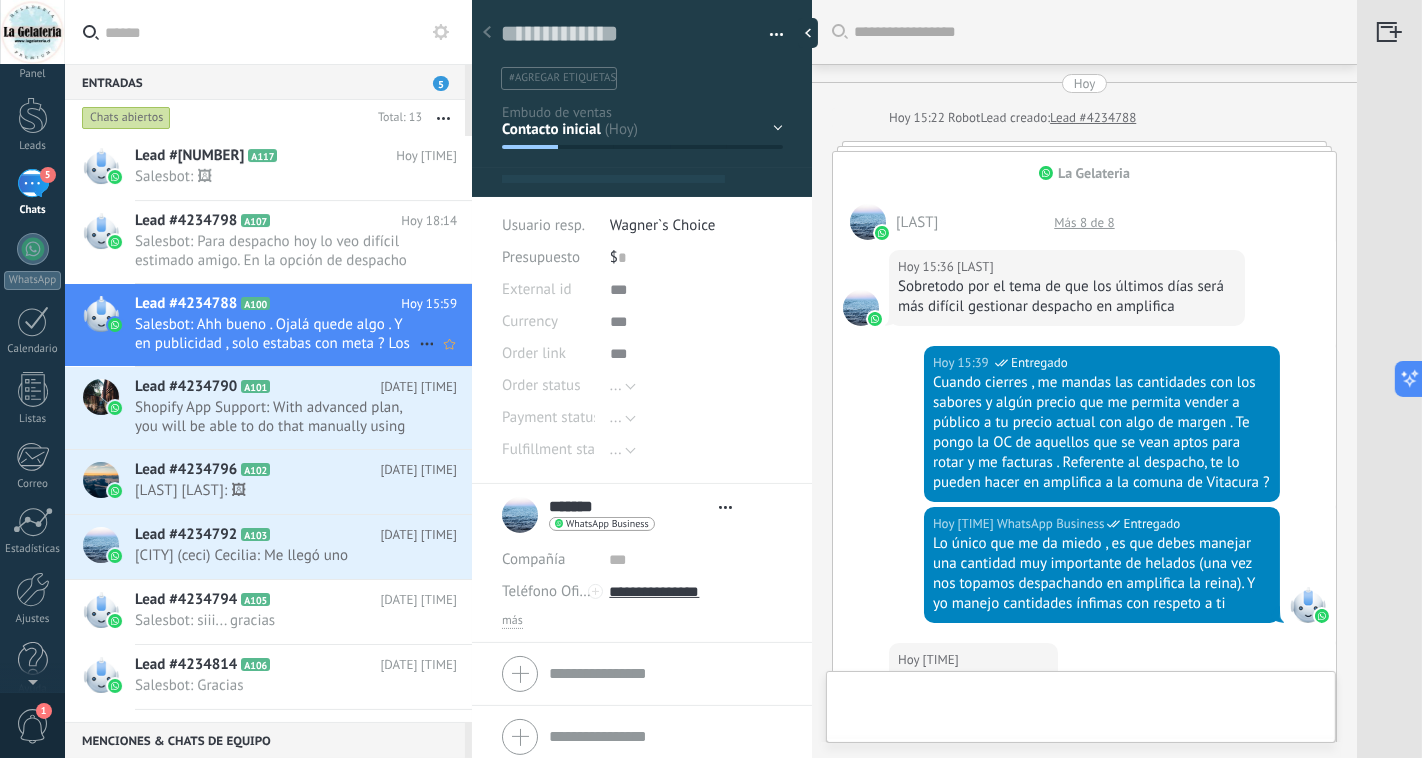 scroll, scrollTop: 0, scrollLeft: 0, axis: both 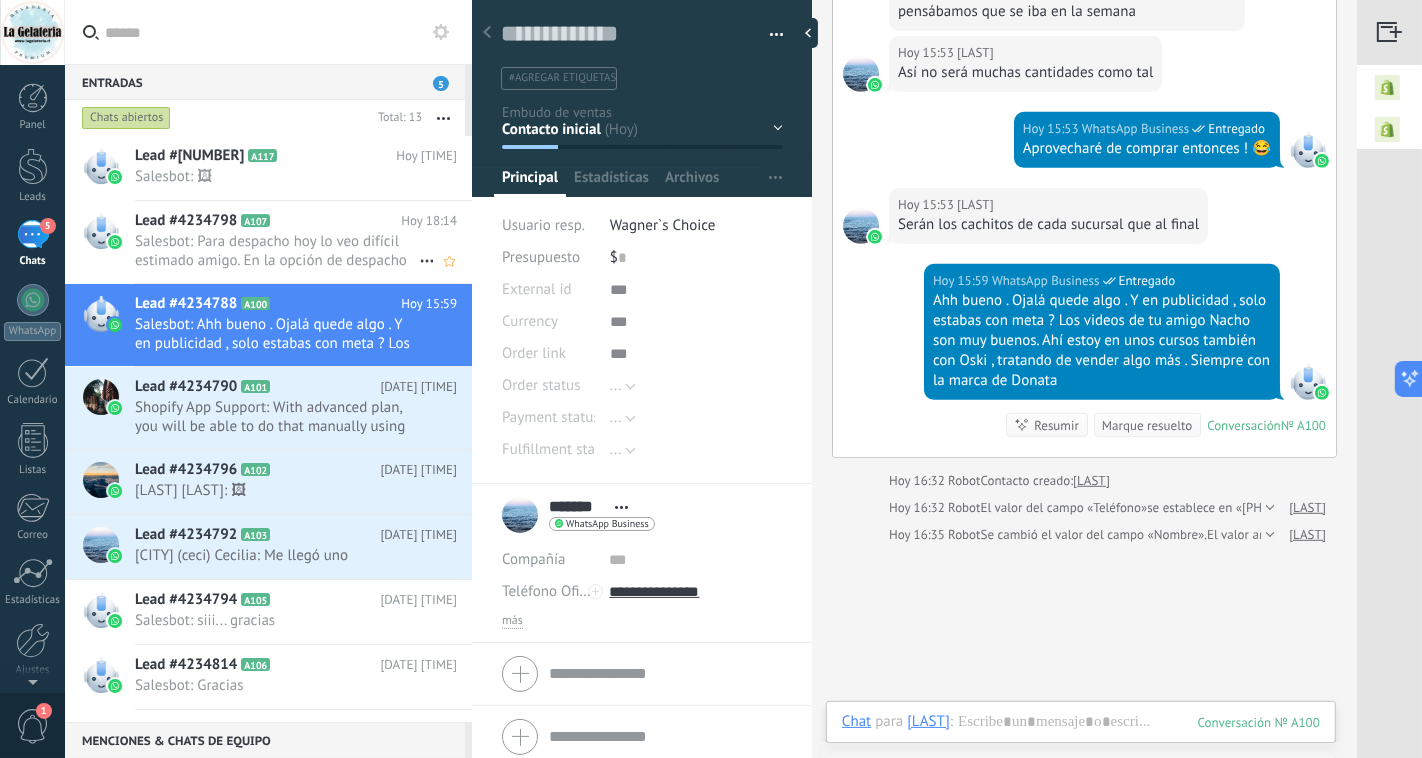 click on "Salesbot: Para despacho hoy lo veo difícil estimado amigo. En la opción de despacho te arroja la opción . Si es hoy te s..." at bounding box center (277, 251) 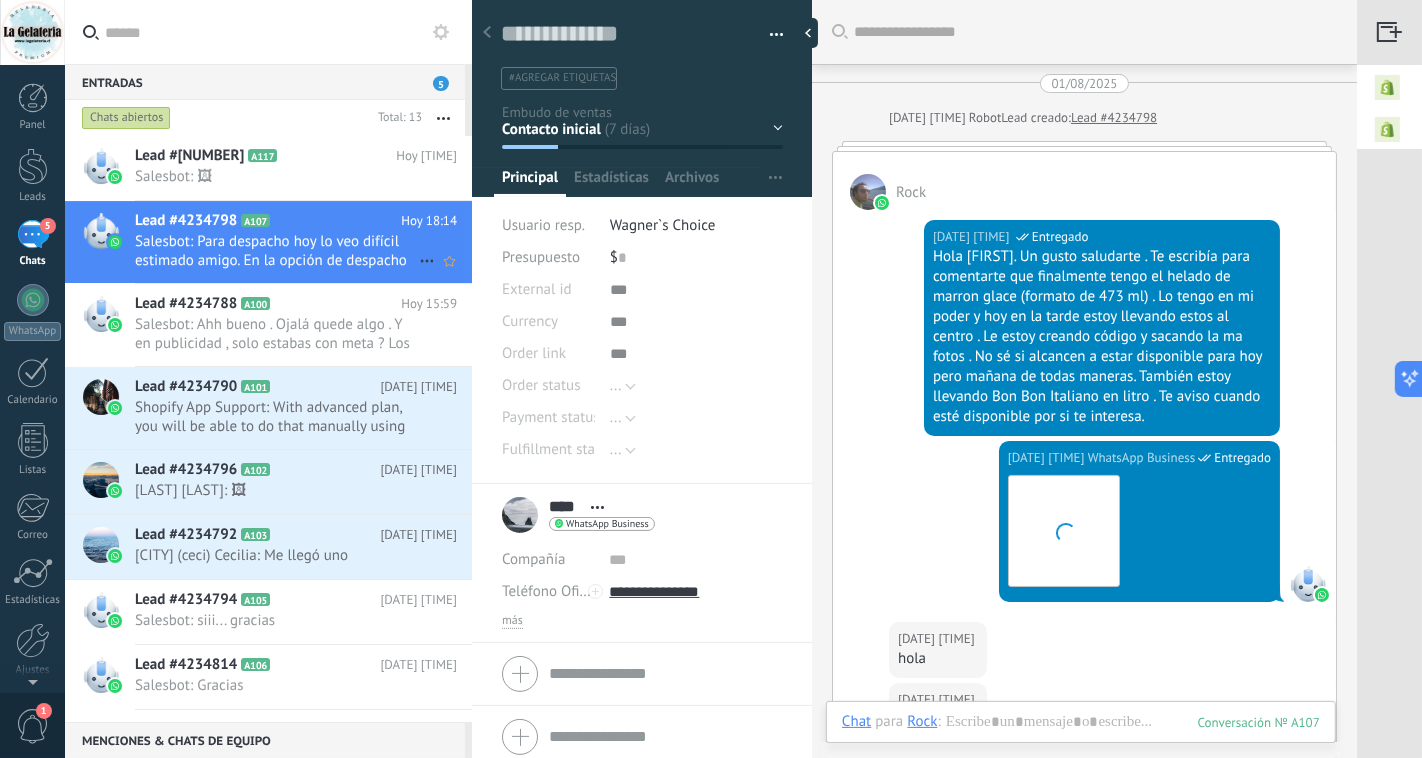 scroll, scrollTop: 30, scrollLeft: 0, axis: vertical 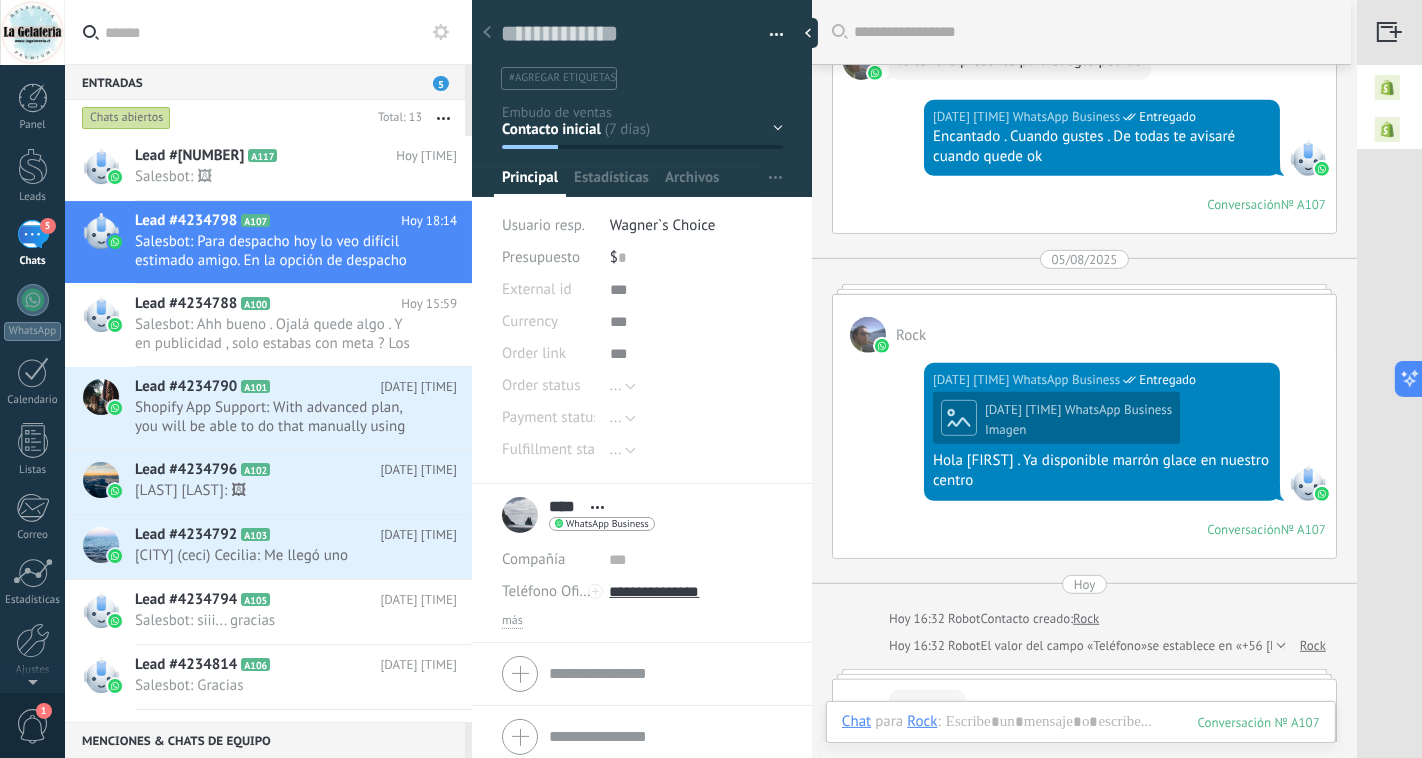click at bounding box center [868, -528] 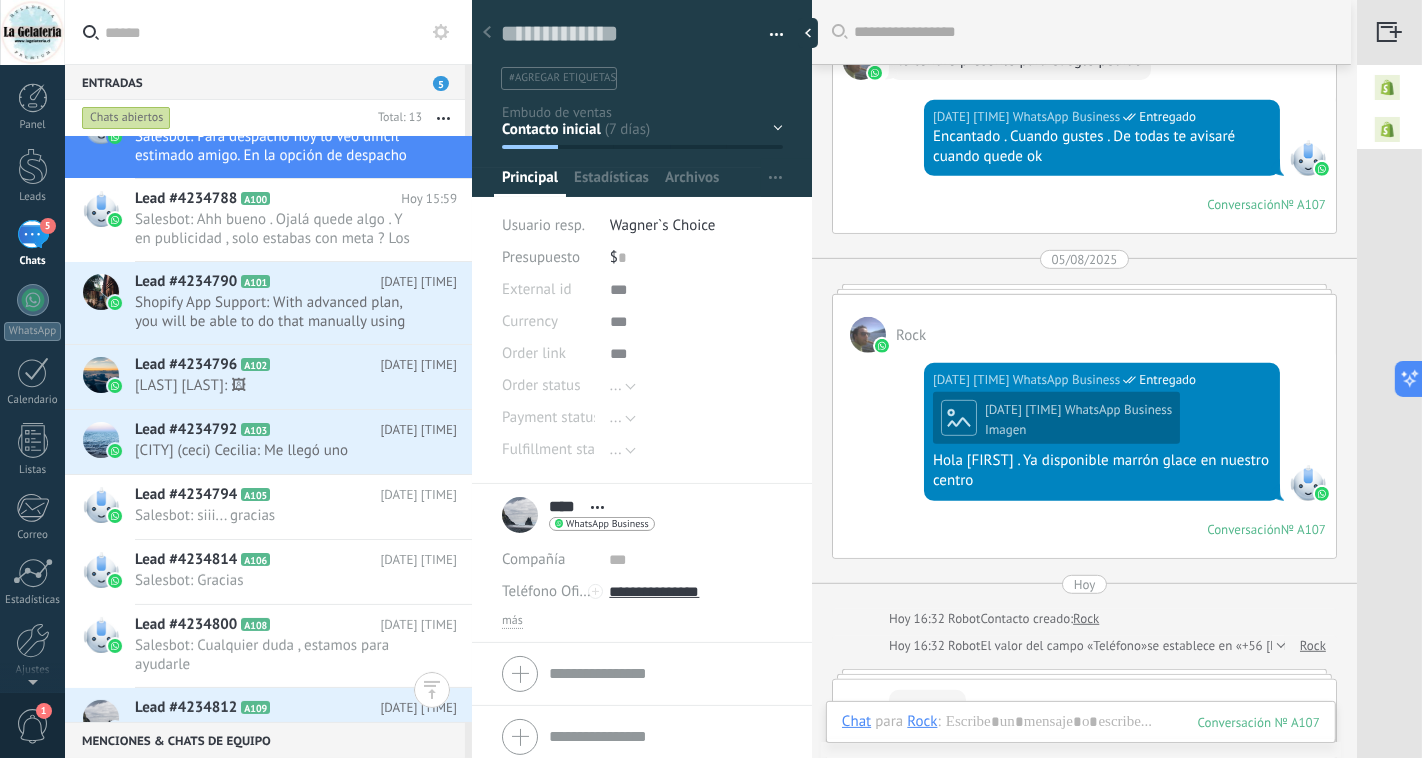 scroll, scrollTop: 105, scrollLeft: 0, axis: vertical 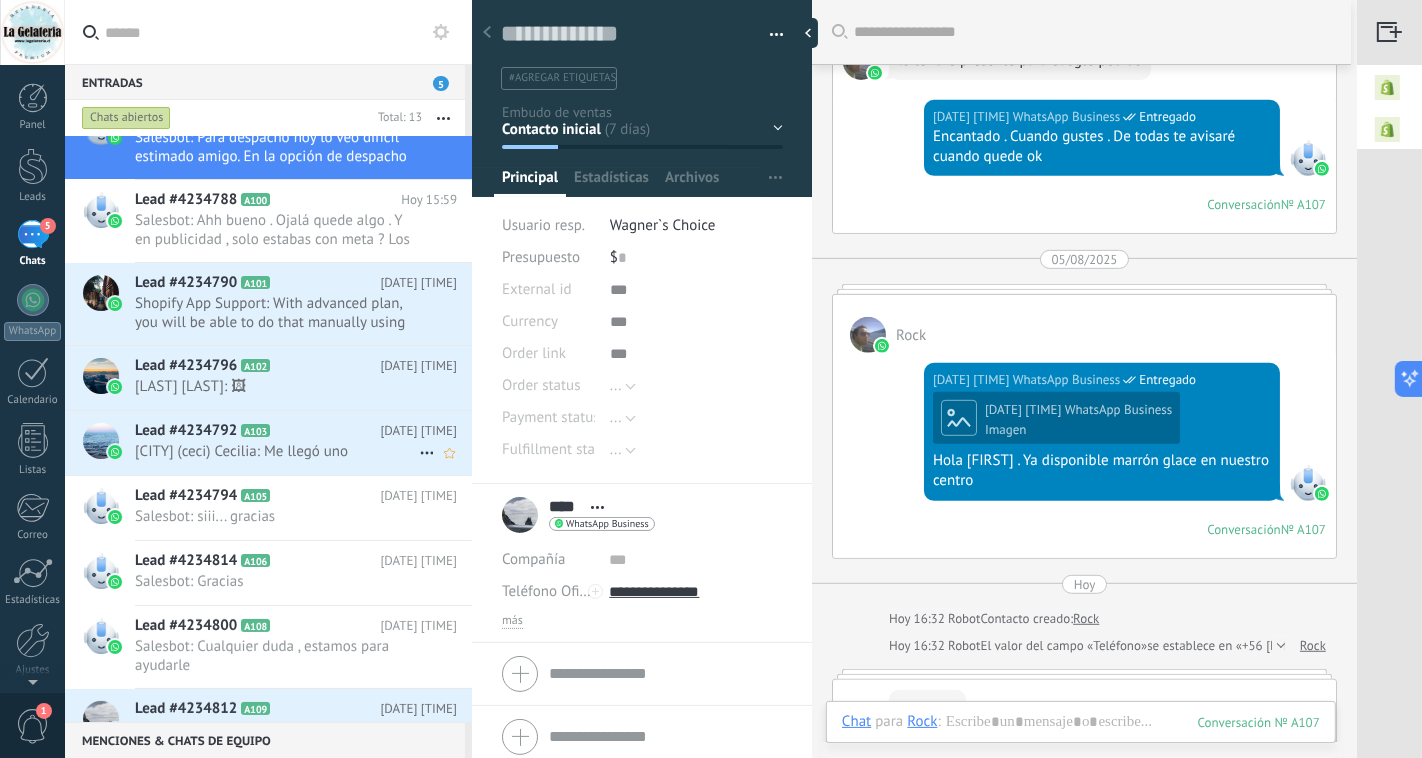 click on "Lead #4234792" at bounding box center [186, 431] 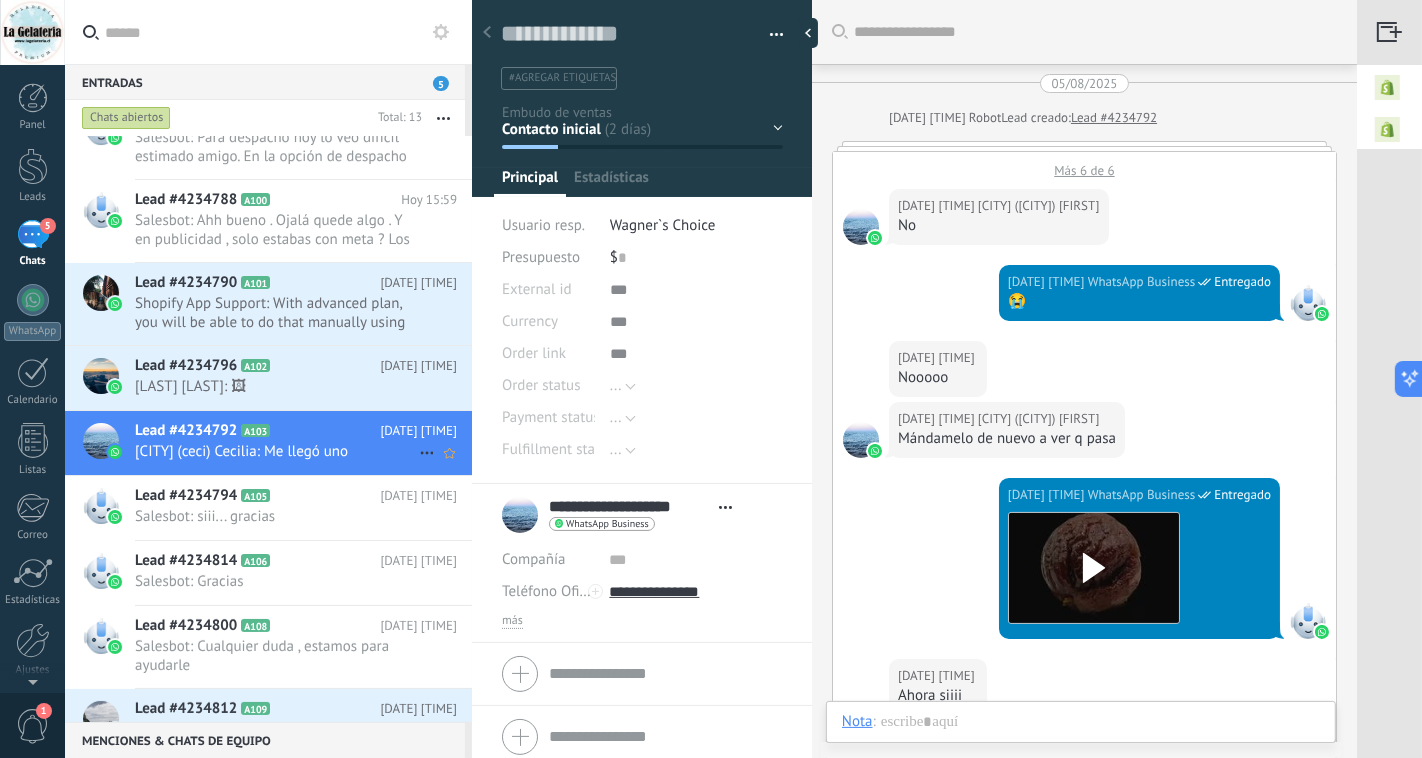 type on "**********" 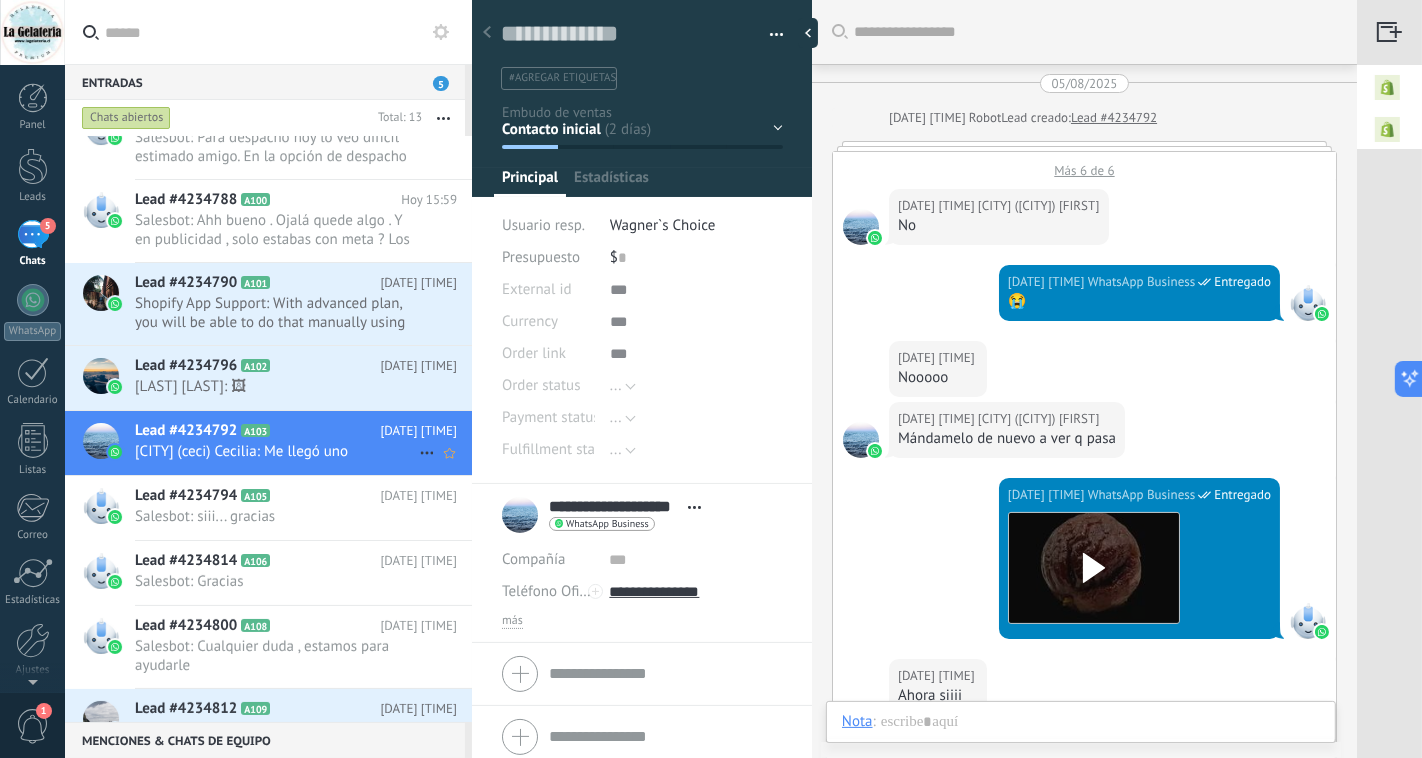 scroll, scrollTop: 632, scrollLeft: 0, axis: vertical 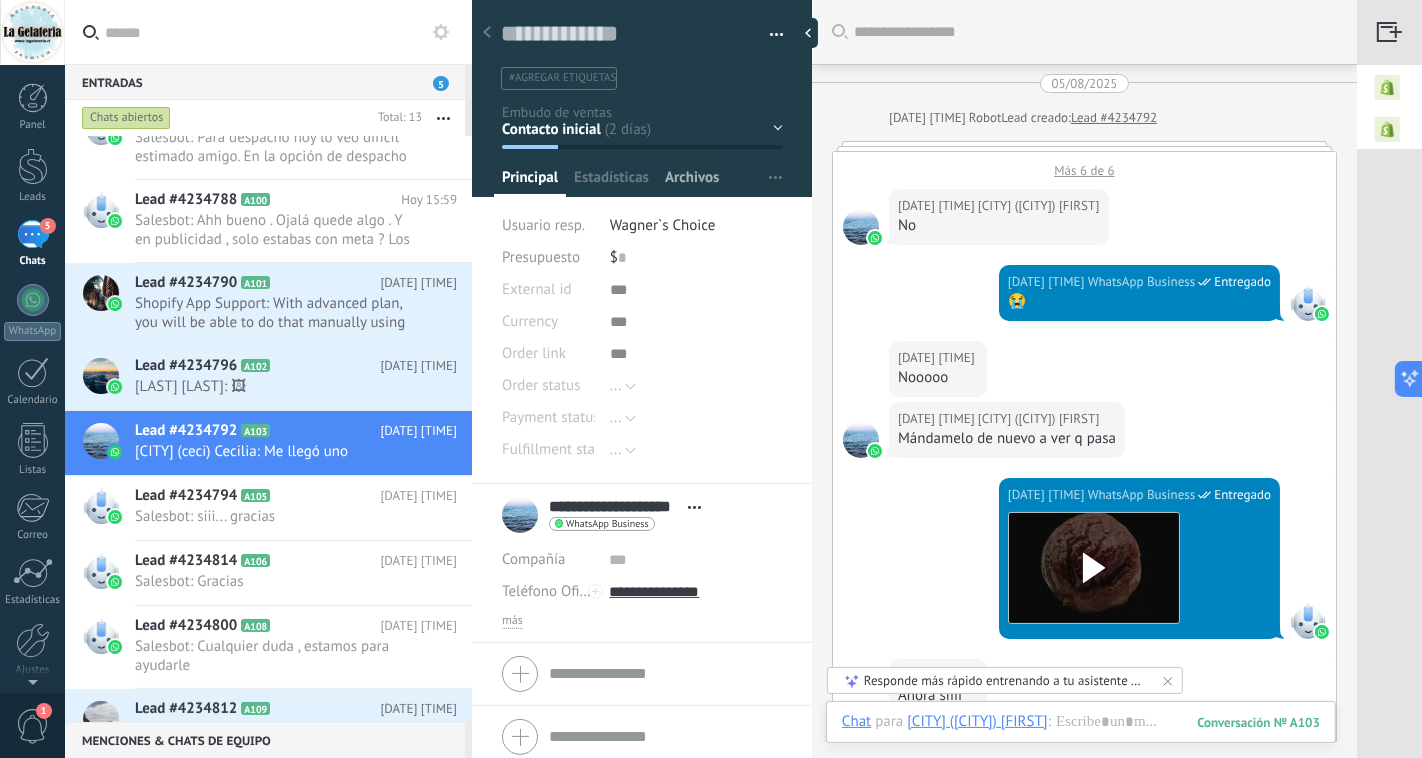 click on "Archivos" at bounding box center [692, 182] 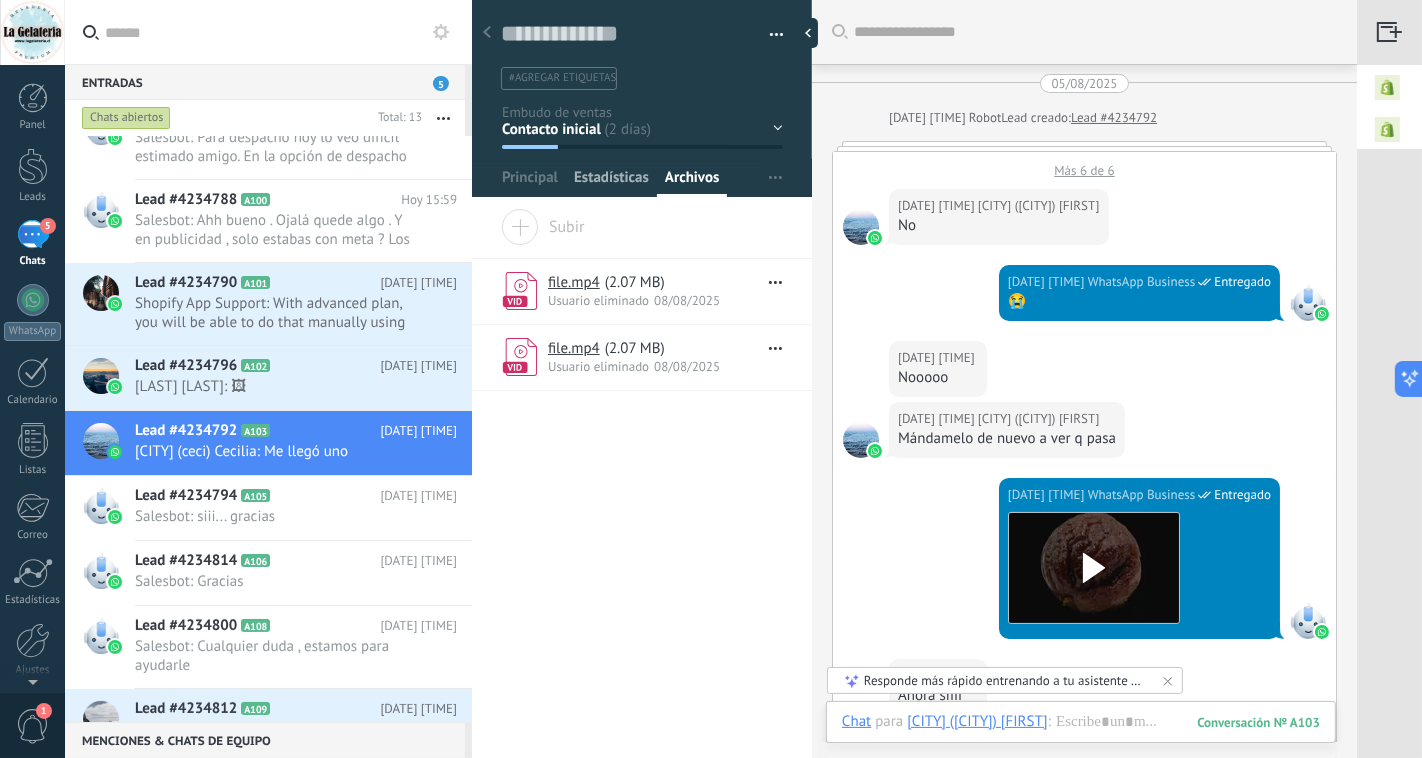 click on "Estadísticas" at bounding box center (611, 182) 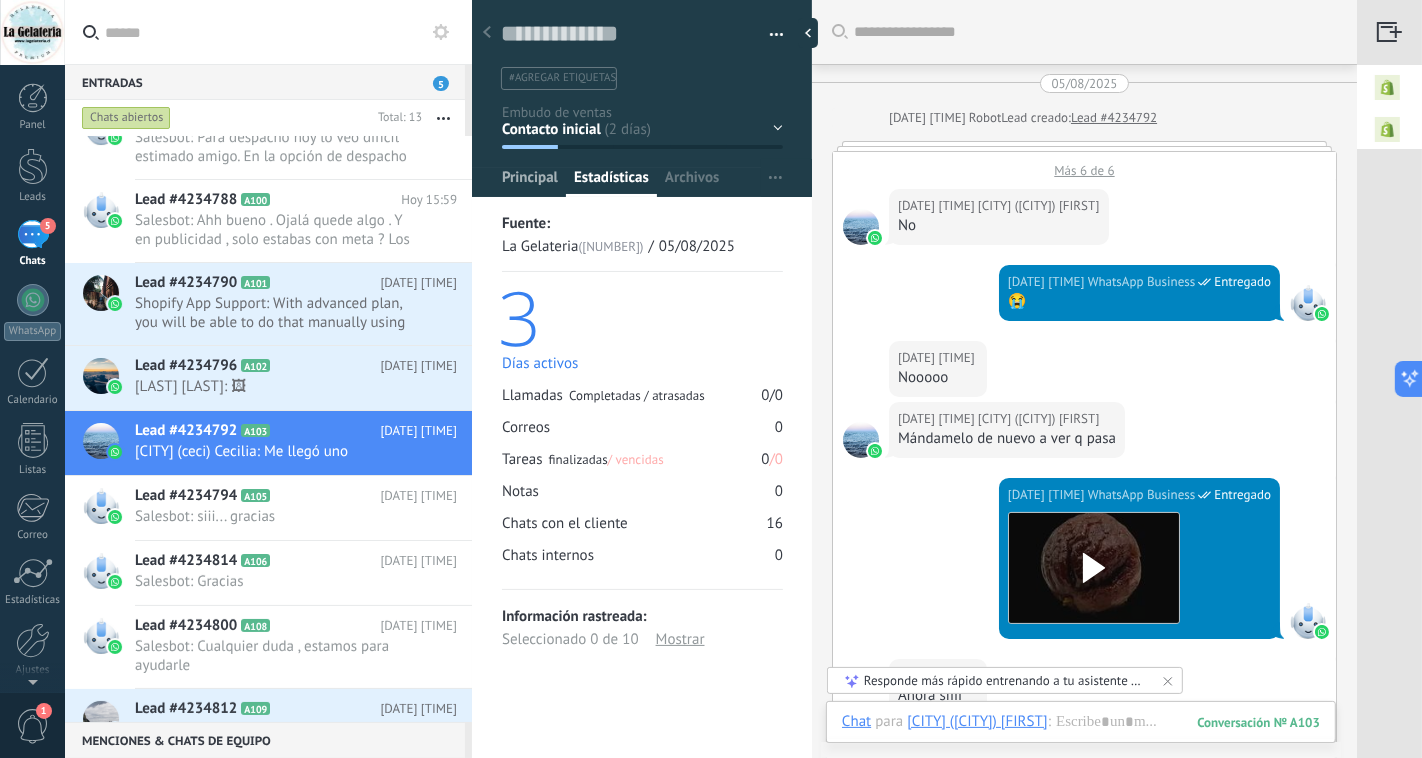 click on "Principal" at bounding box center [530, 182] 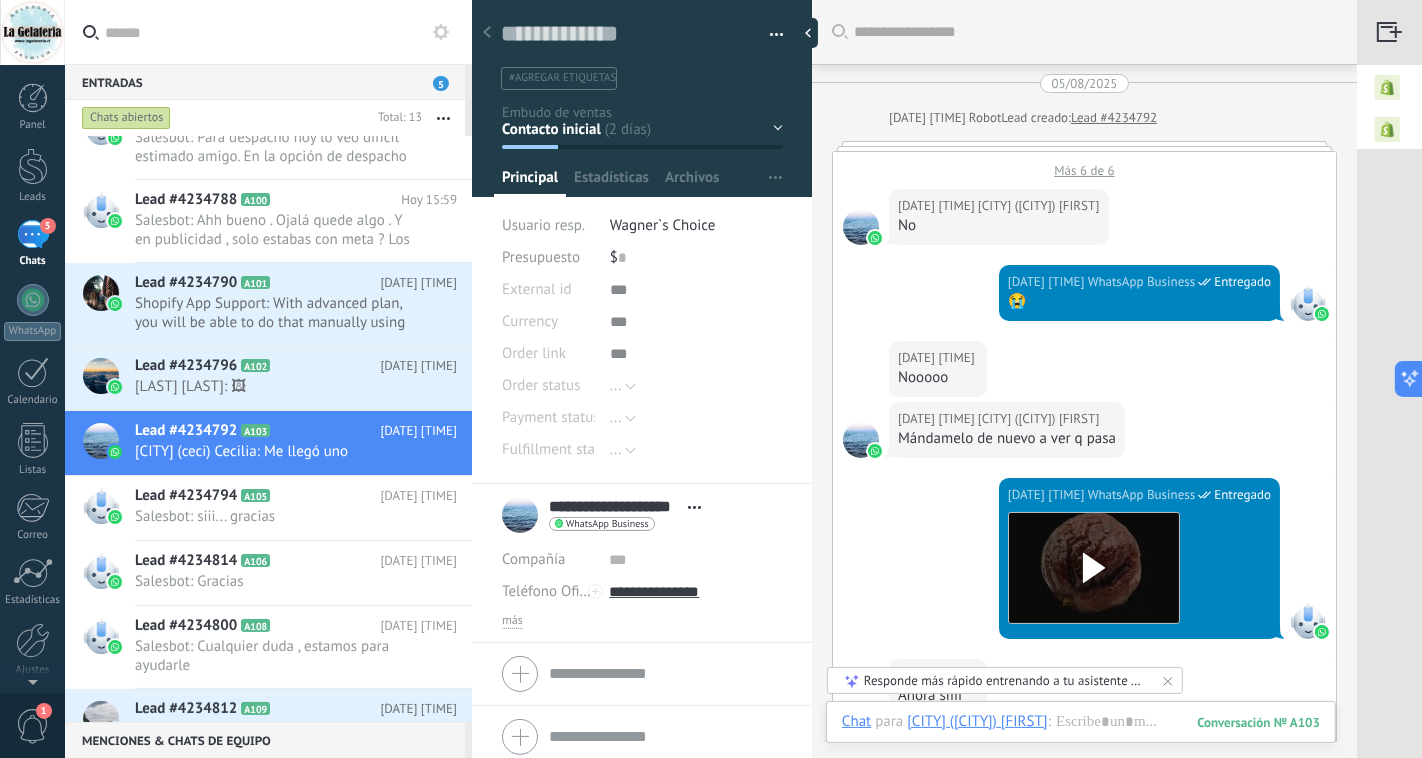 click at bounding box center (777, 38) 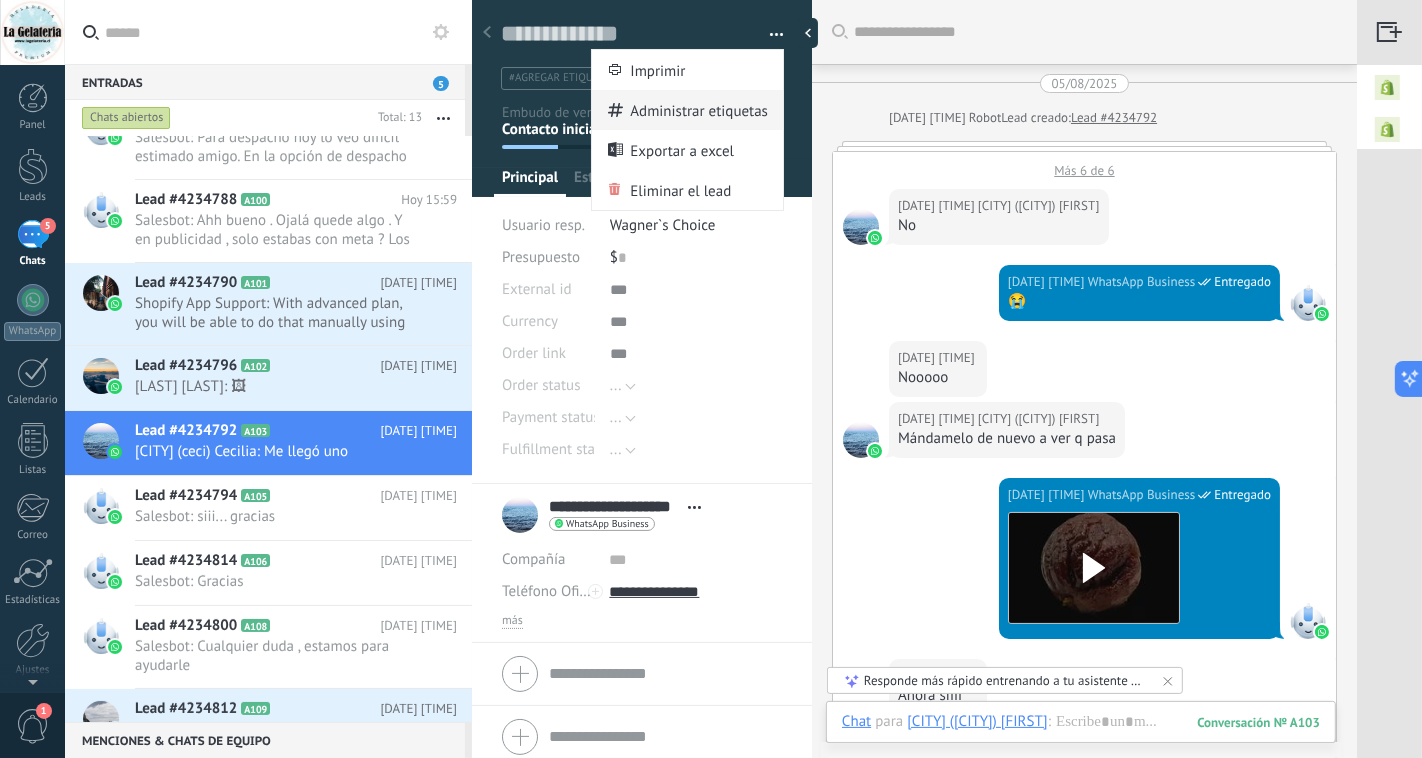 click on "Administrar etiquetas" at bounding box center (699, 110) 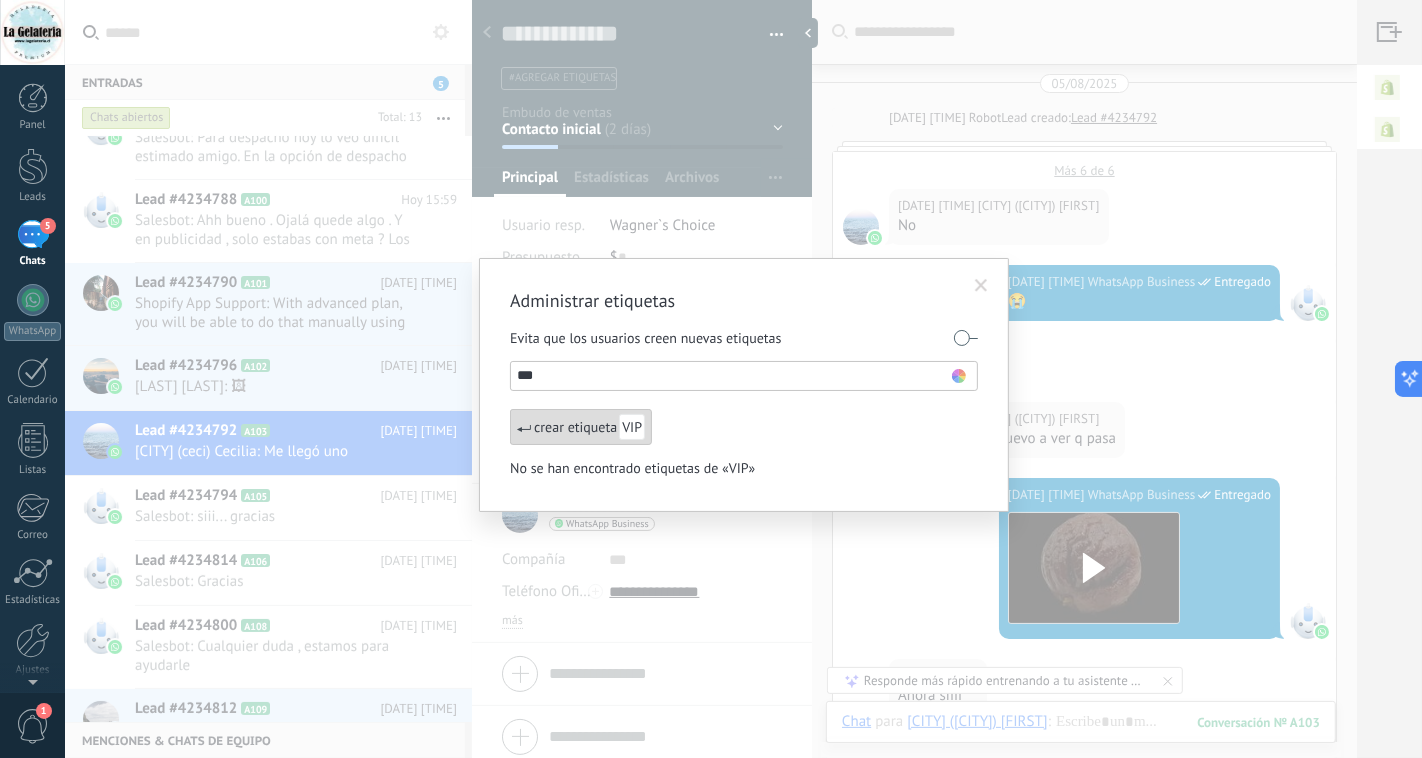type on "***" 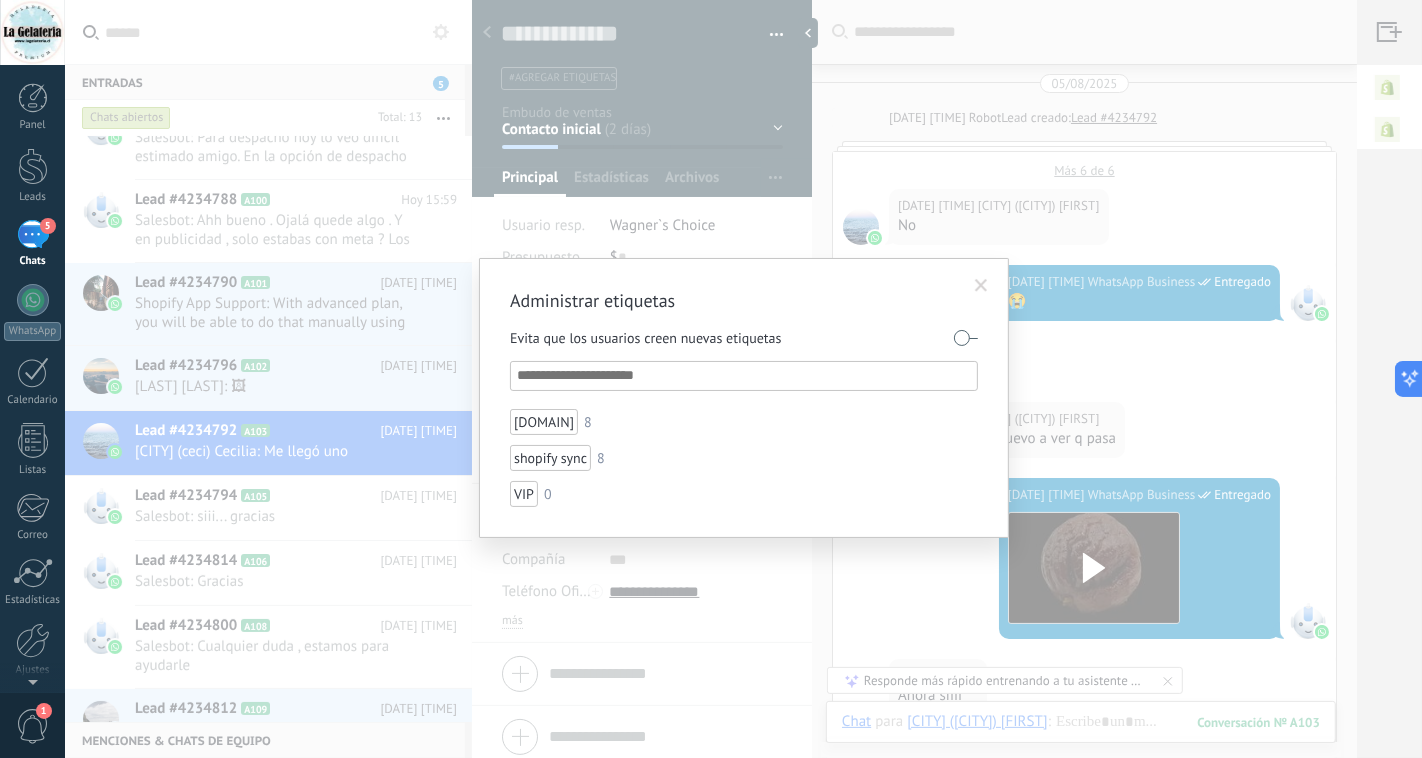 click at bounding box center [981, 286] 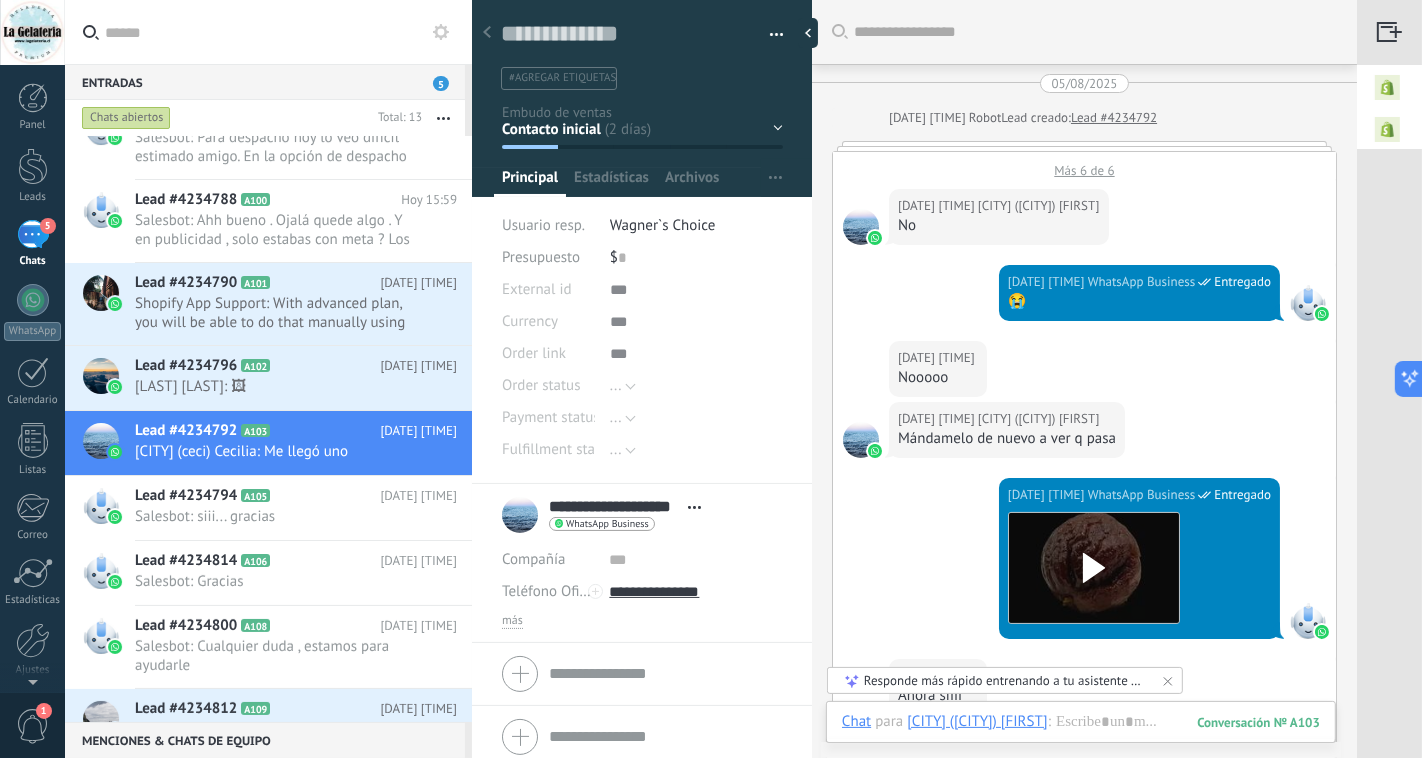 scroll, scrollTop: 11, scrollLeft: 0, axis: vertical 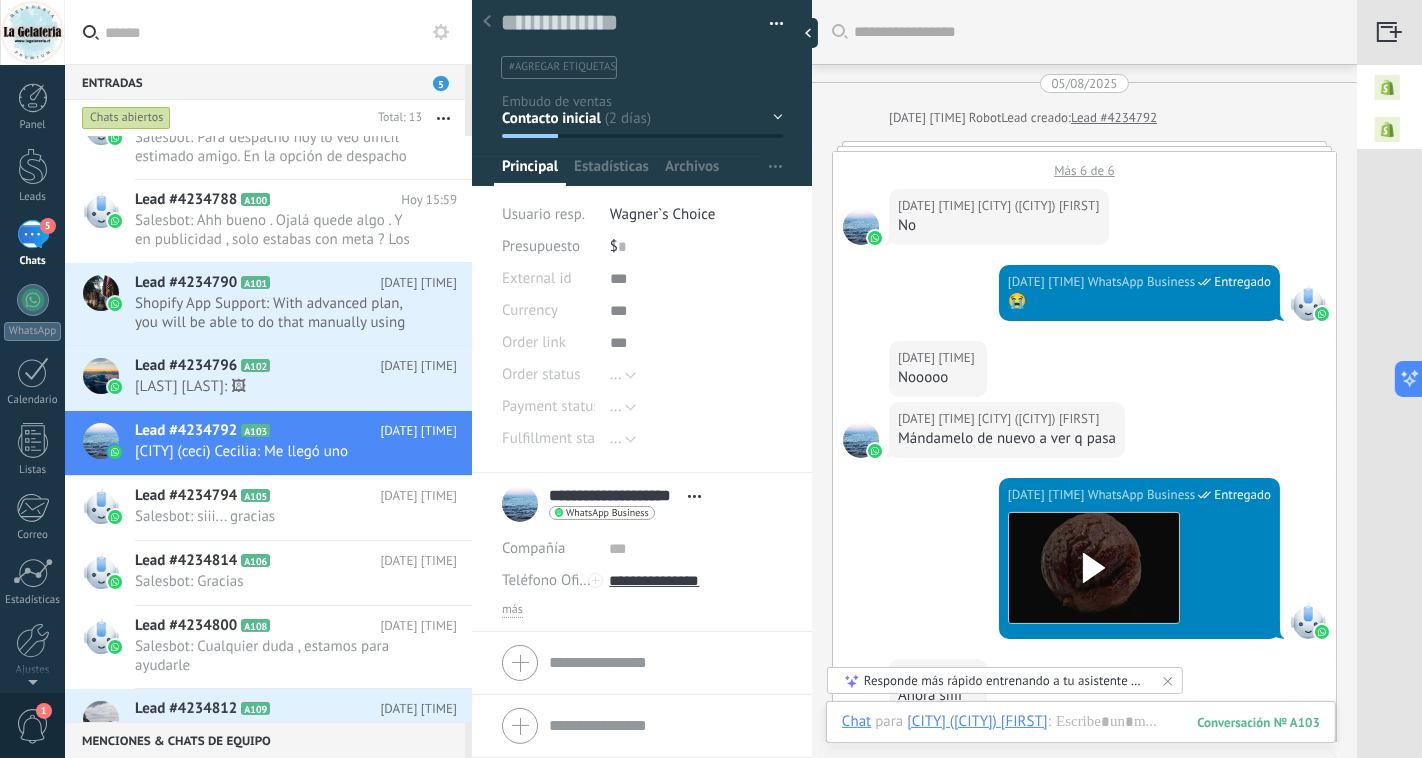 click 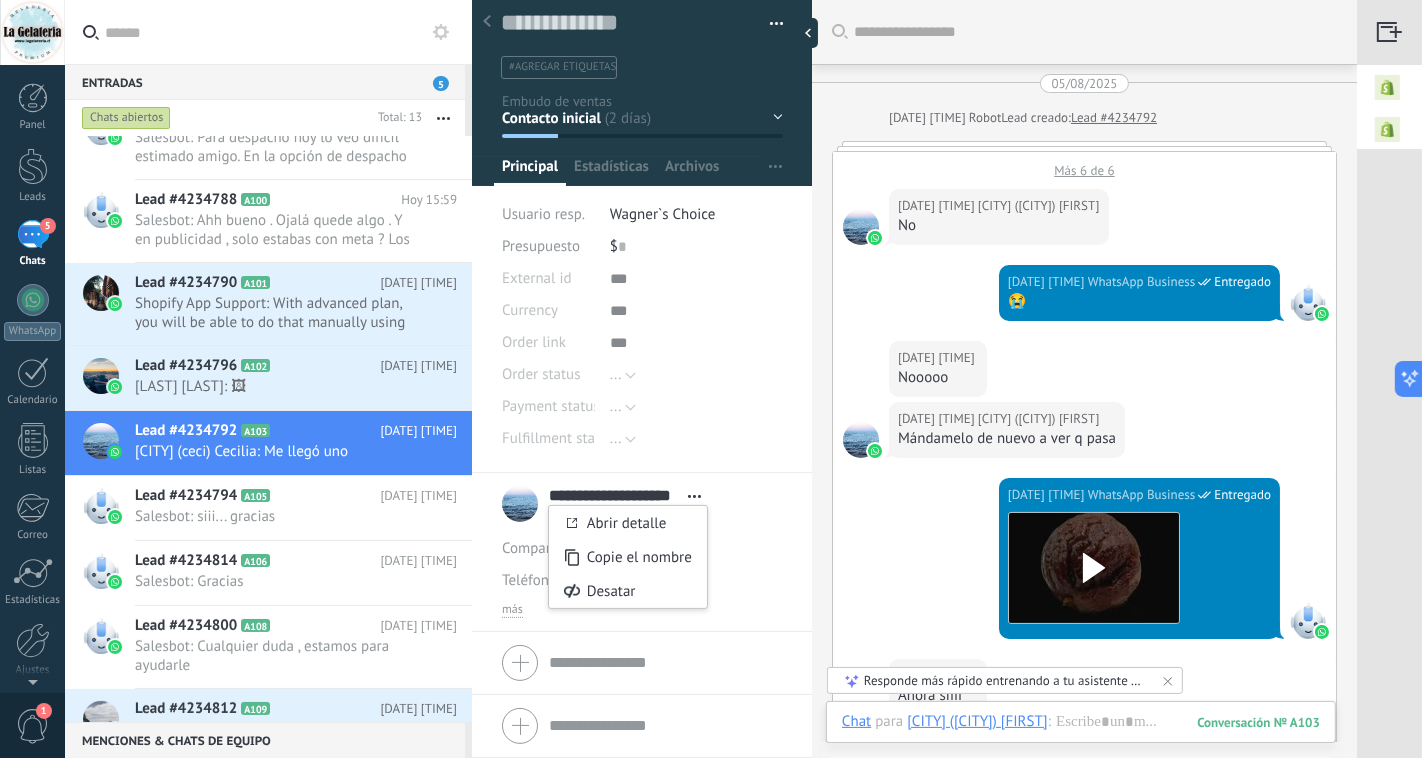 click on "**********" at bounding box center (642, 504) 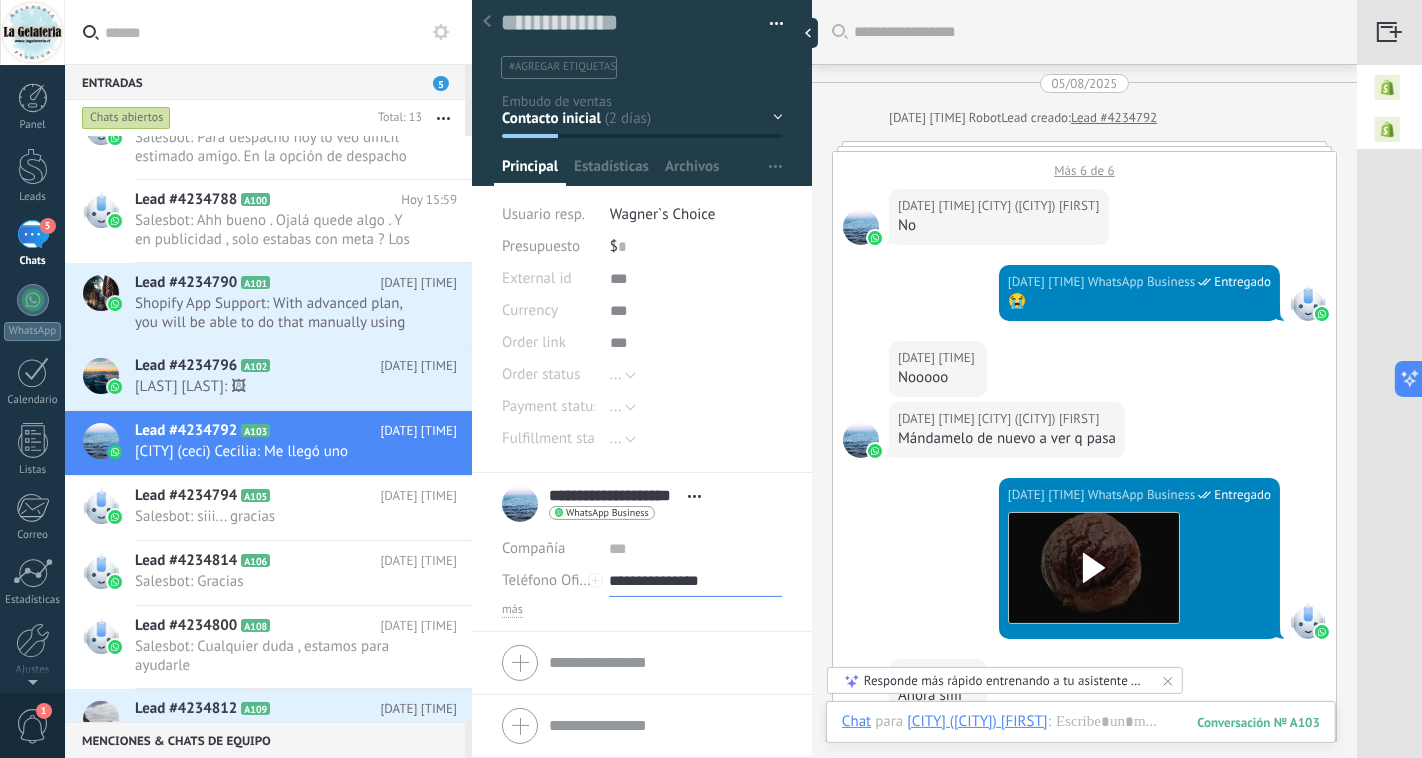 click on "**********" at bounding box center (695, 581) 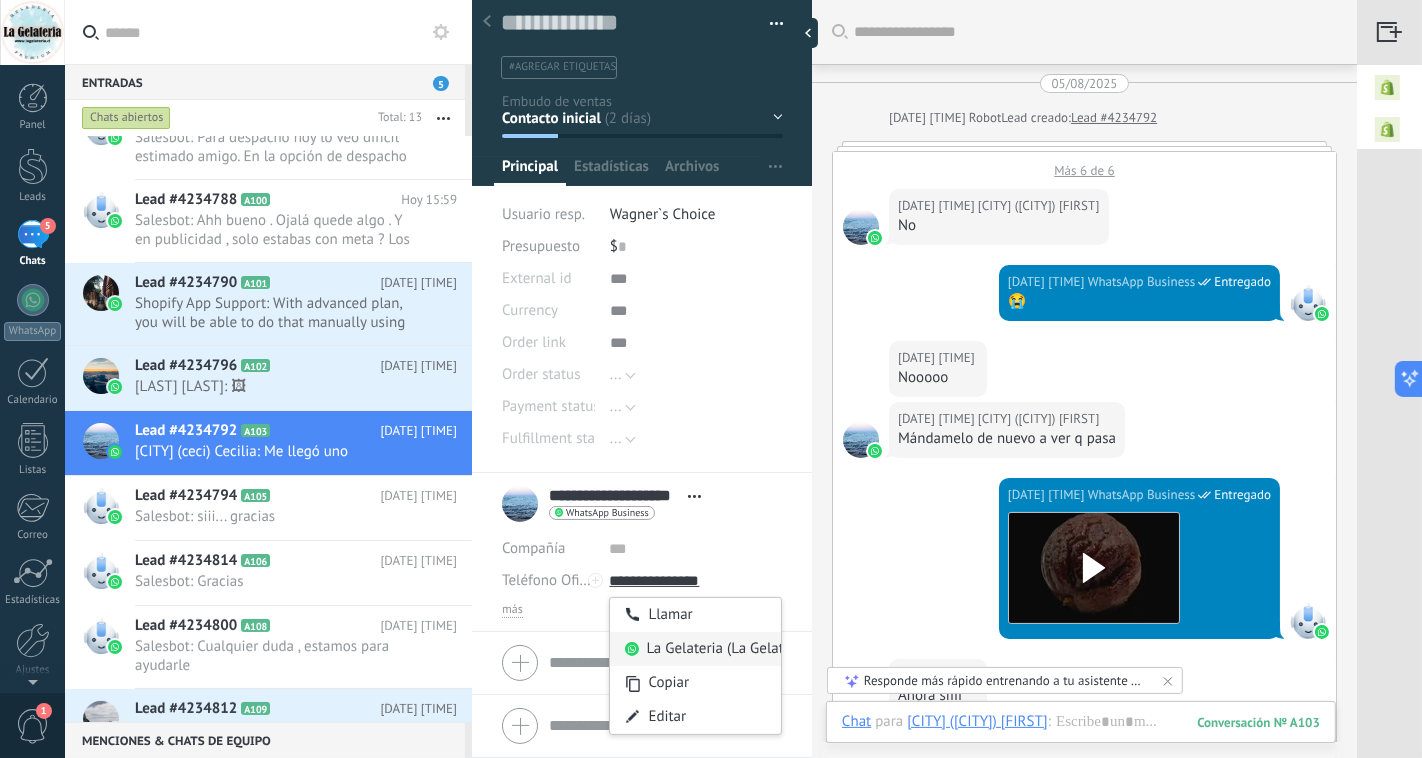 click on "La Gelateria (La Gelateria)" at bounding box center (695, 649) 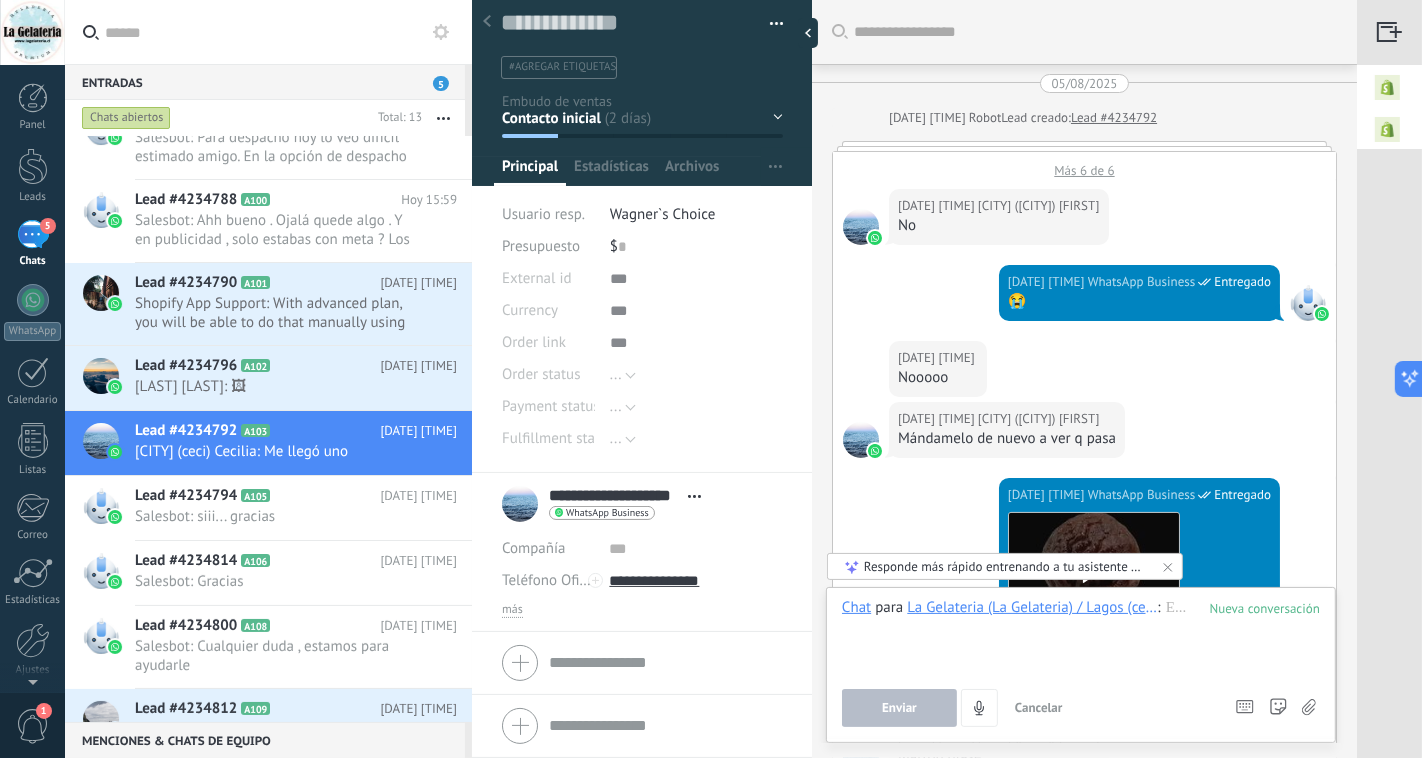 click 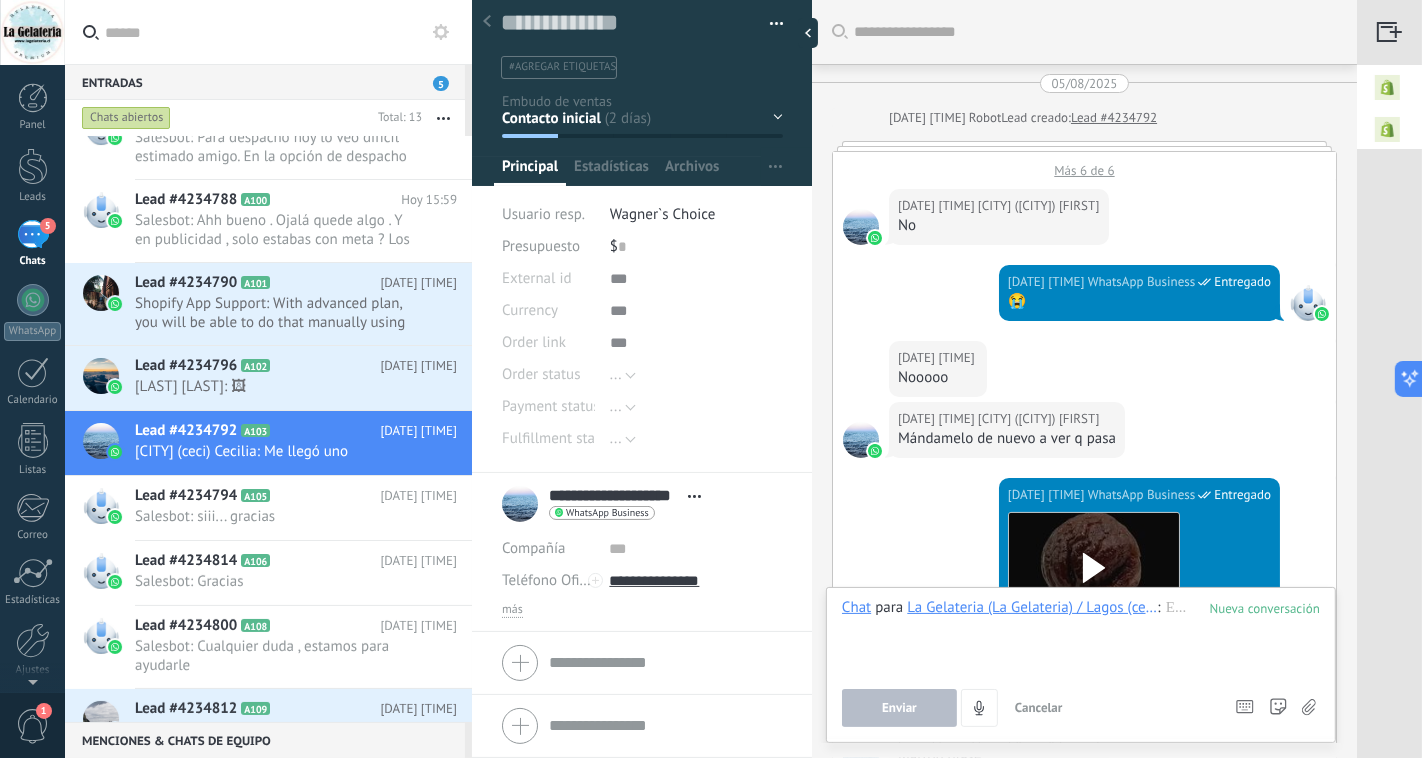 click on "Dirección del cliente The work phone or email provided doesn’t match any of your Shopify Pedido más reciente The work phone or email provided doesn’t match any of your Shopify Dirección del cliente The work phone or email provided doesn’t match any of your Shopify Pedido más reciente The work phone or email provided doesn’t match any of your Shopify
Agregar más..." at bounding box center [1389, 411] 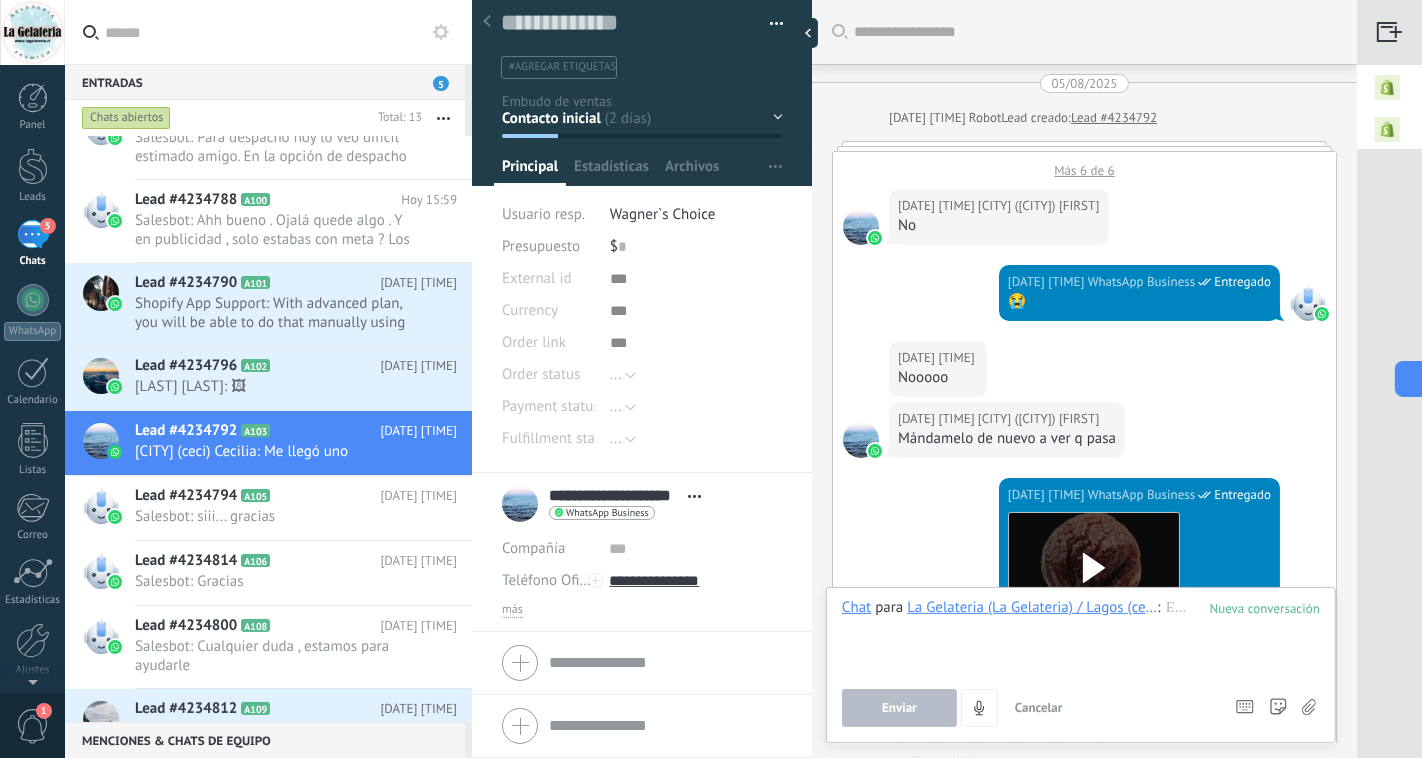 click on "[DATE] [TIME] WhatsApp Business Entregado Descargar" at bounding box center [1084, 568] 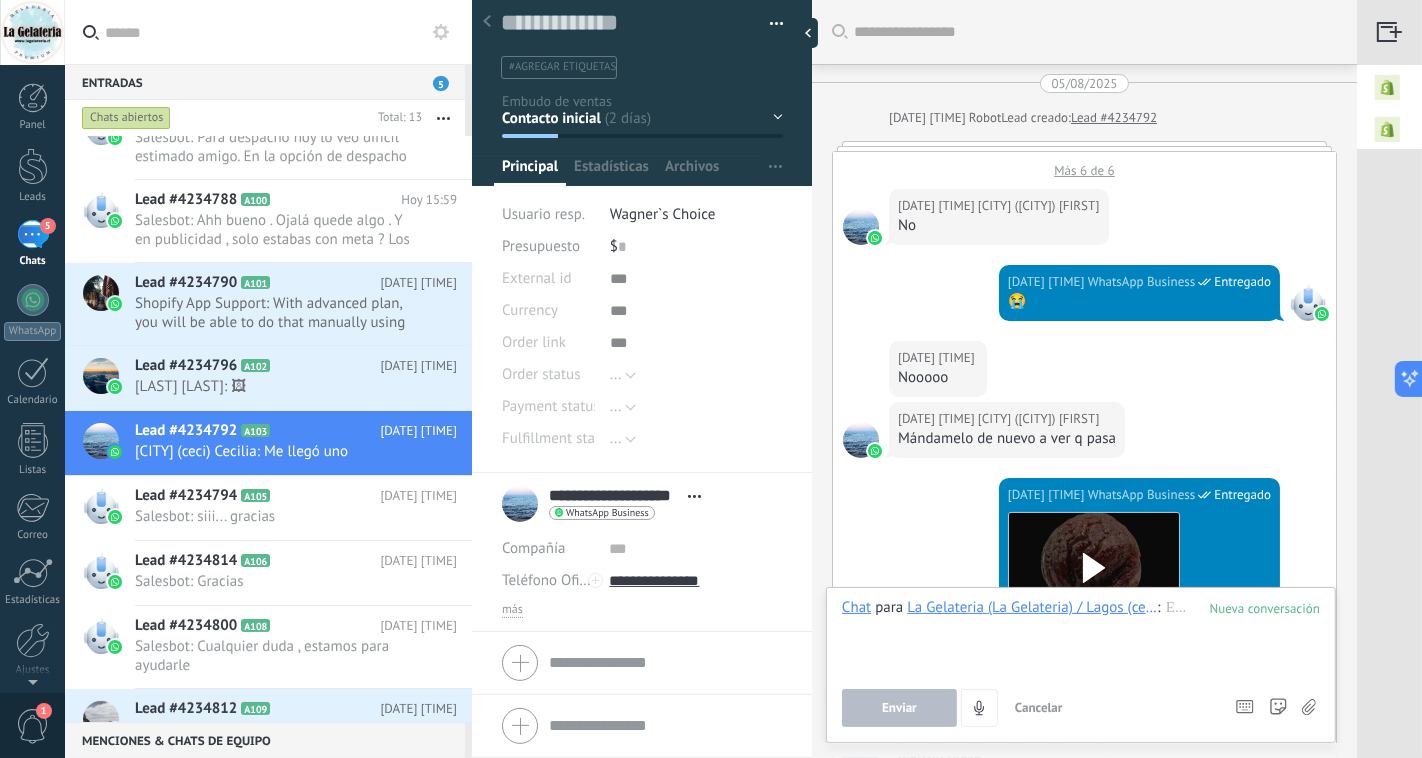 click on "Cancelar" at bounding box center [1039, 707] 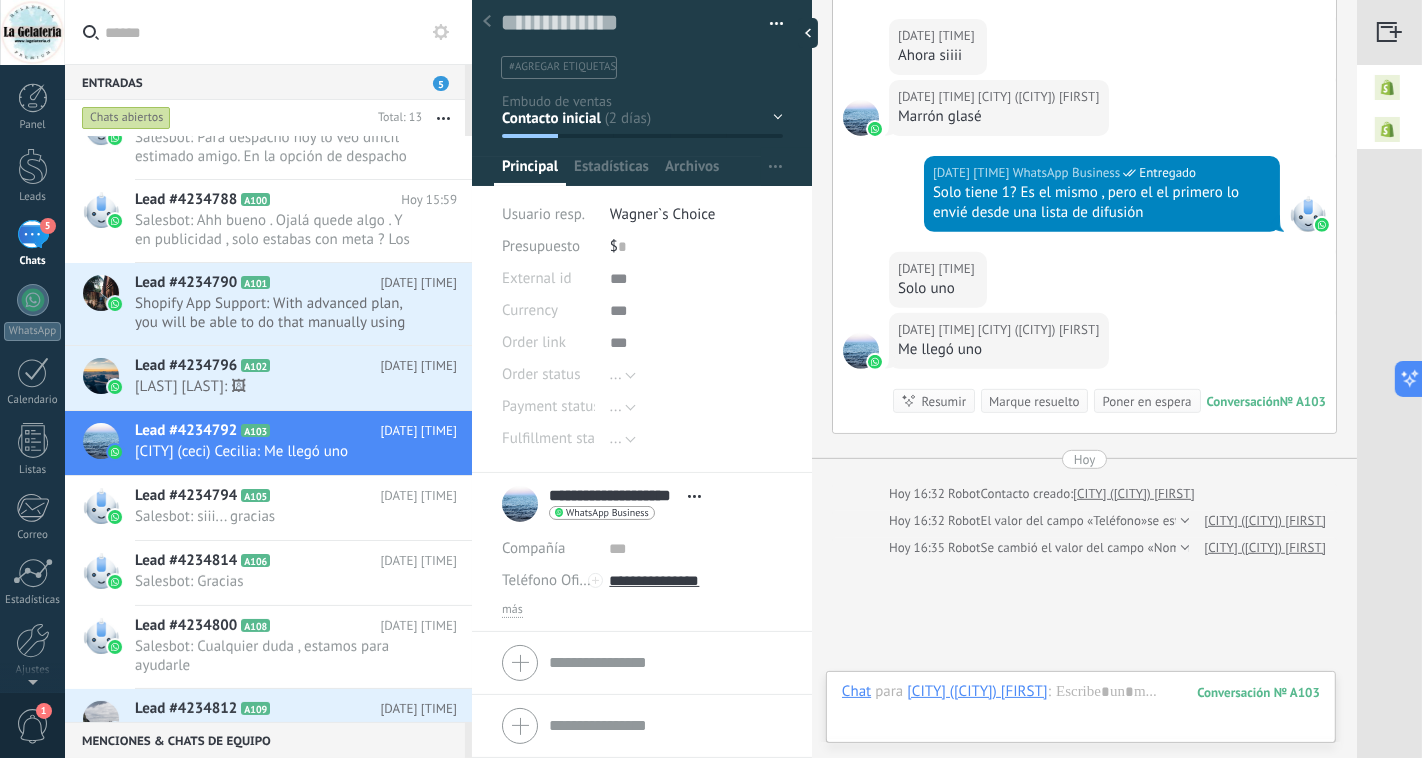 scroll, scrollTop: 787, scrollLeft: 0, axis: vertical 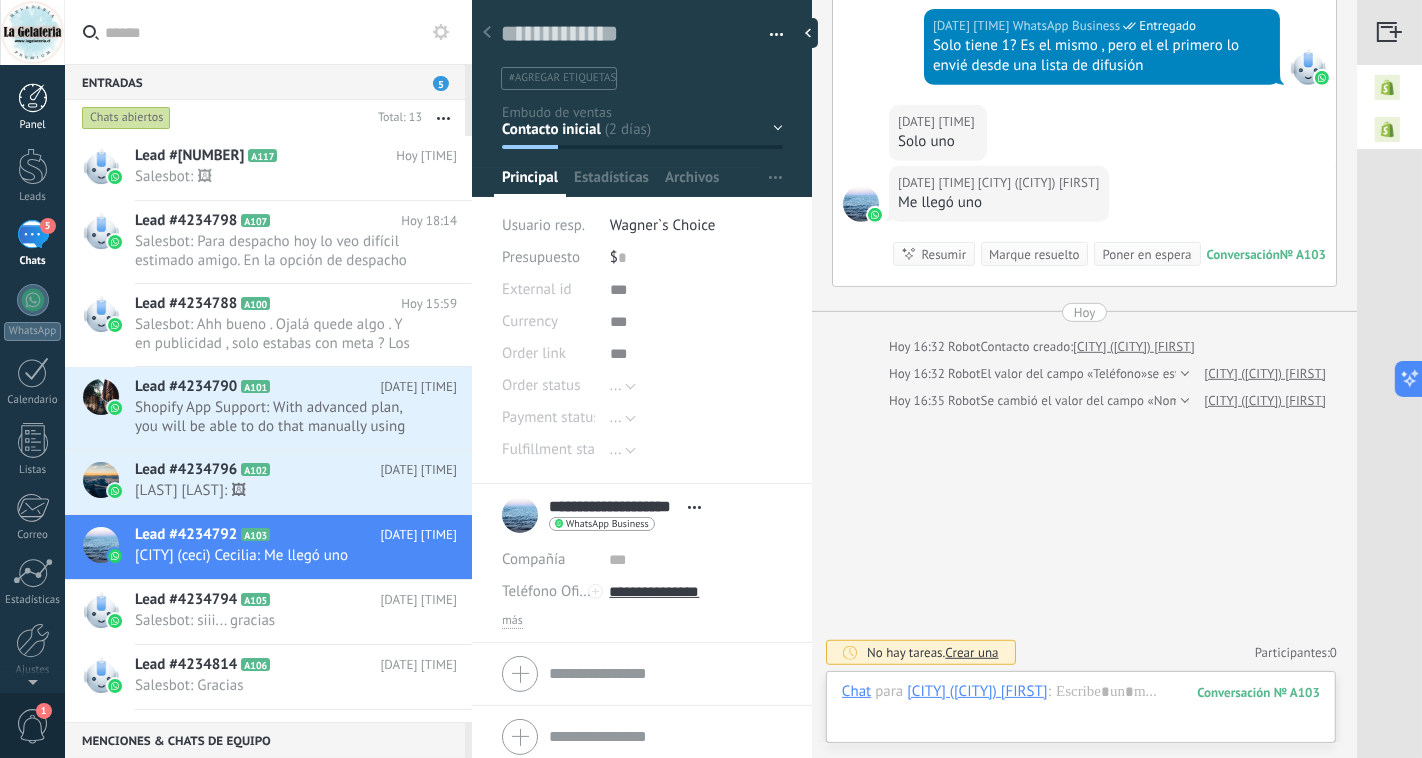 click at bounding box center (33, 98) 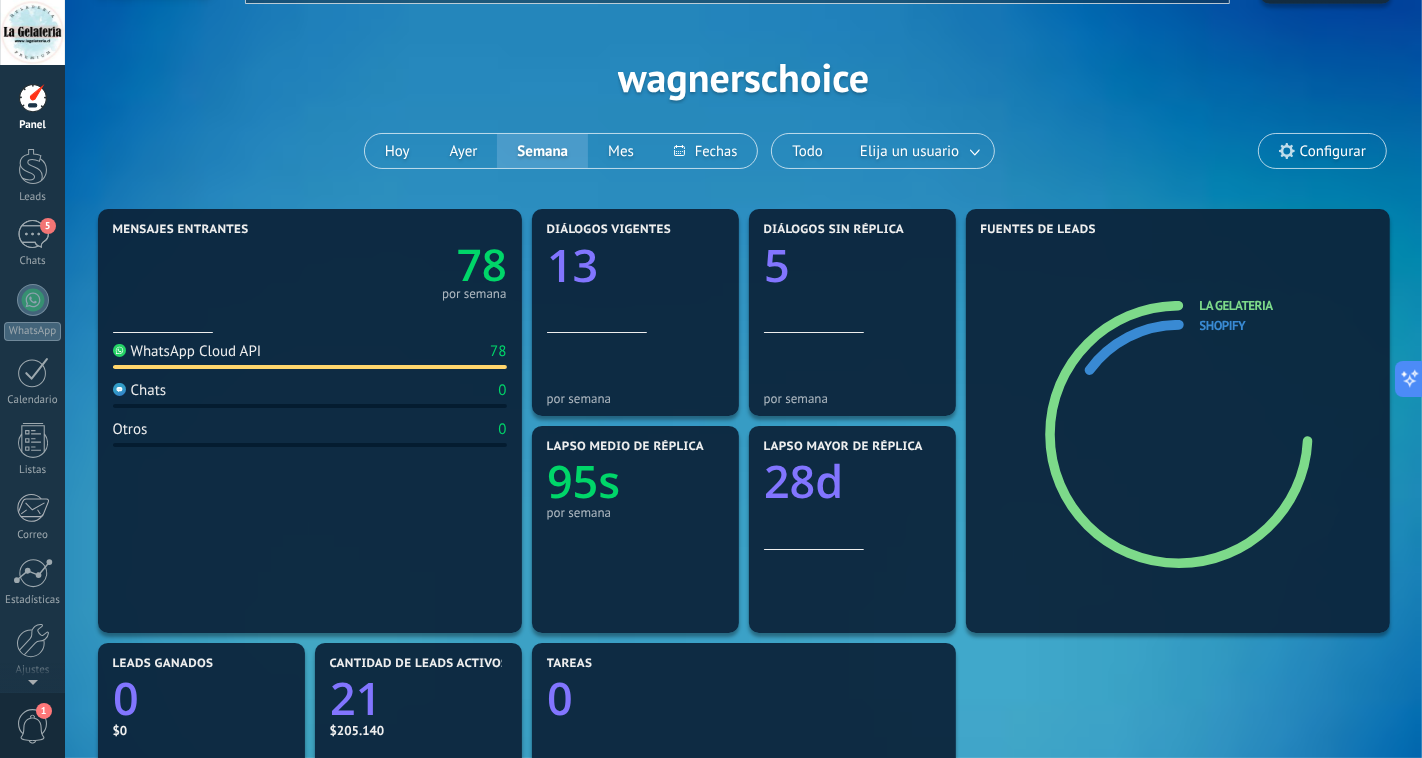 scroll, scrollTop: 63, scrollLeft: 0, axis: vertical 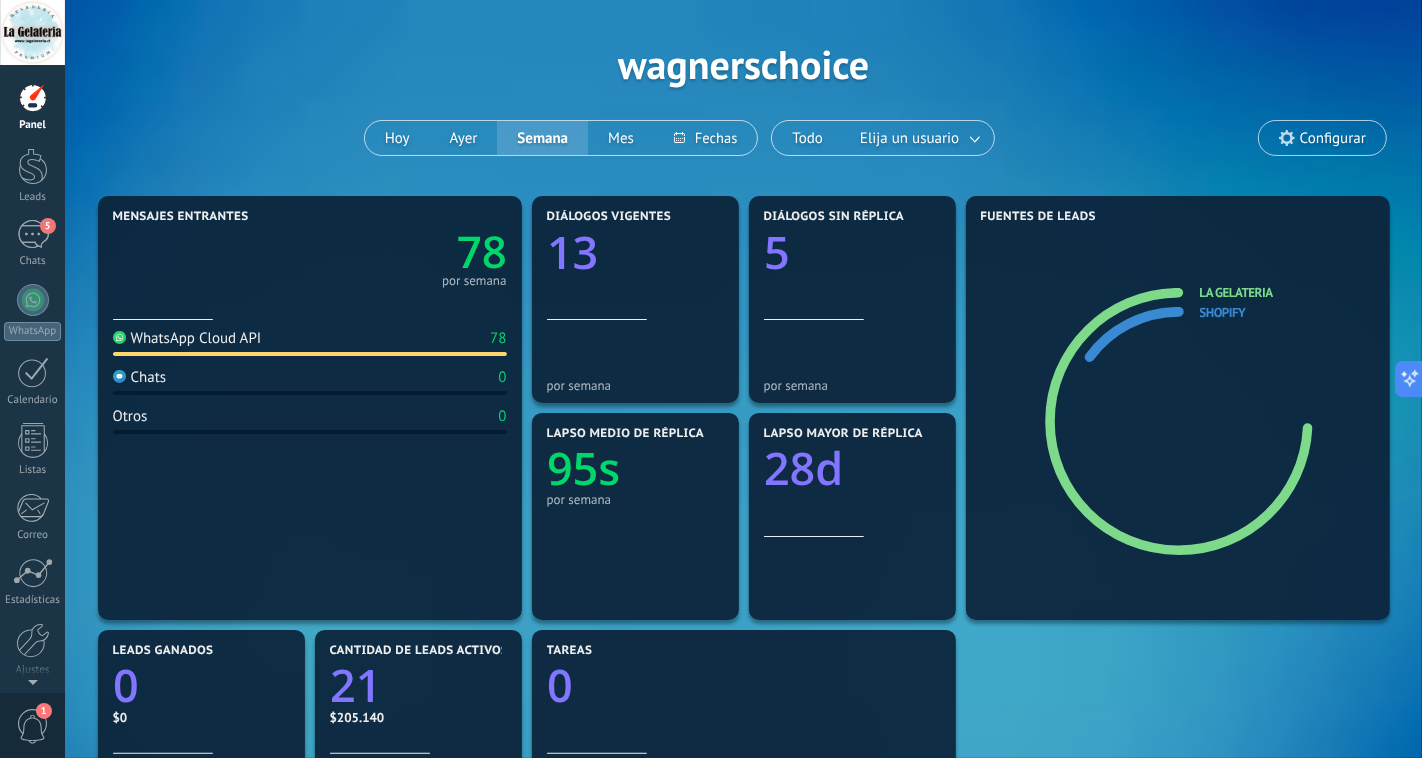click 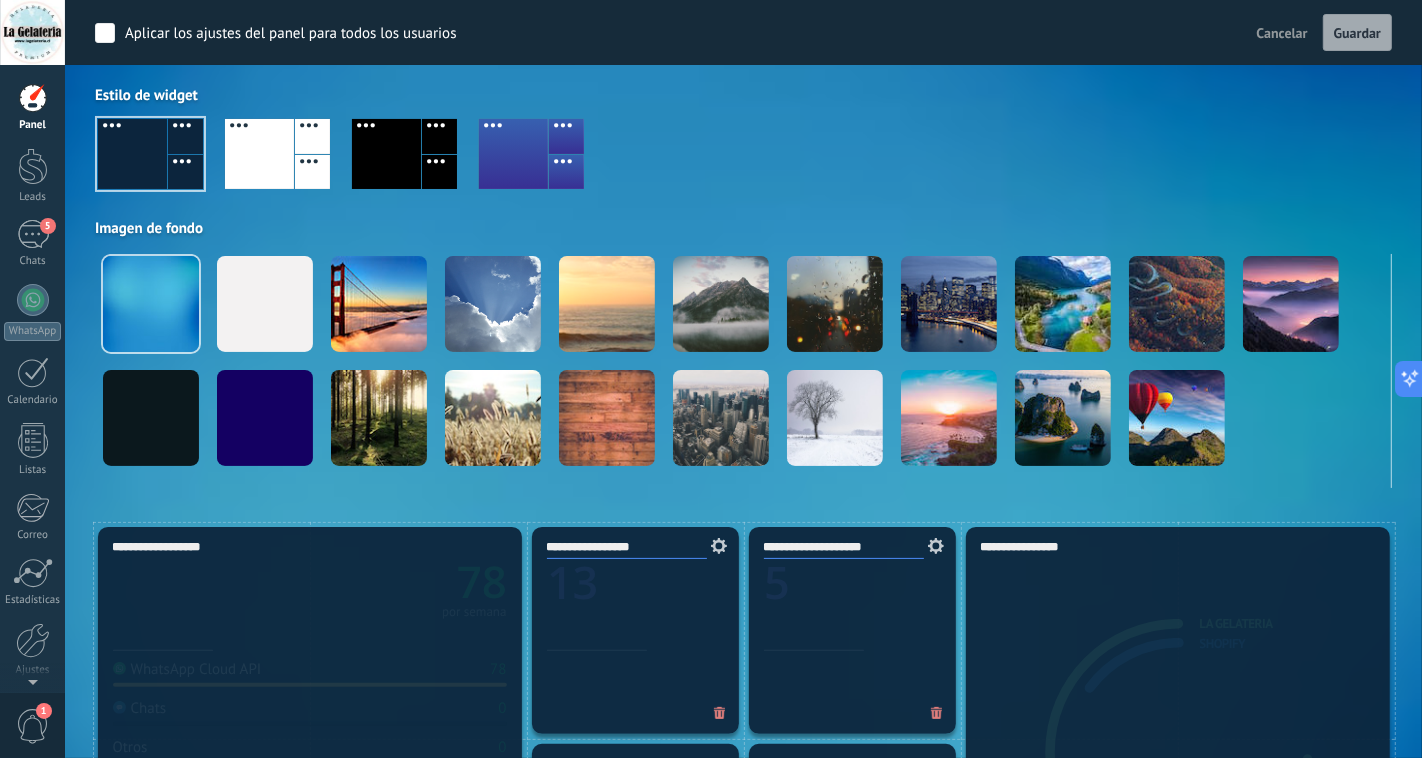 scroll, scrollTop: 0, scrollLeft: 0, axis: both 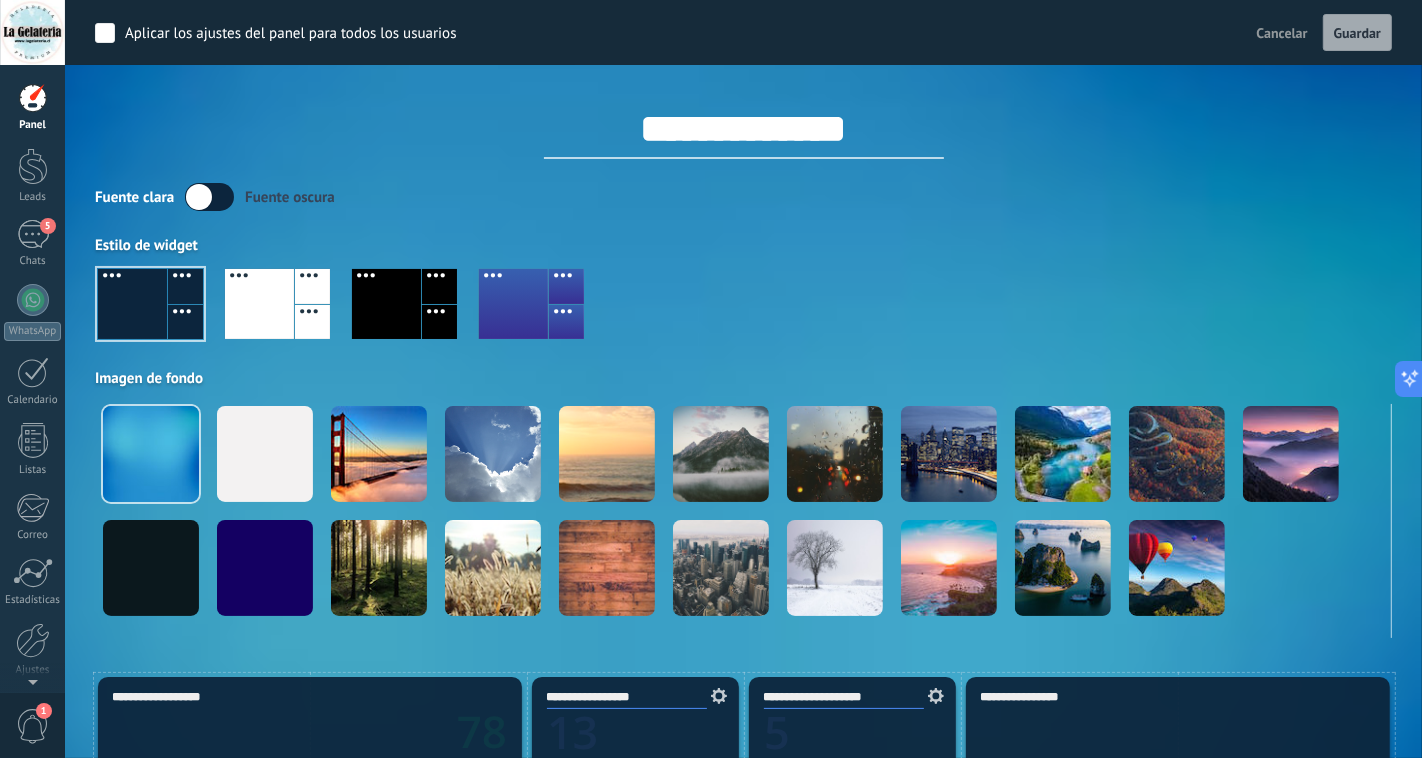 click on "Cancelar" at bounding box center (1282, 33) 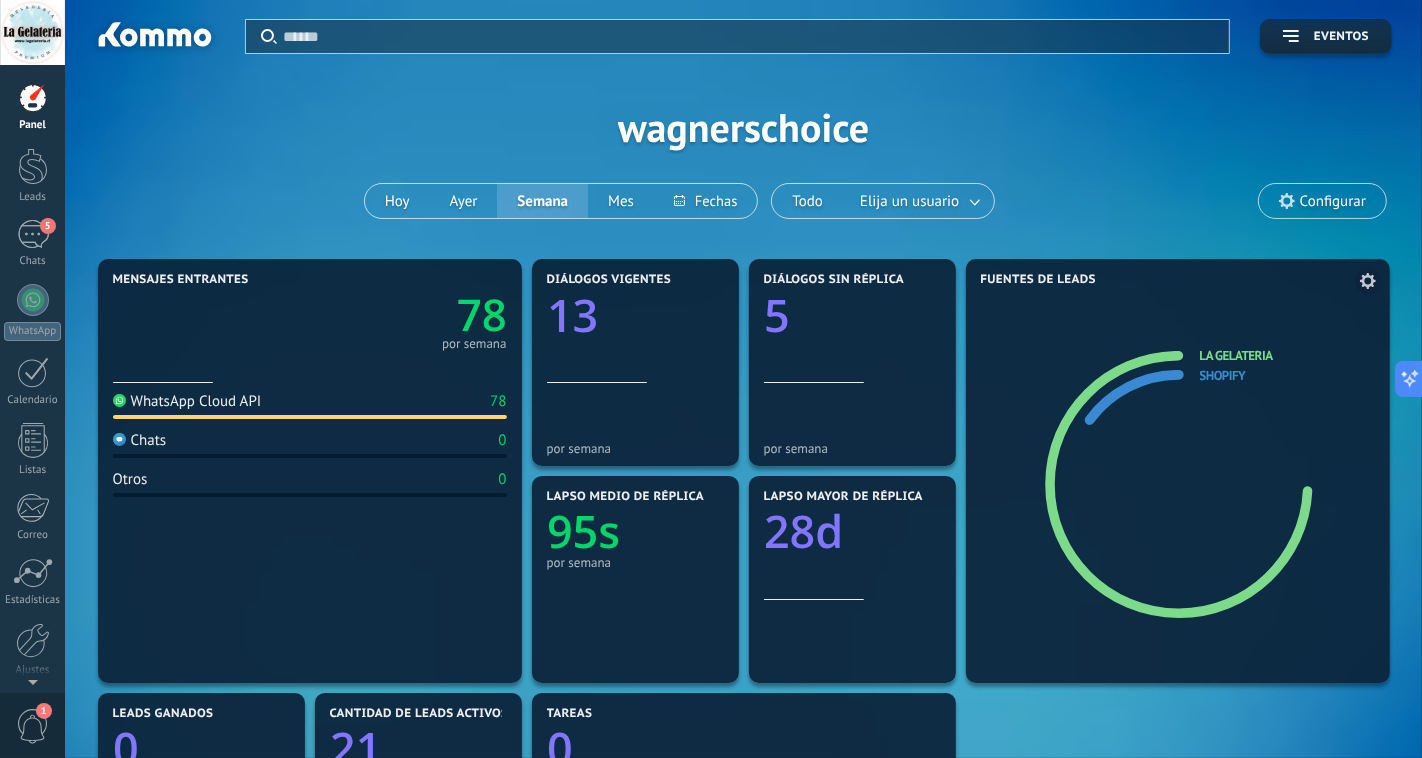 click on "La Gelateria" at bounding box center (1236, 355) 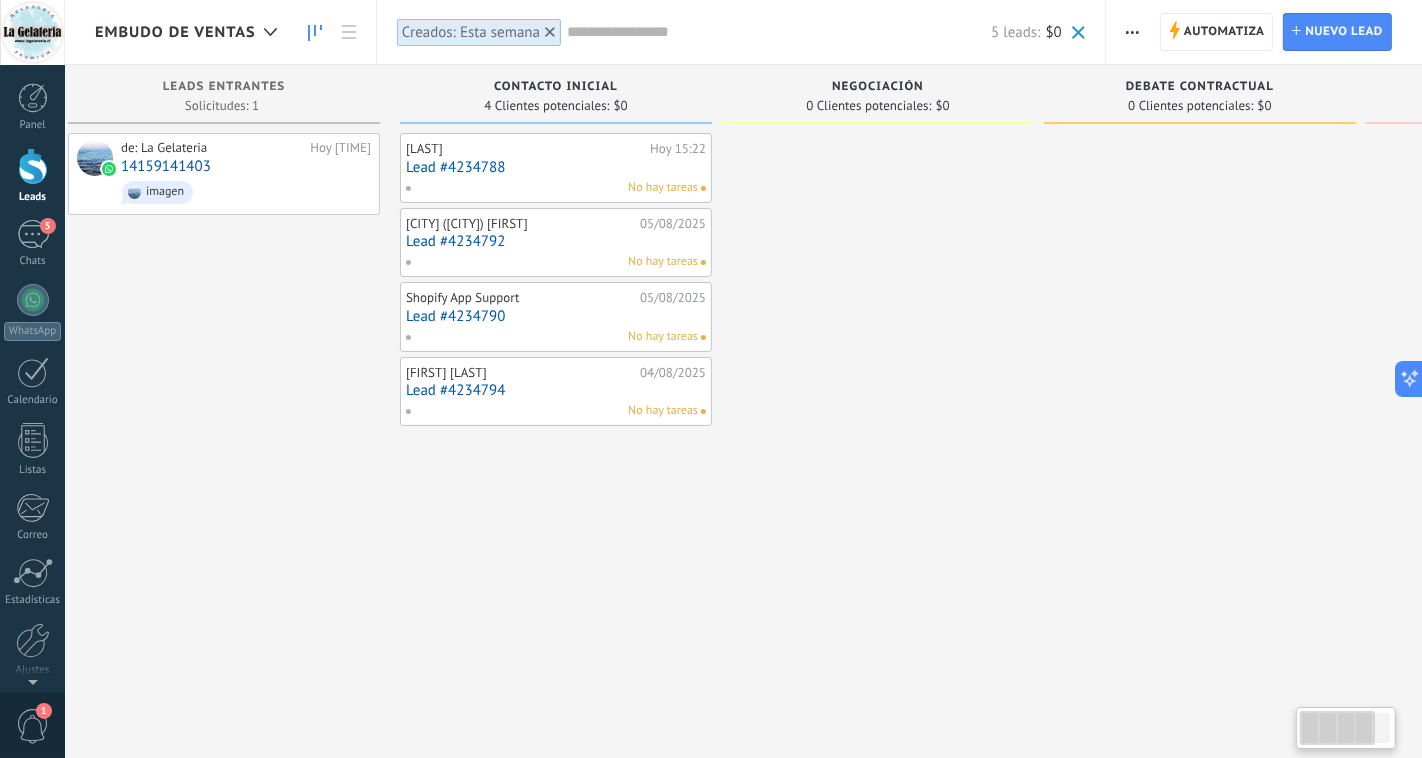 scroll, scrollTop: 0, scrollLeft: 0, axis: both 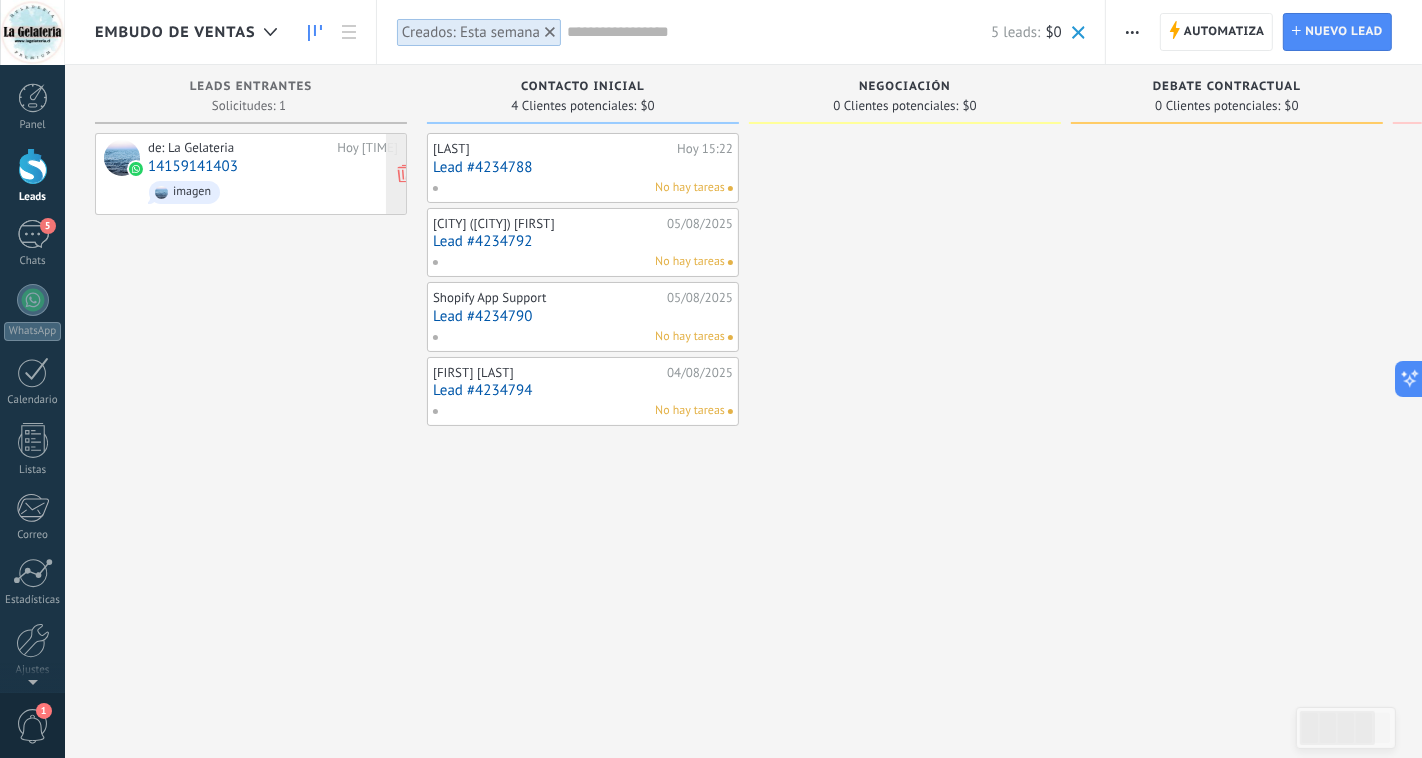 click on "de: La Gelateria" at bounding box center (239, 148) 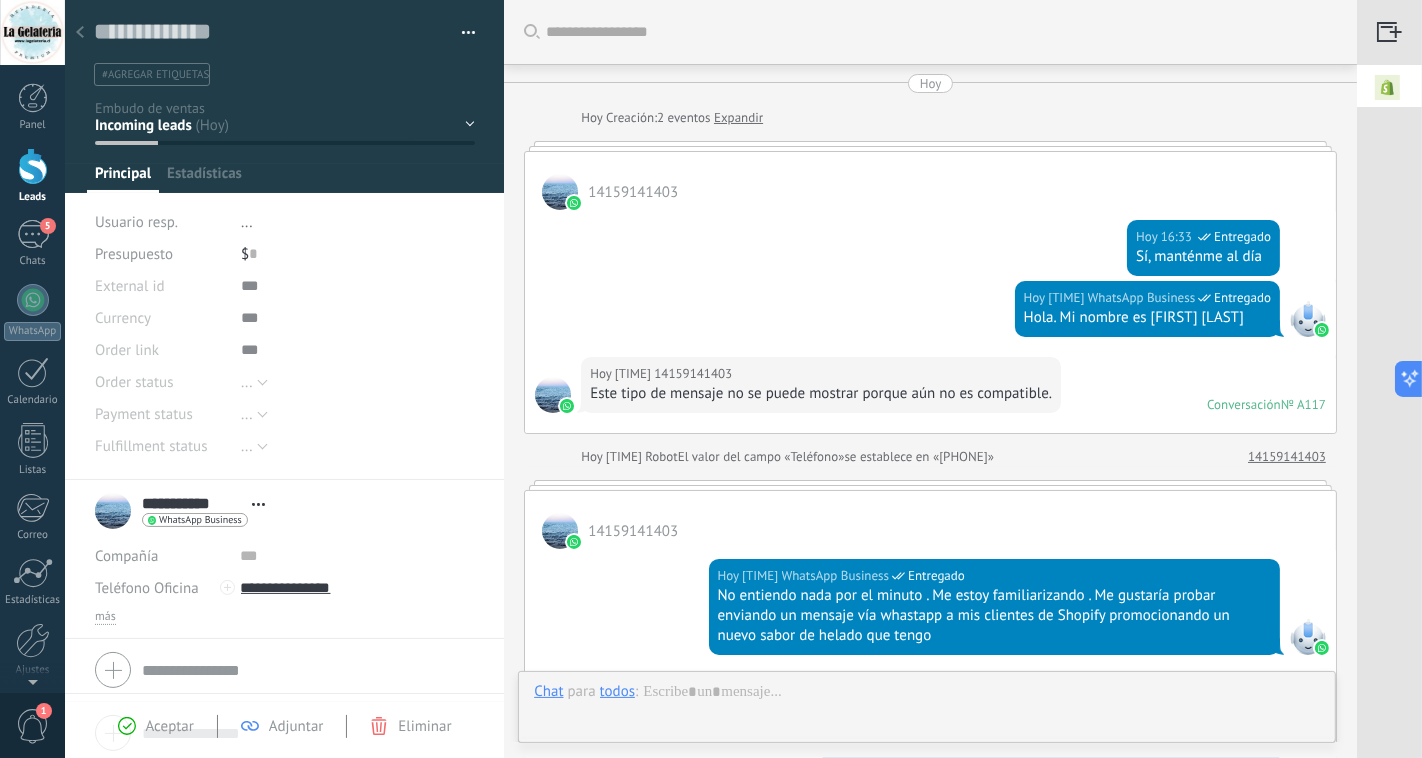 scroll, scrollTop: 30, scrollLeft: 0, axis: vertical 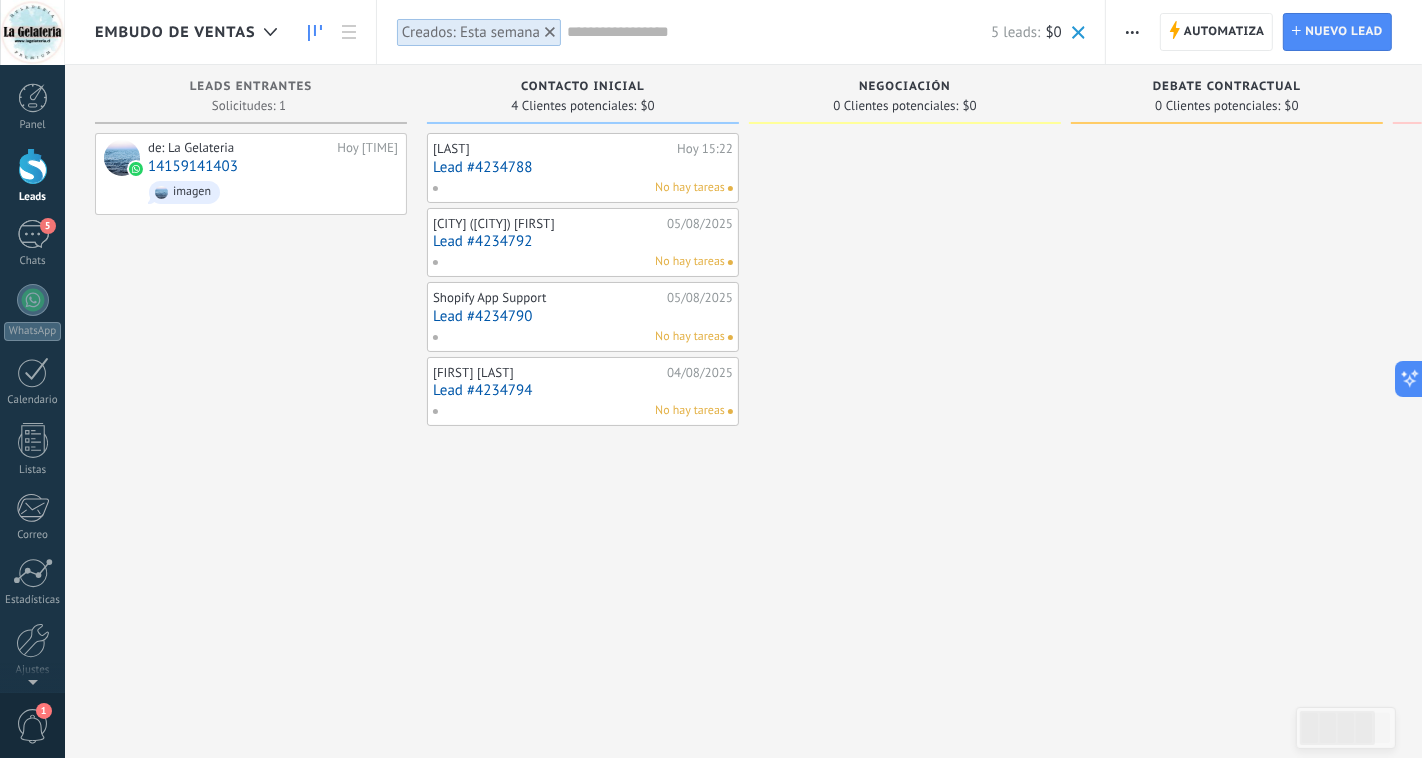 click on "de: La Gelateria Hoy [TIME] [PHONE] imagen" at bounding box center (251, 381) 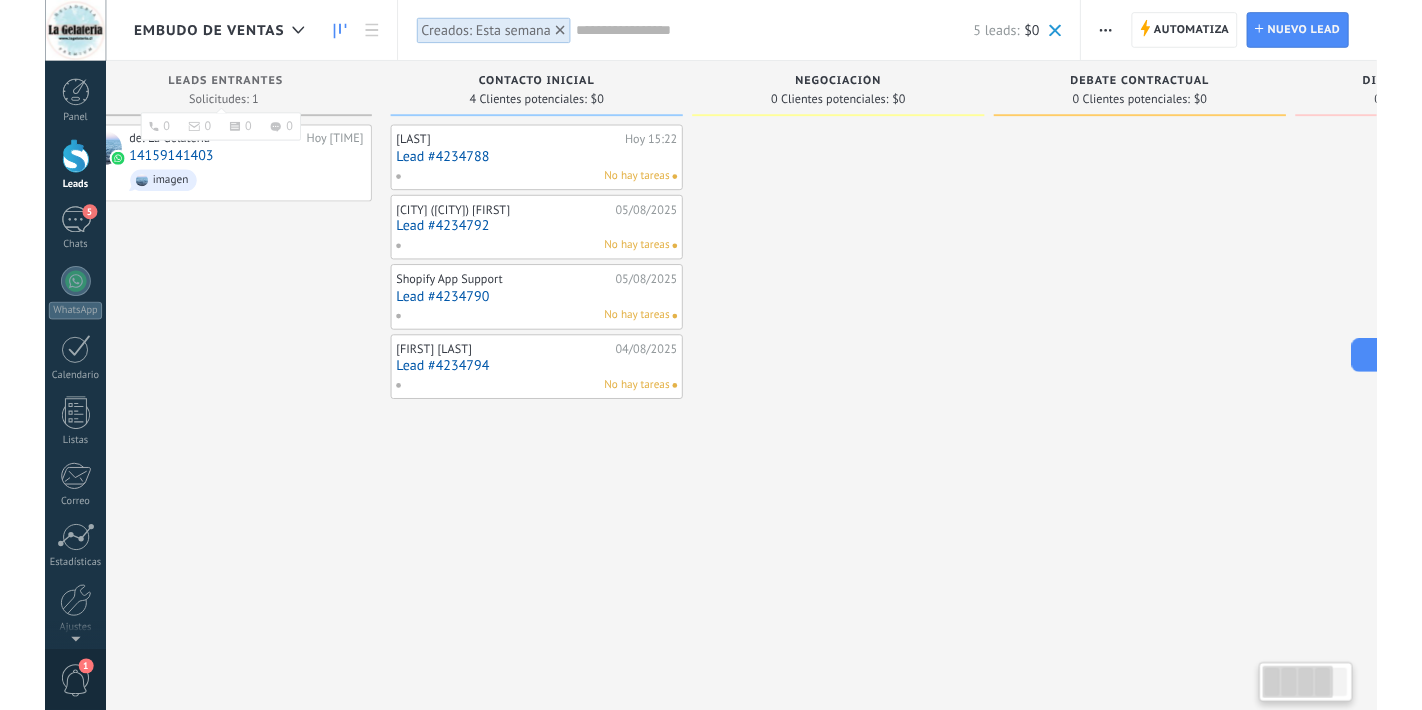 scroll, scrollTop: 0, scrollLeft: 0, axis: both 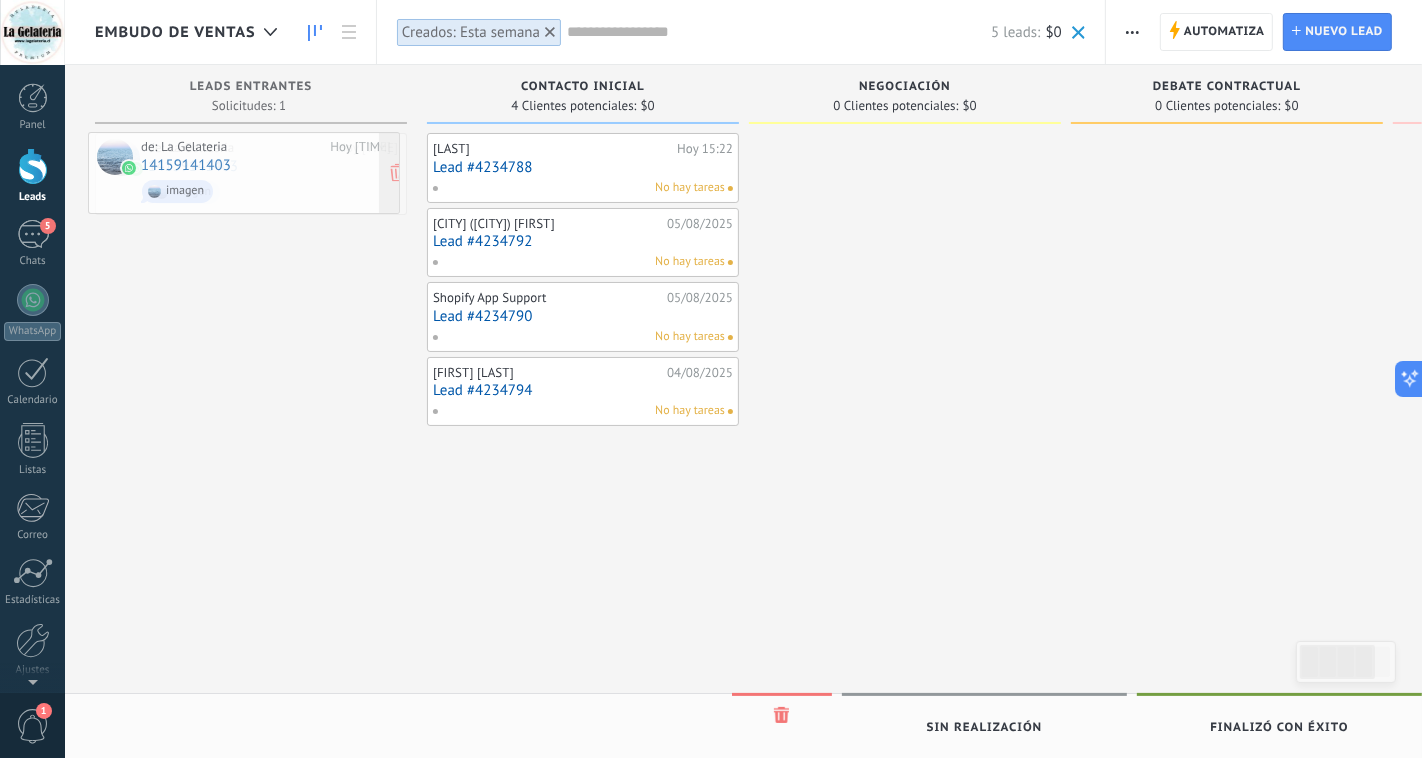 drag, startPoint x: 254, startPoint y: 171, endPoint x: 250, endPoint y: 160, distance: 11.7046995 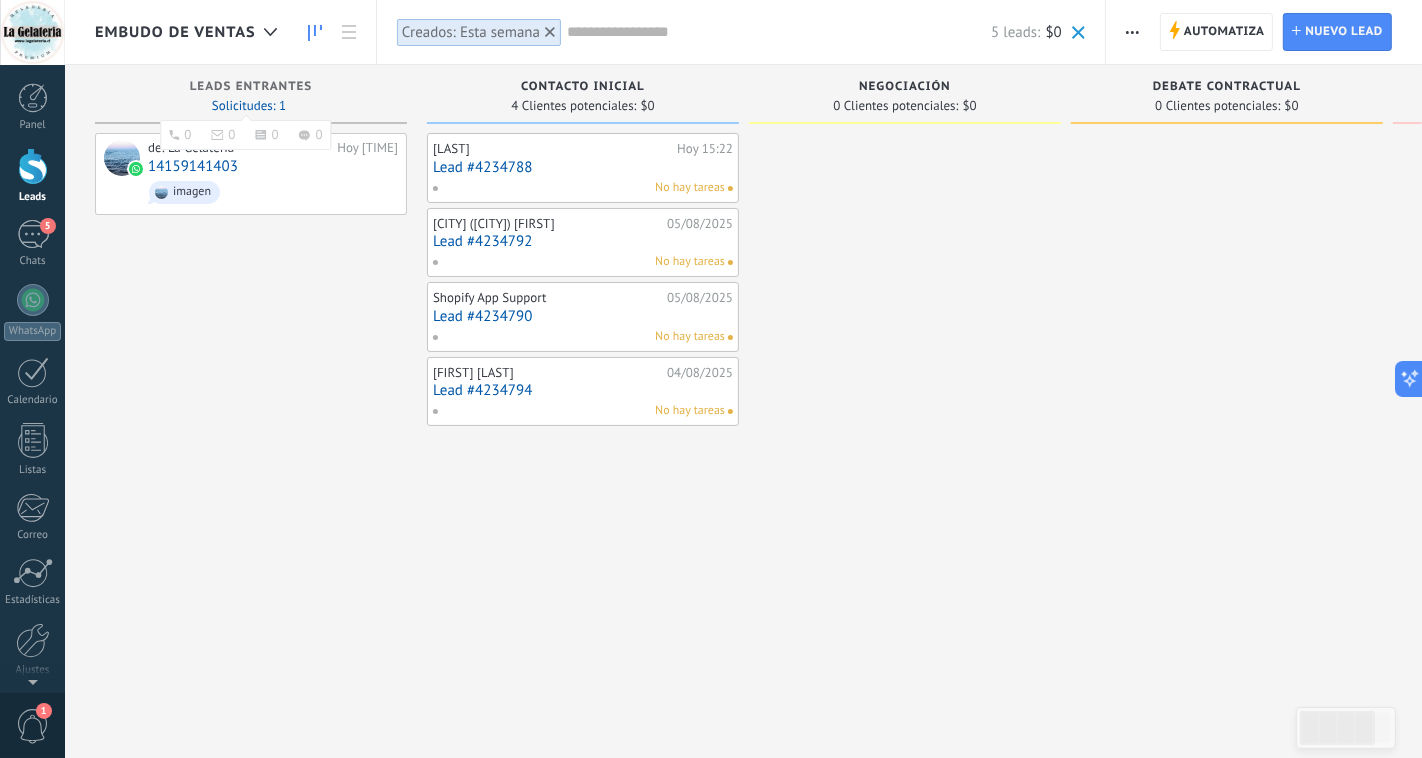 click on "Solicitudes: 1 0 0 0 0 0 0 0 0" at bounding box center [249, 106] 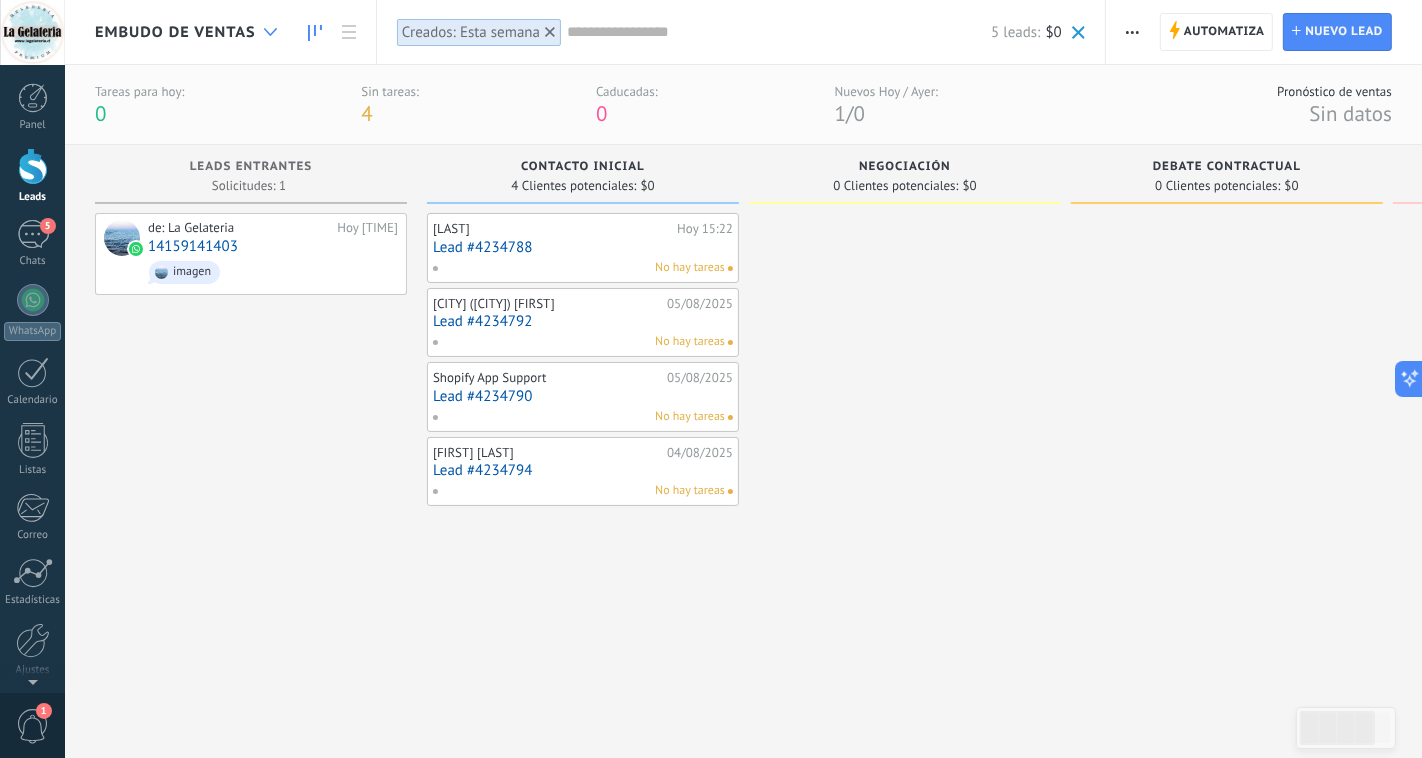 click 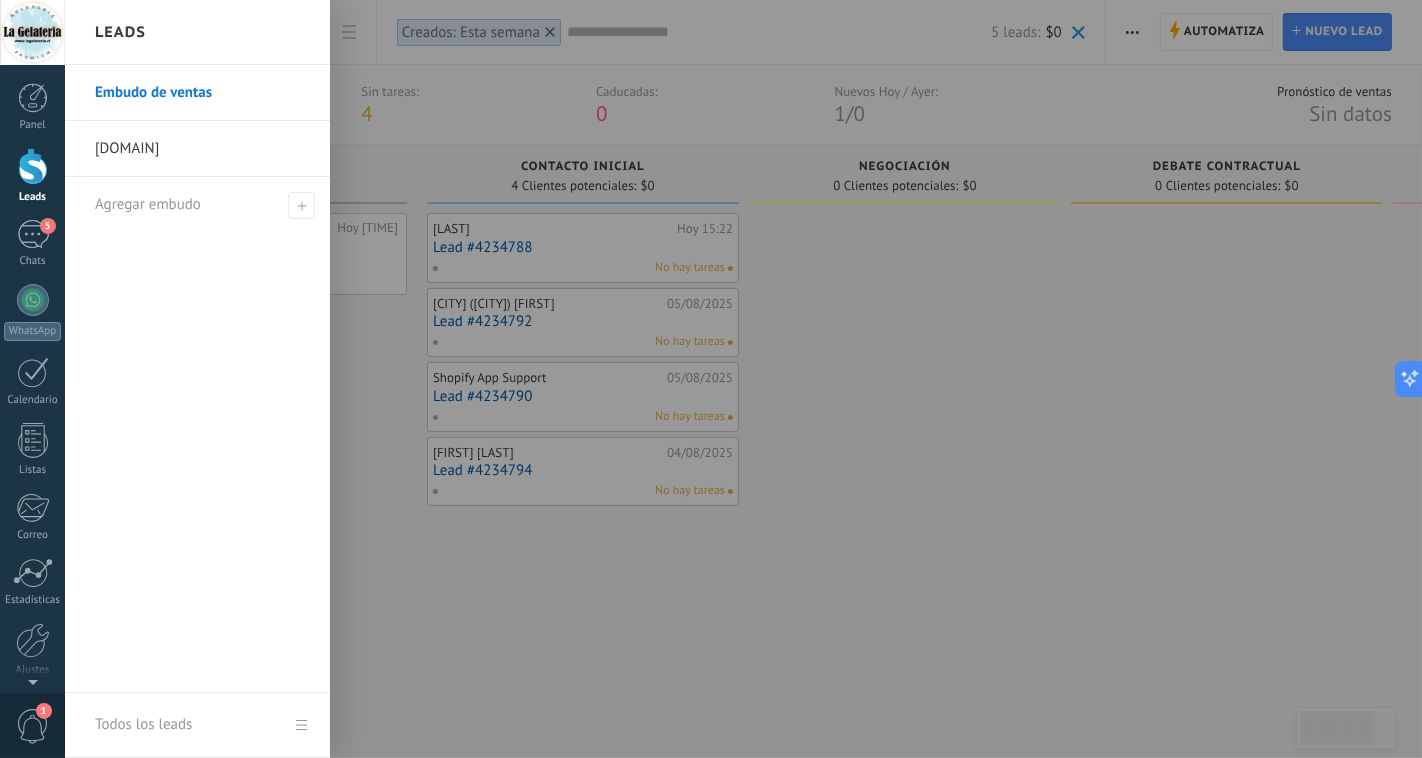 click on "Leads" at bounding box center (197, 32) 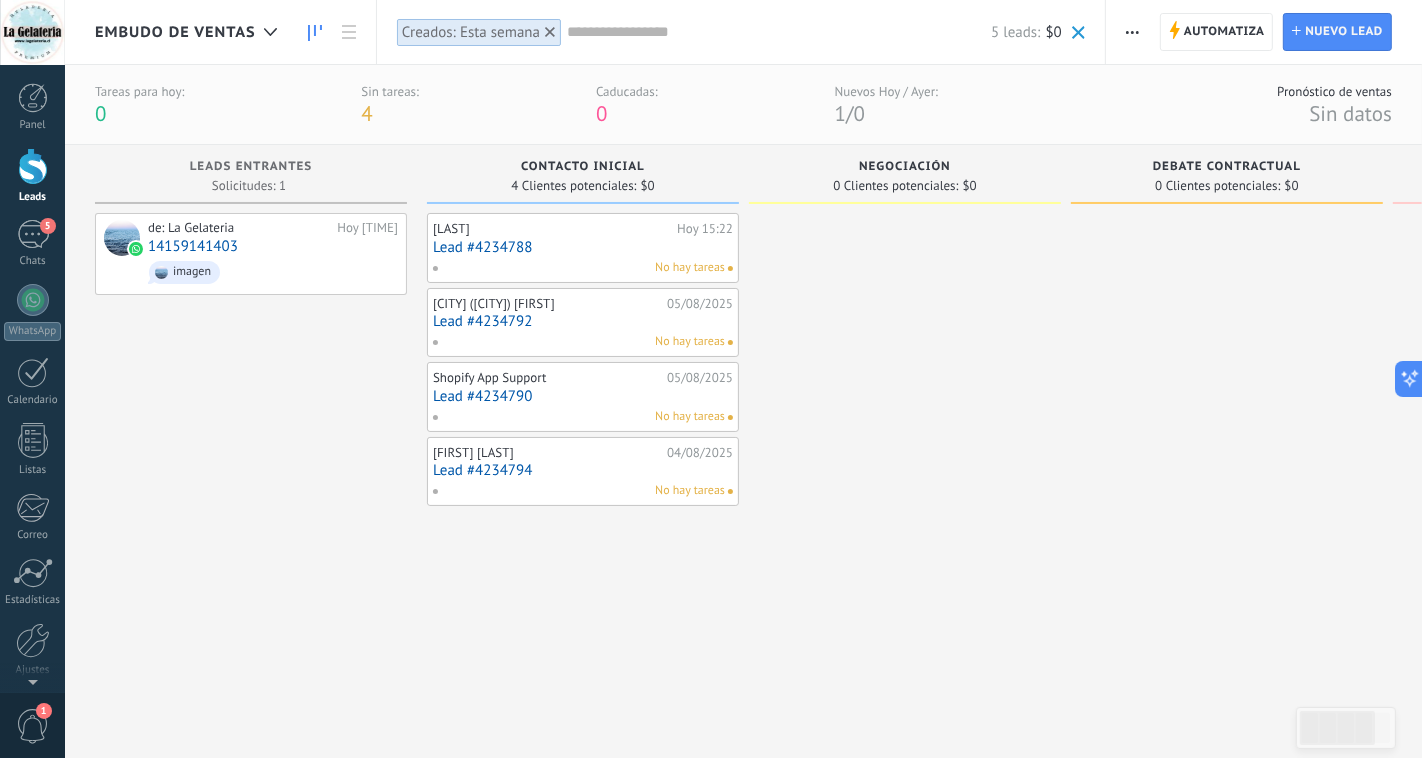 click 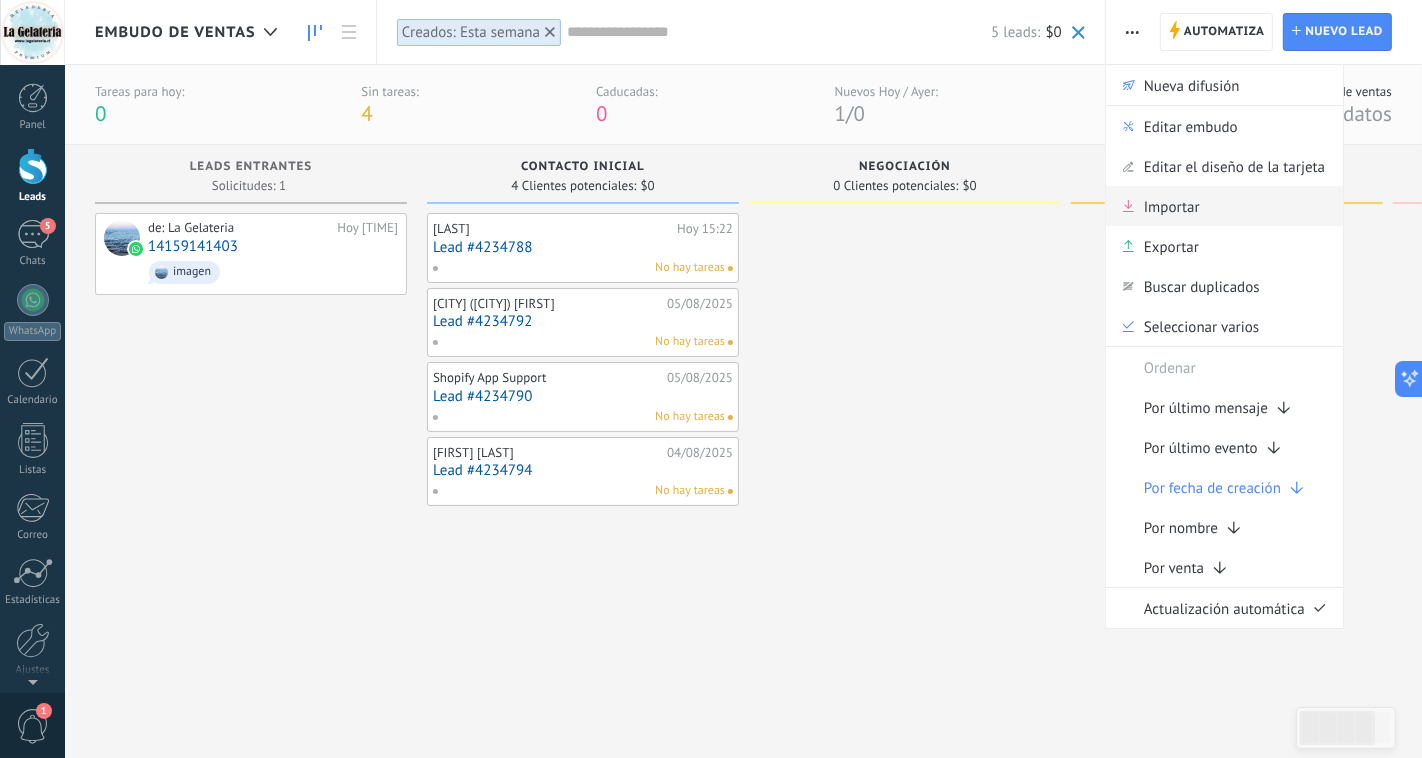 click on "Importar" at bounding box center (1172, 206) 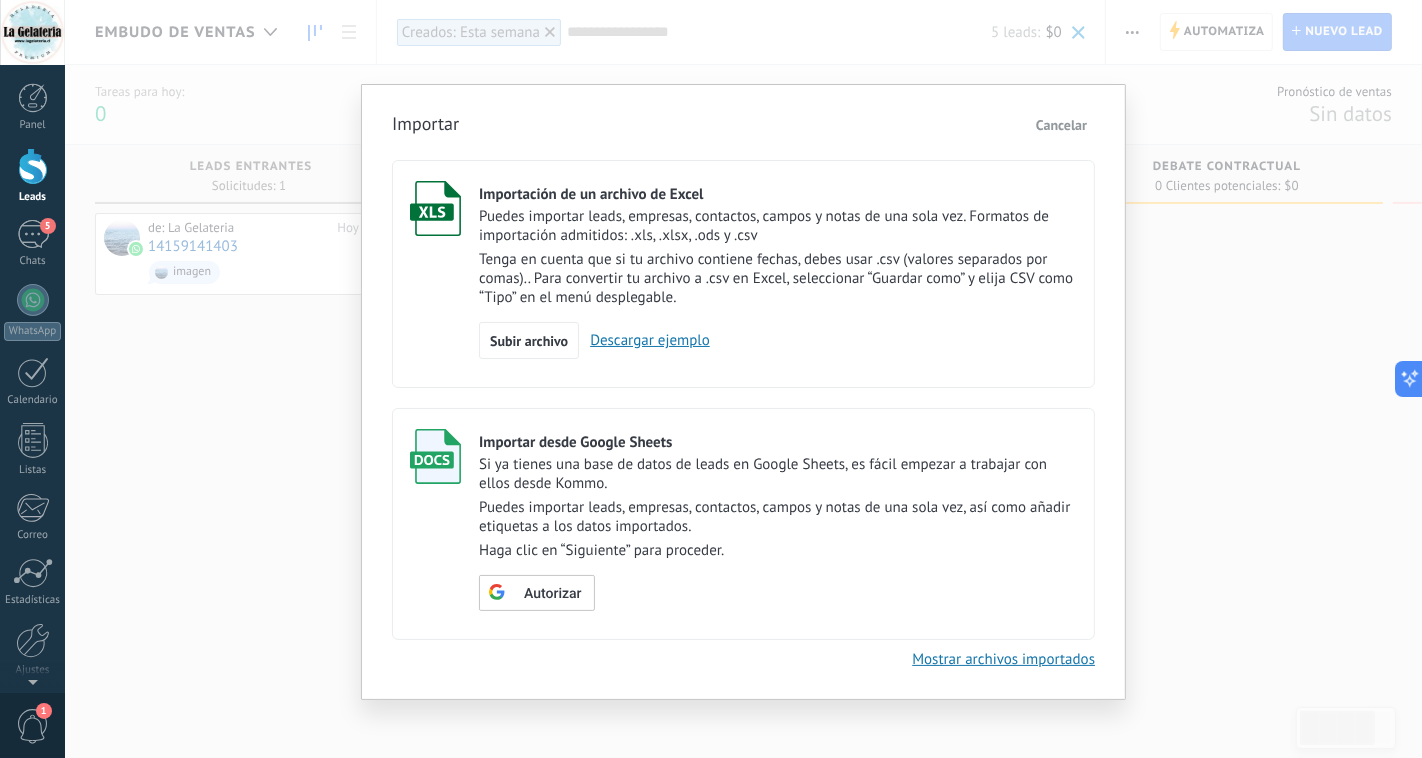 click on "Cancelar" at bounding box center [1061, 125] 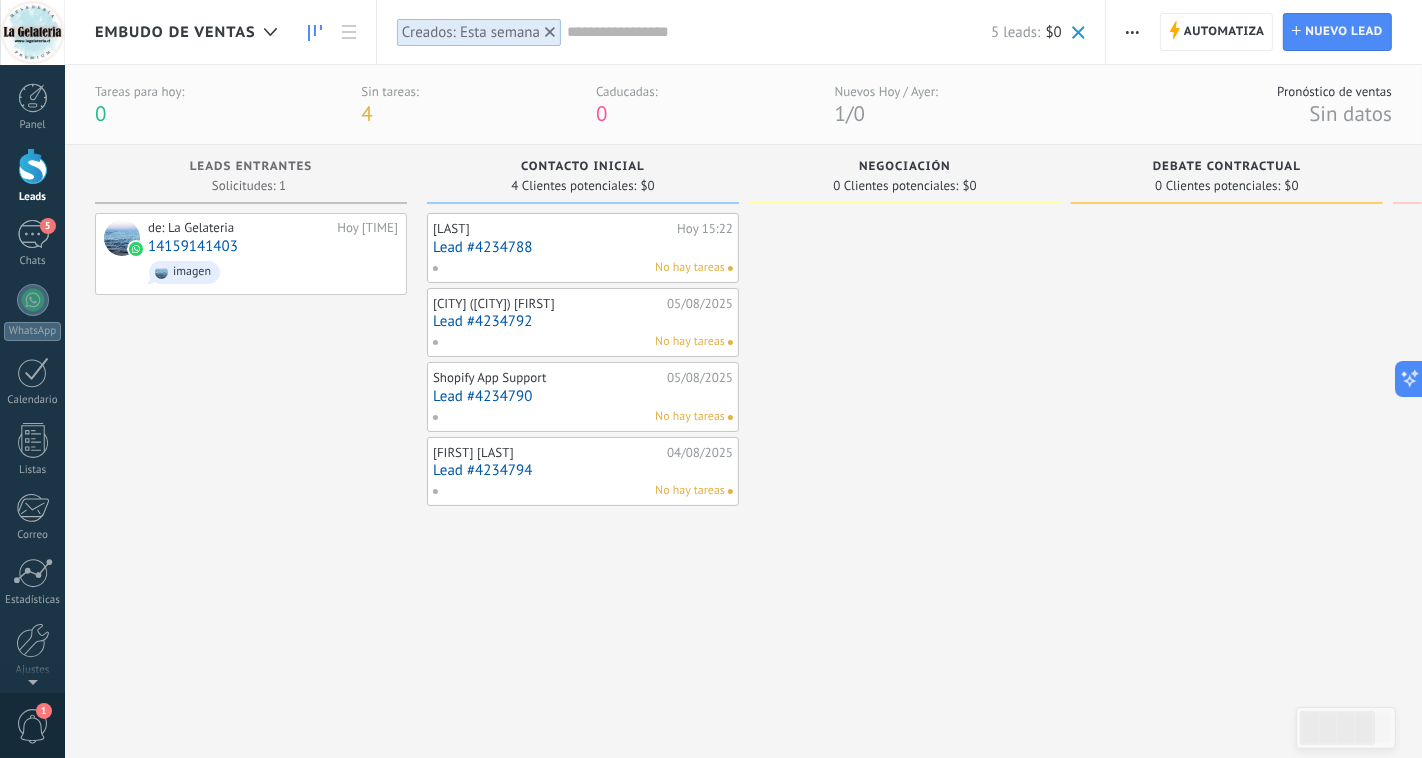 click on "1" at bounding box center [33, 726] 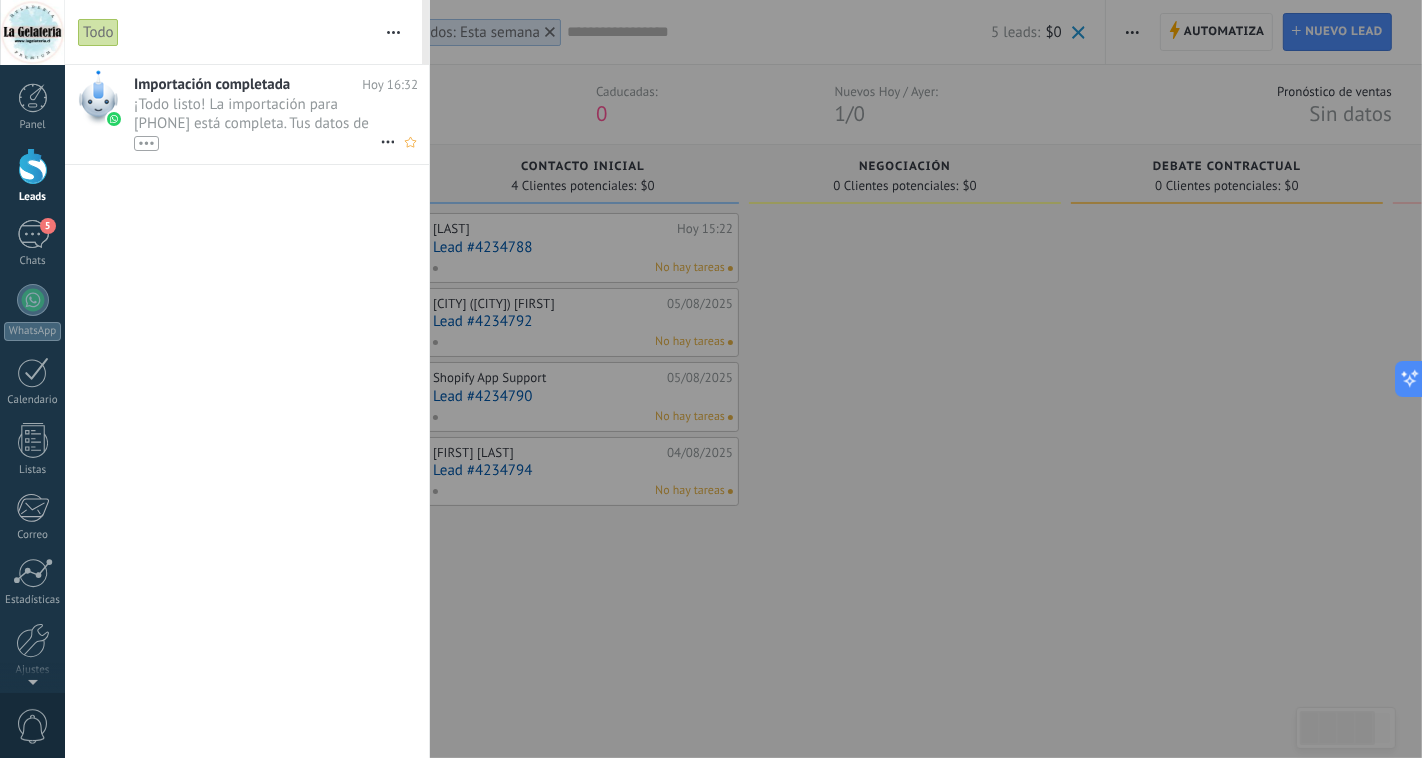 click on "¡Todo listo! La importación para [PHONE] está completa. Tus datos de WhatsApp están listos en Kommo.
•••" at bounding box center [257, 123] 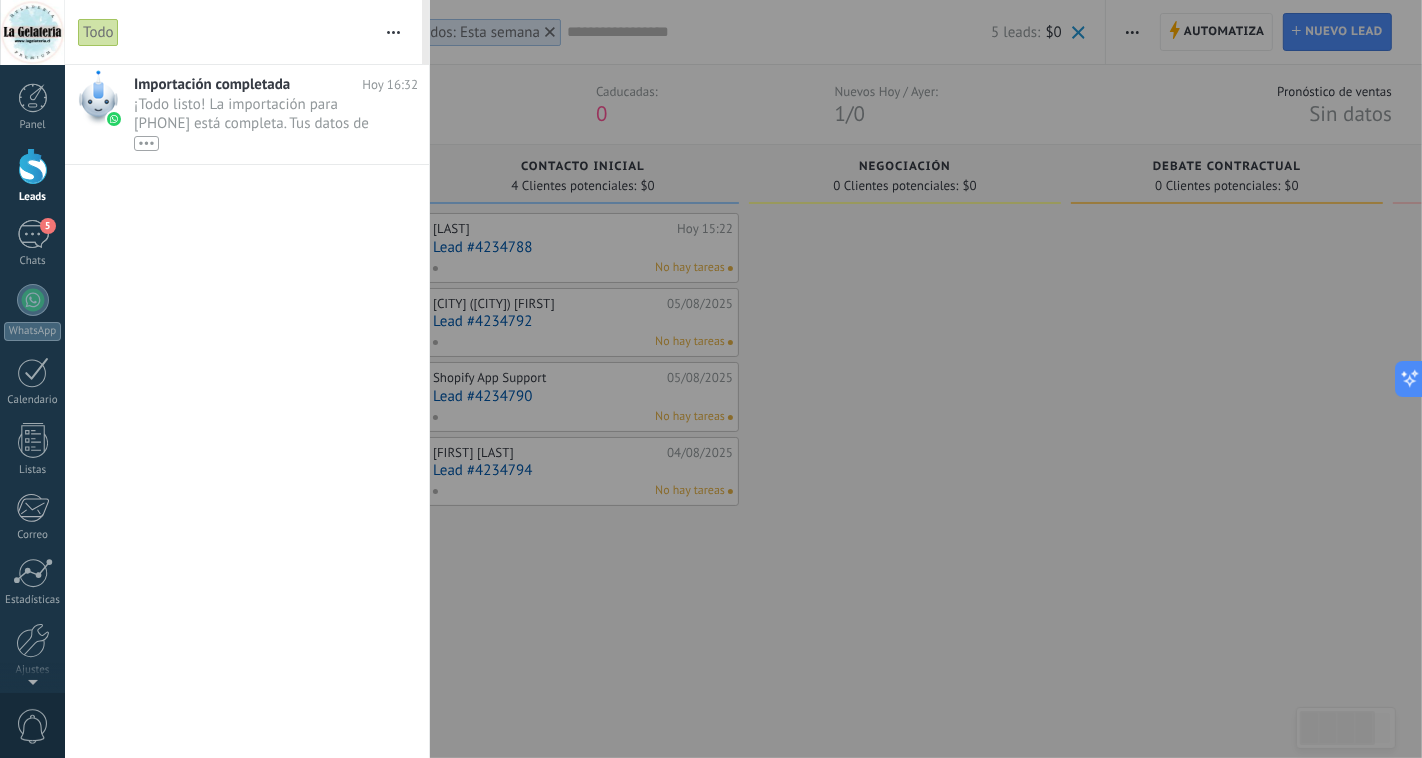 click at bounding box center [711, 379] 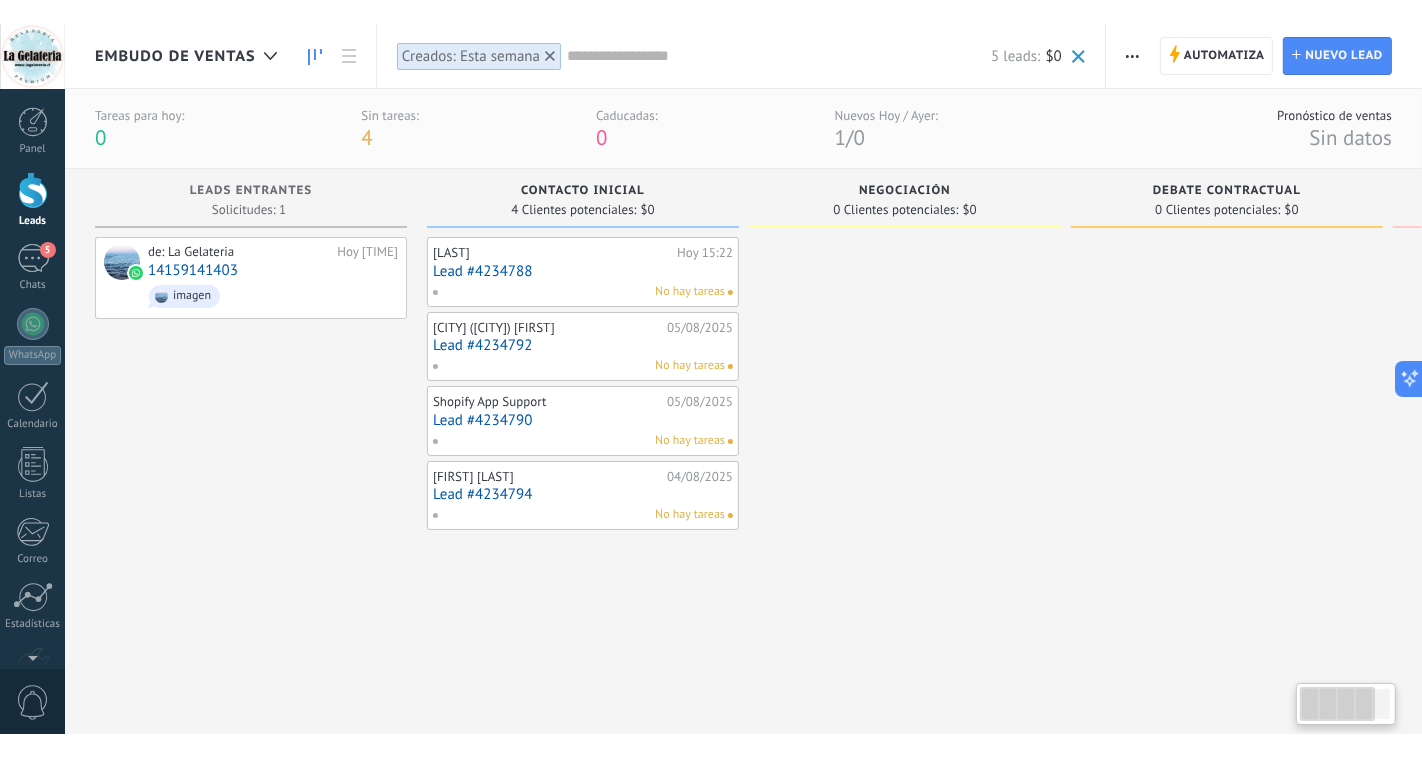 scroll, scrollTop: 20, scrollLeft: 0, axis: vertical 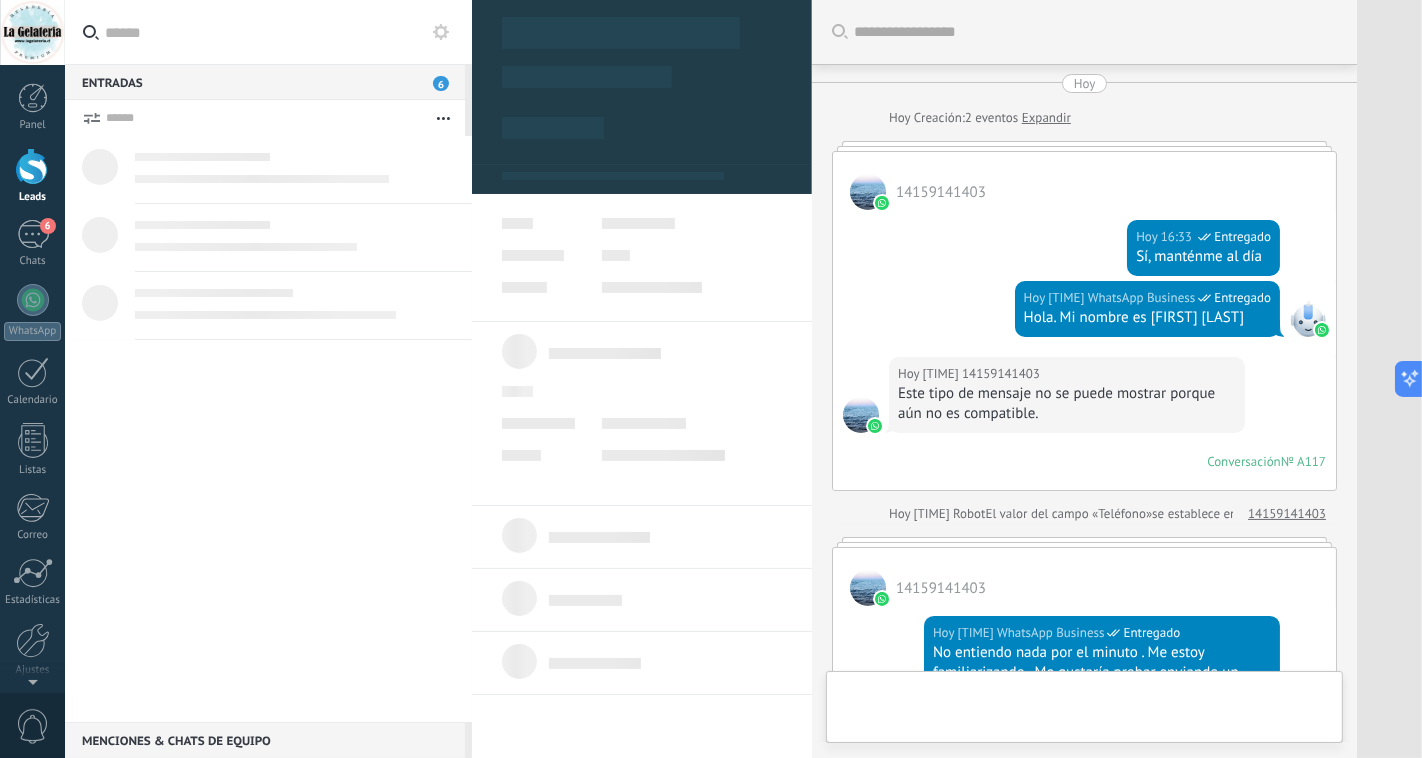 type on "**********" 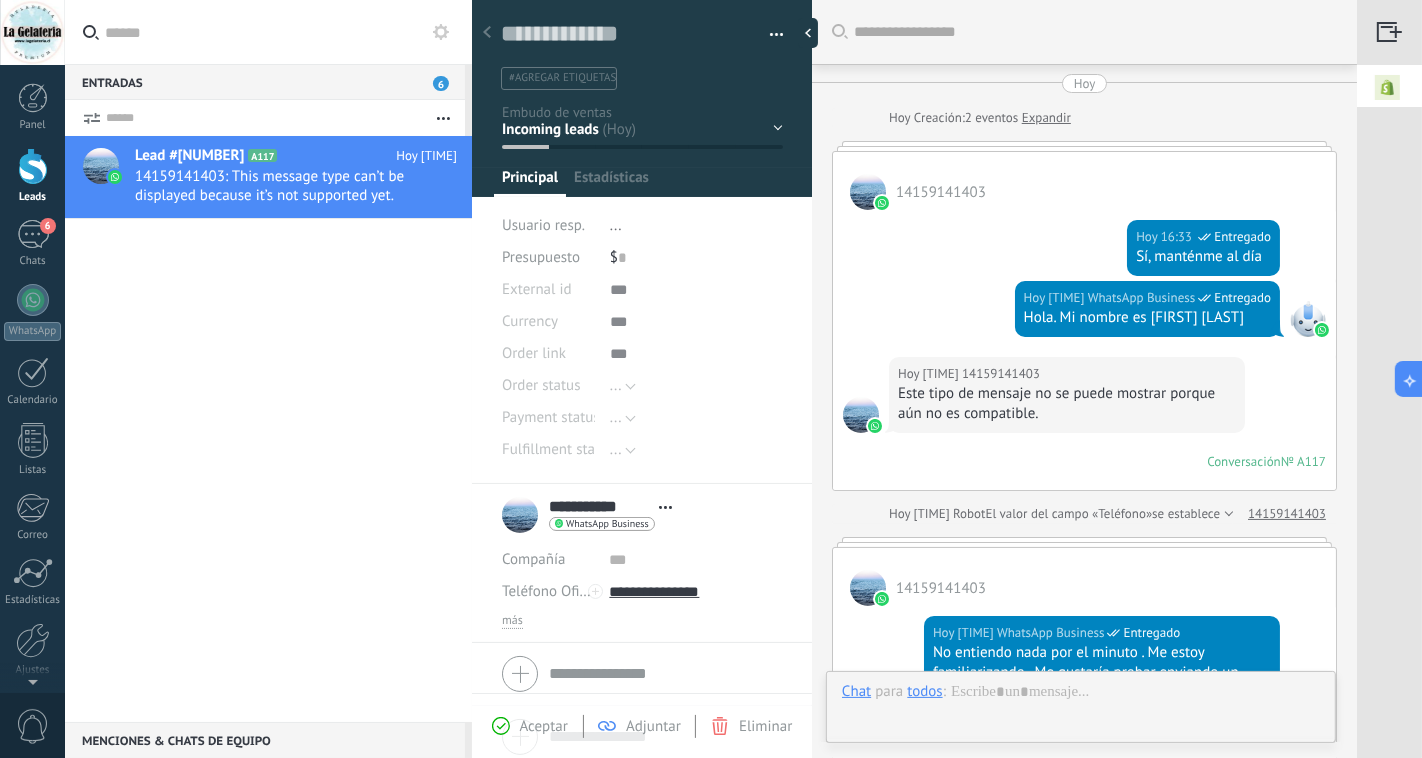 scroll, scrollTop: 30, scrollLeft: 0, axis: vertical 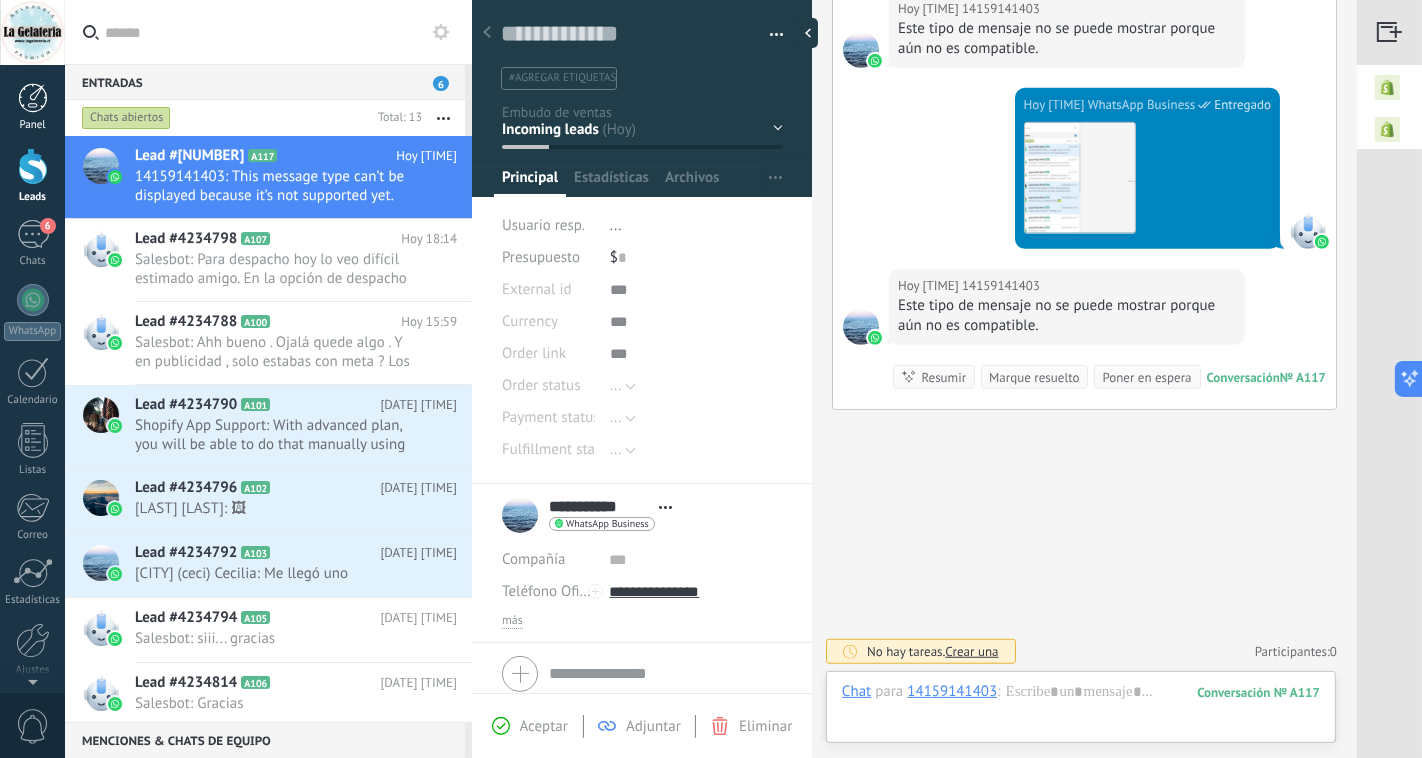click at bounding box center (33, 98) 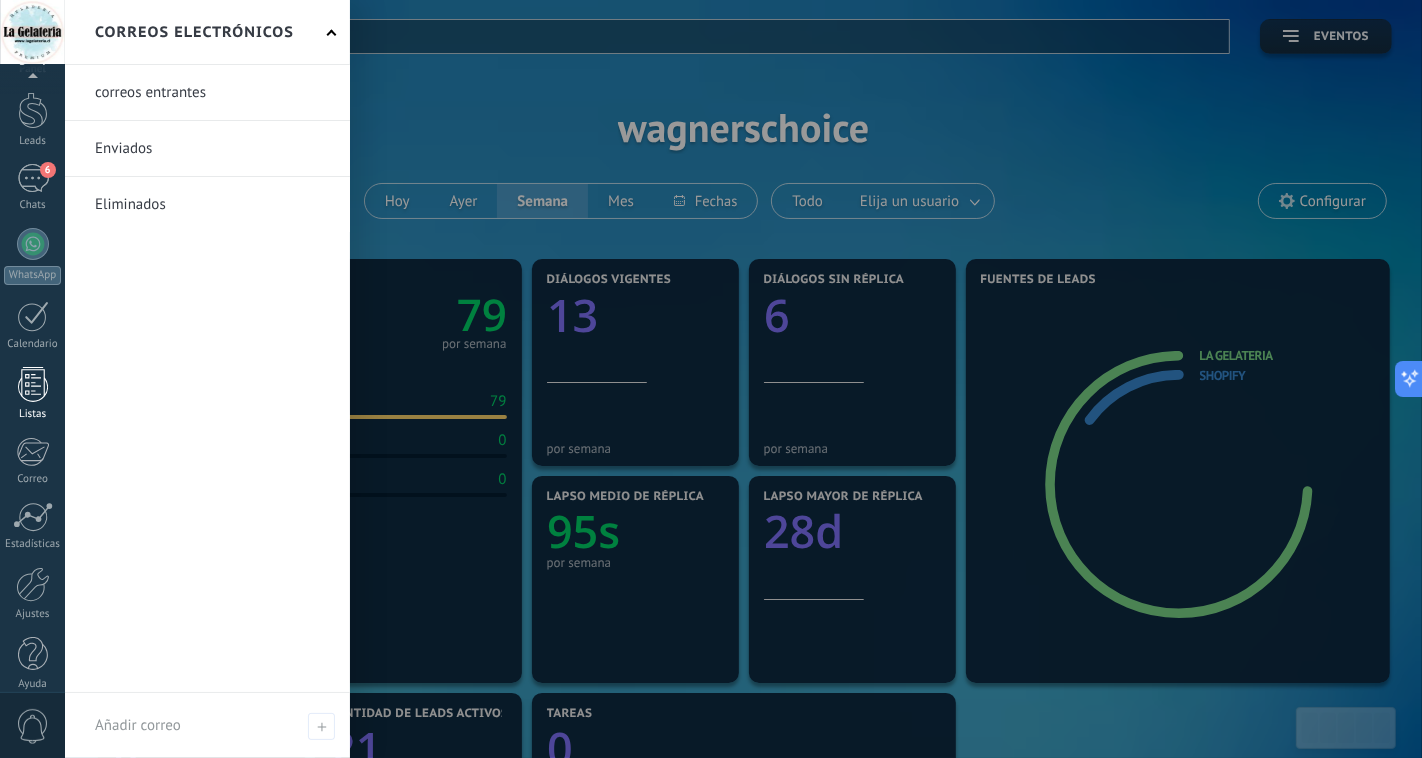 scroll, scrollTop: 72, scrollLeft: 0, axis: vertical 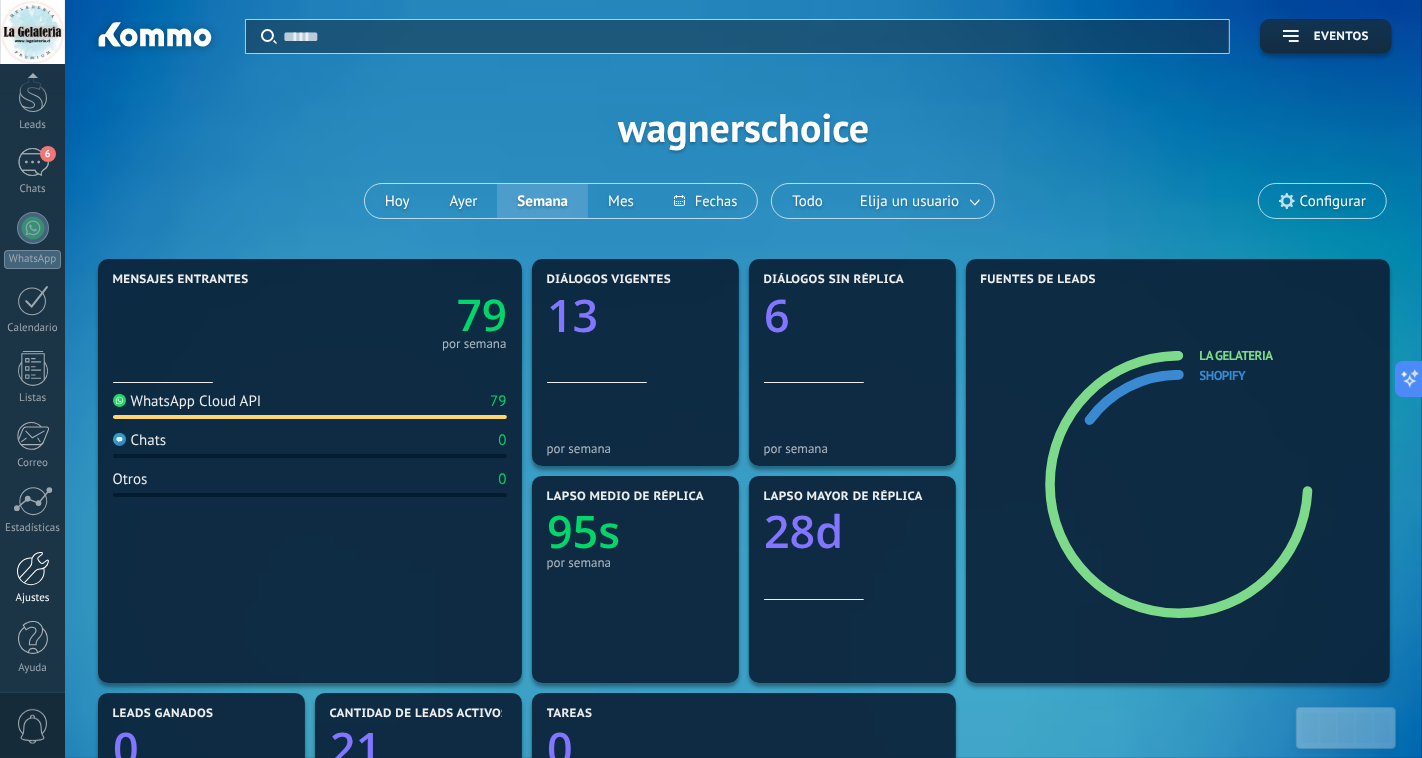 click at bounding box center (33, 568) 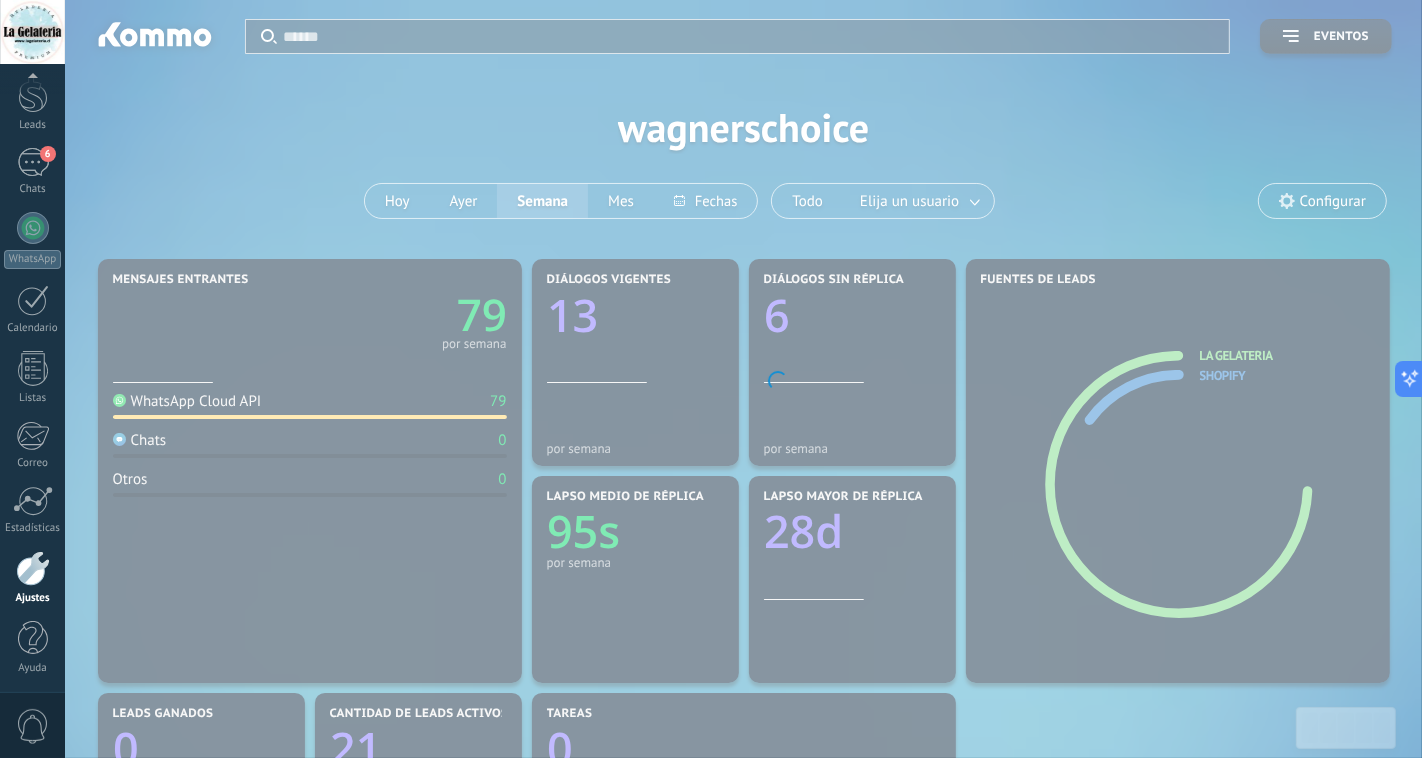 scroll, scrollTop: 73, scrollLeft: 0, axis: vertical 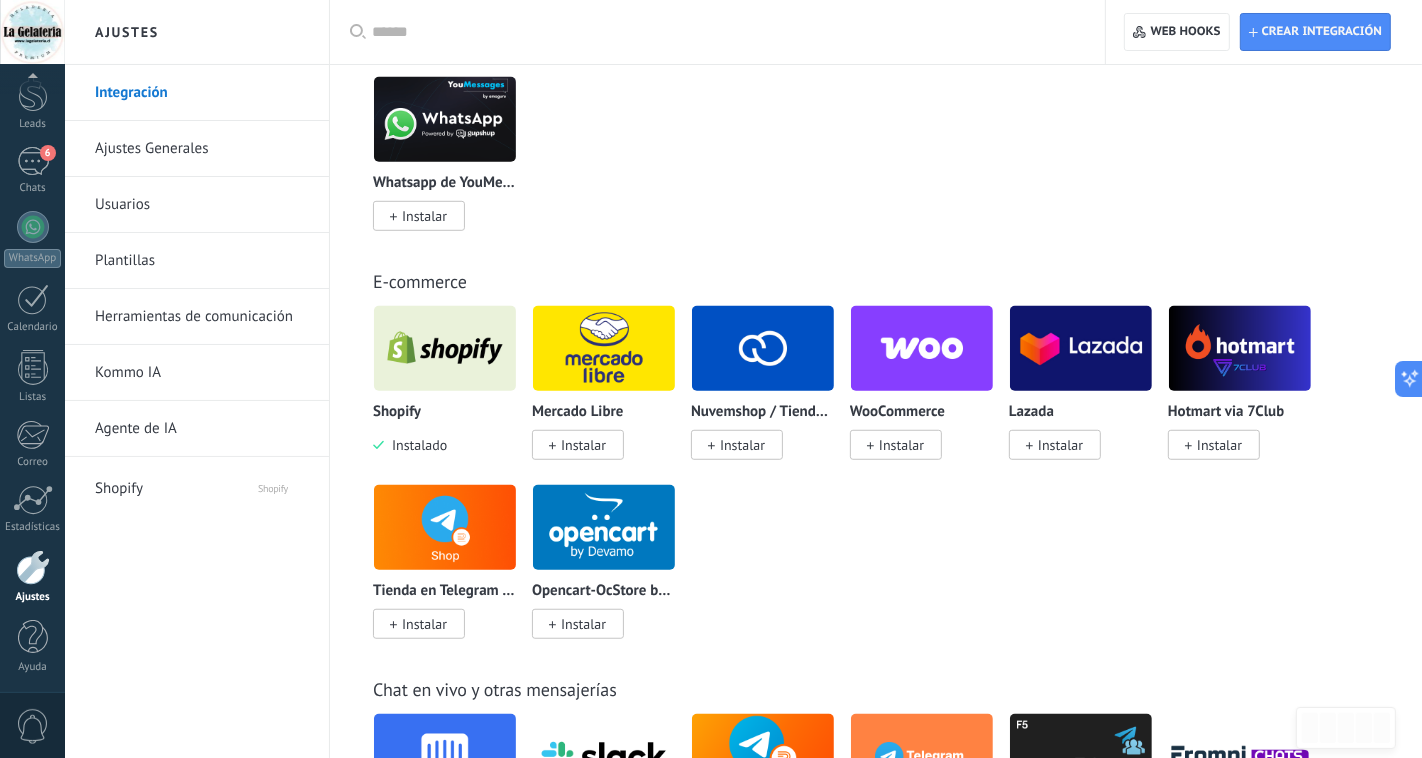 click at bounding box center (445, 348) 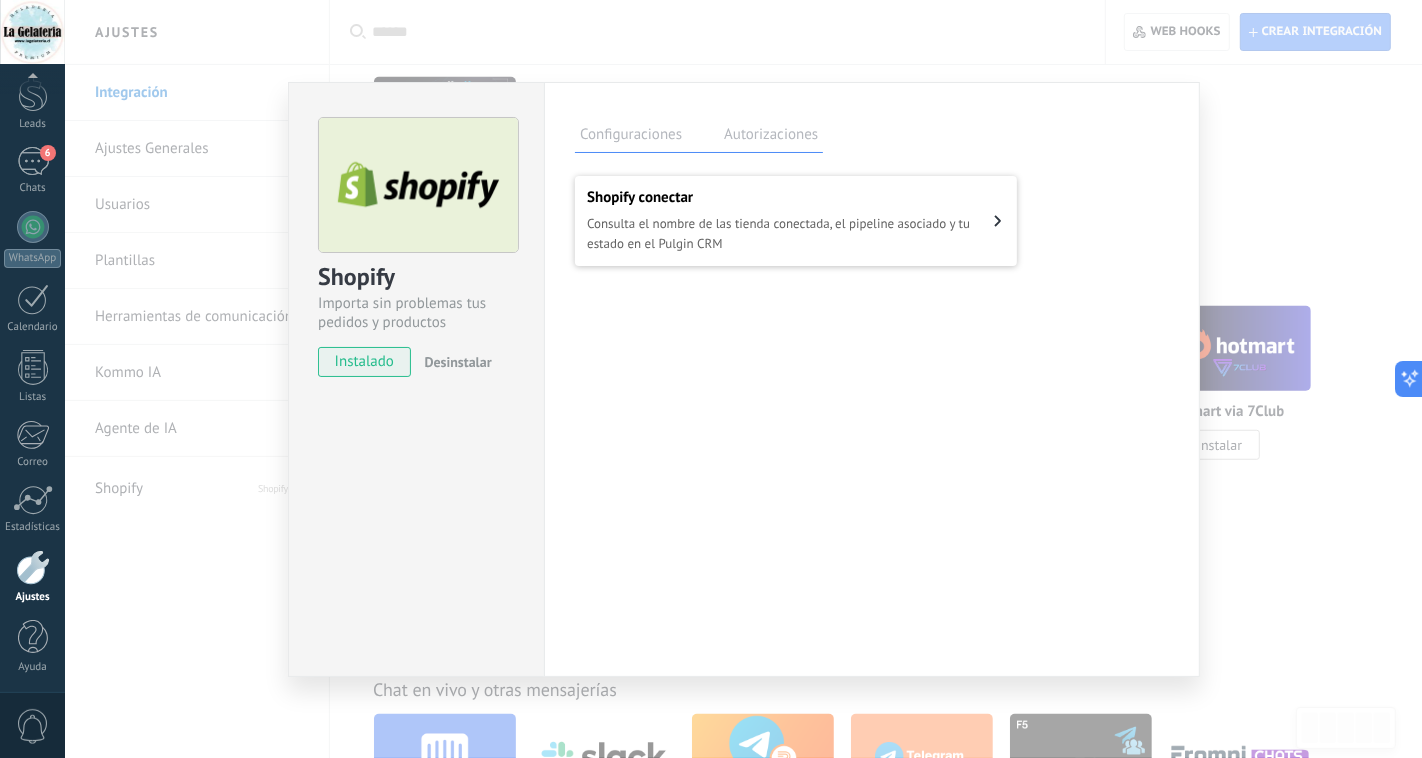 click on "Consulta el nombre de las tienda conectada, el pipeline asociado y tu estado en el Pulgin CRM" at bounding box center [790, 234] 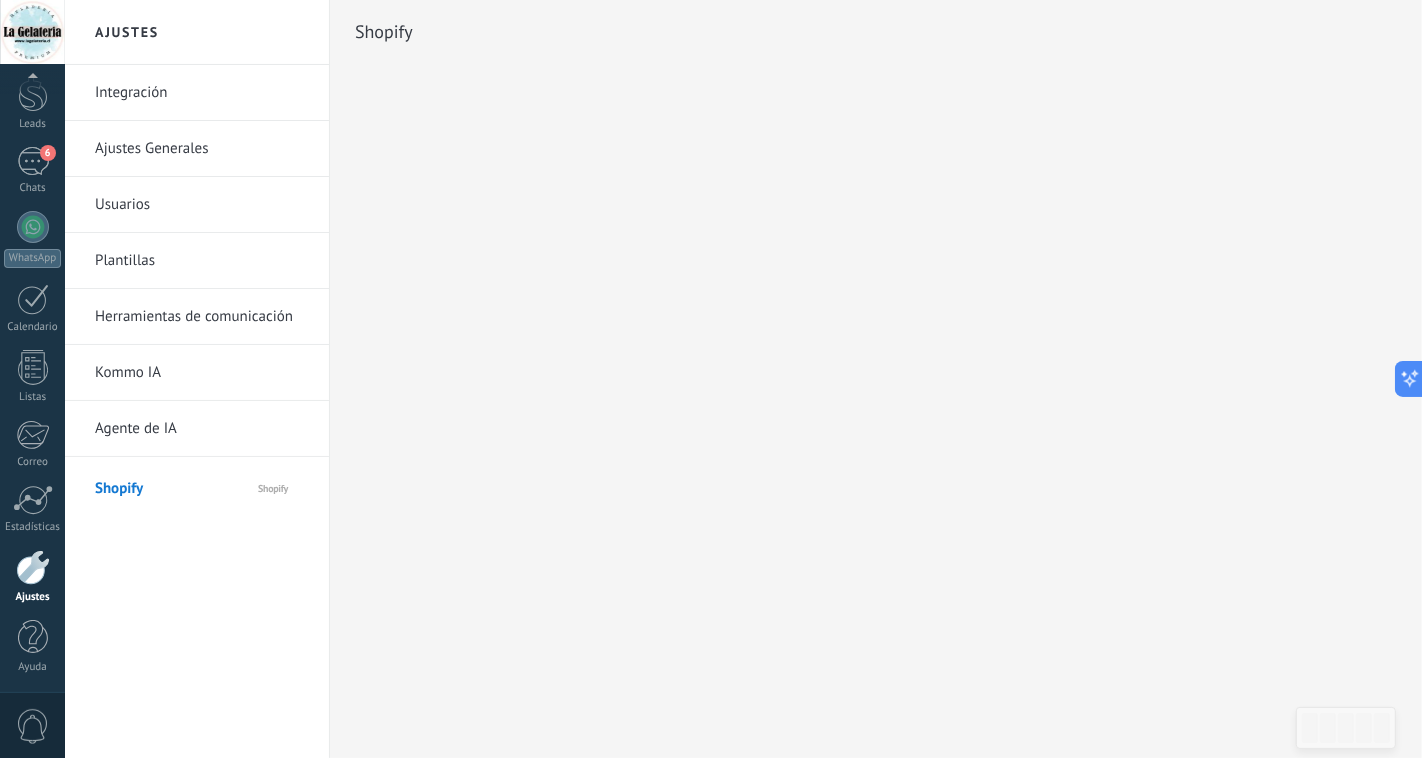 scroll, scrollTop: 0, scrollLeft: 0, axis: both 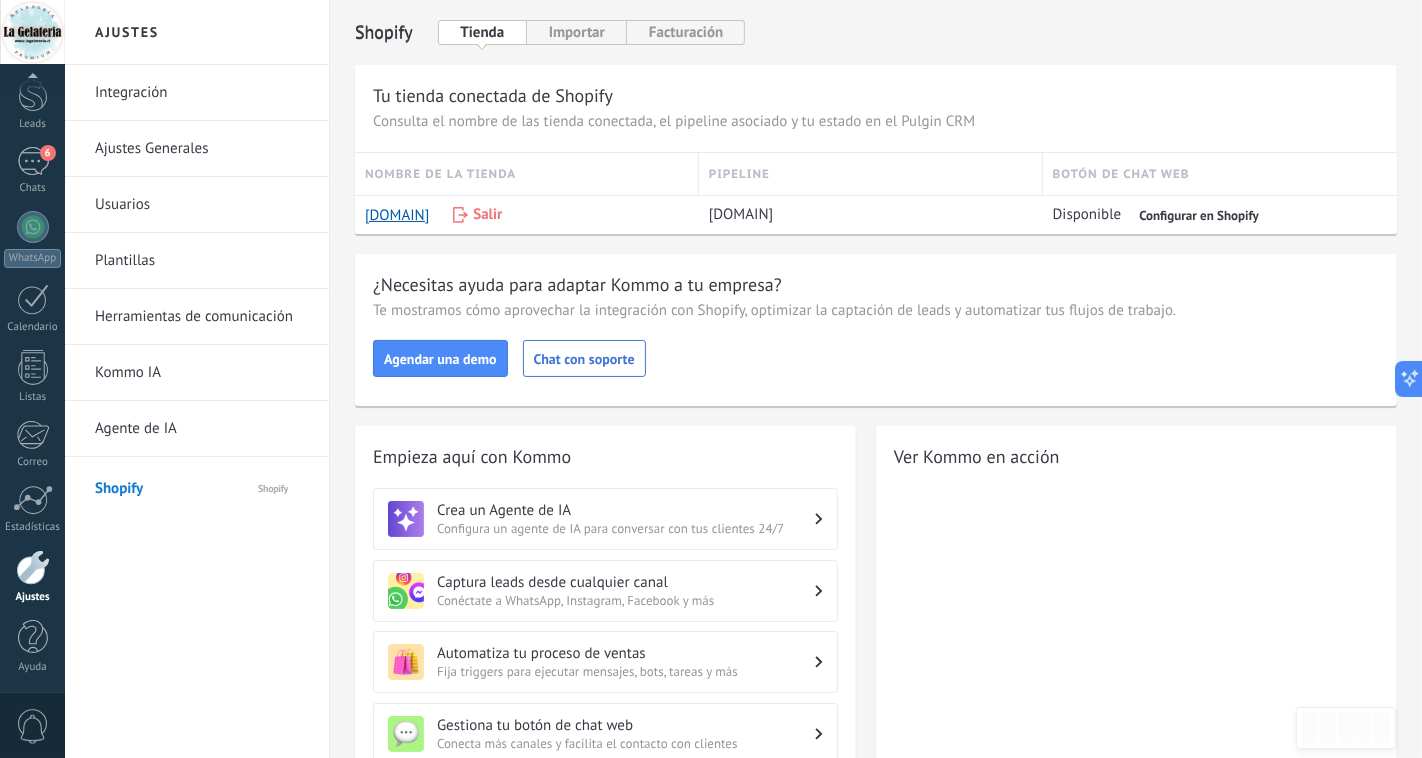 click at bounding box center (33, 567) 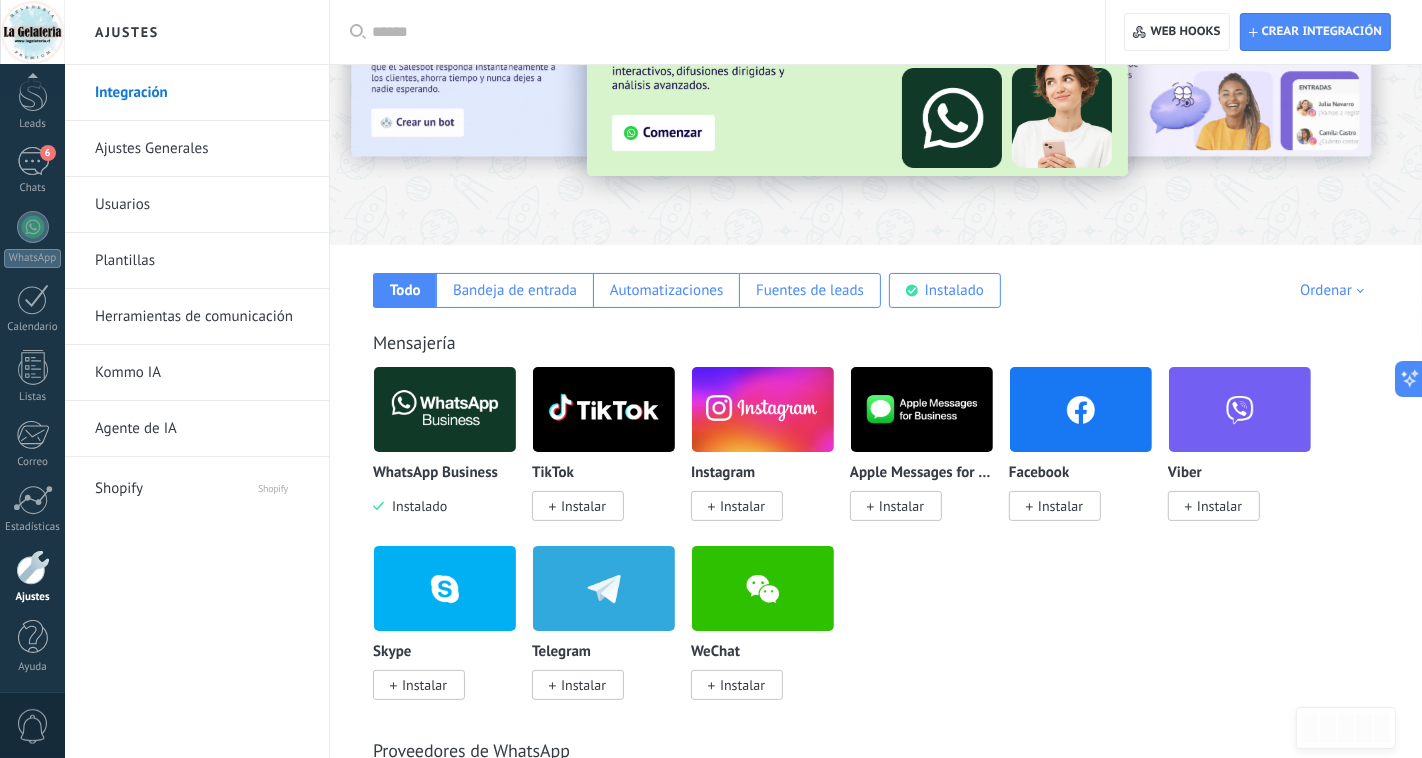 scroll, scrollTop: 0, scrollLeft: 0, axis: both 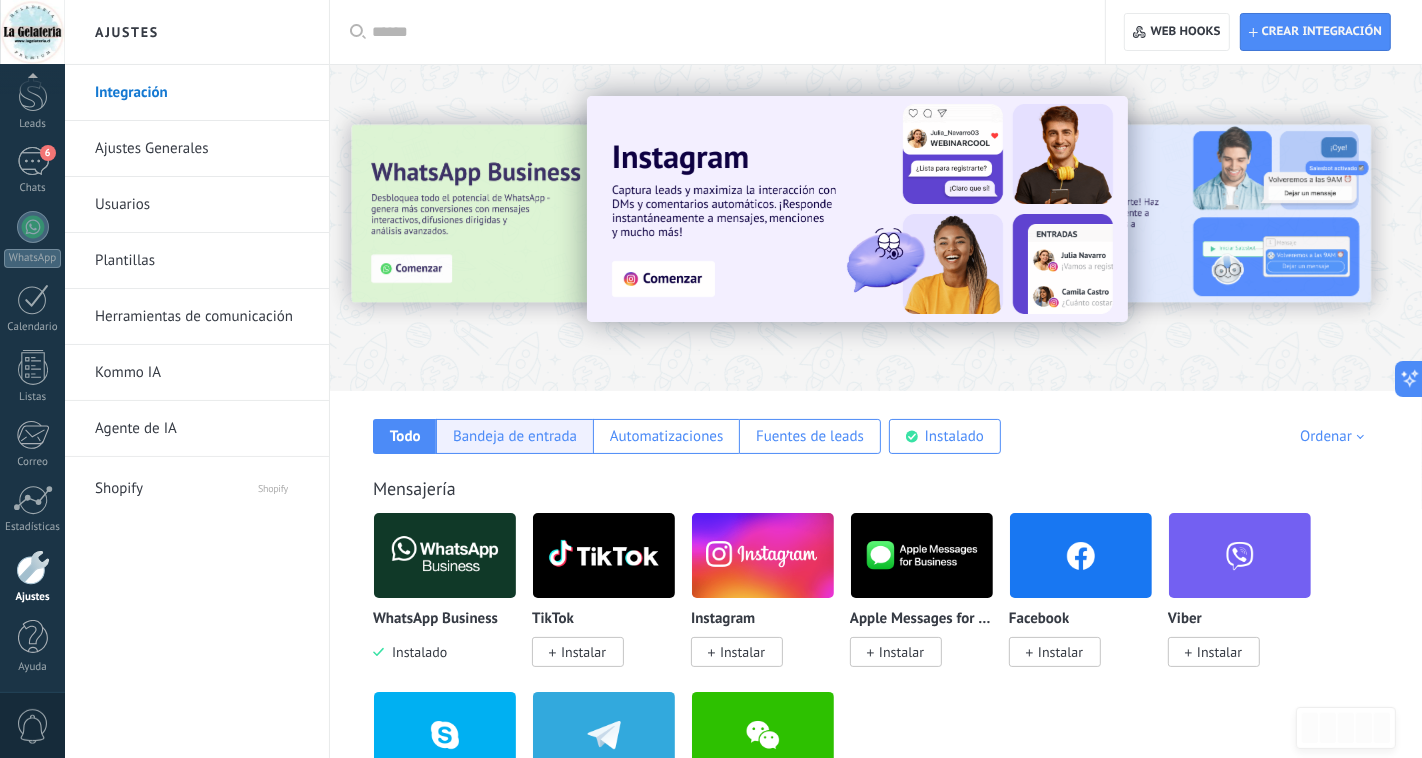 click on "Bandeja de entrada" at bounding box center (515, 436) 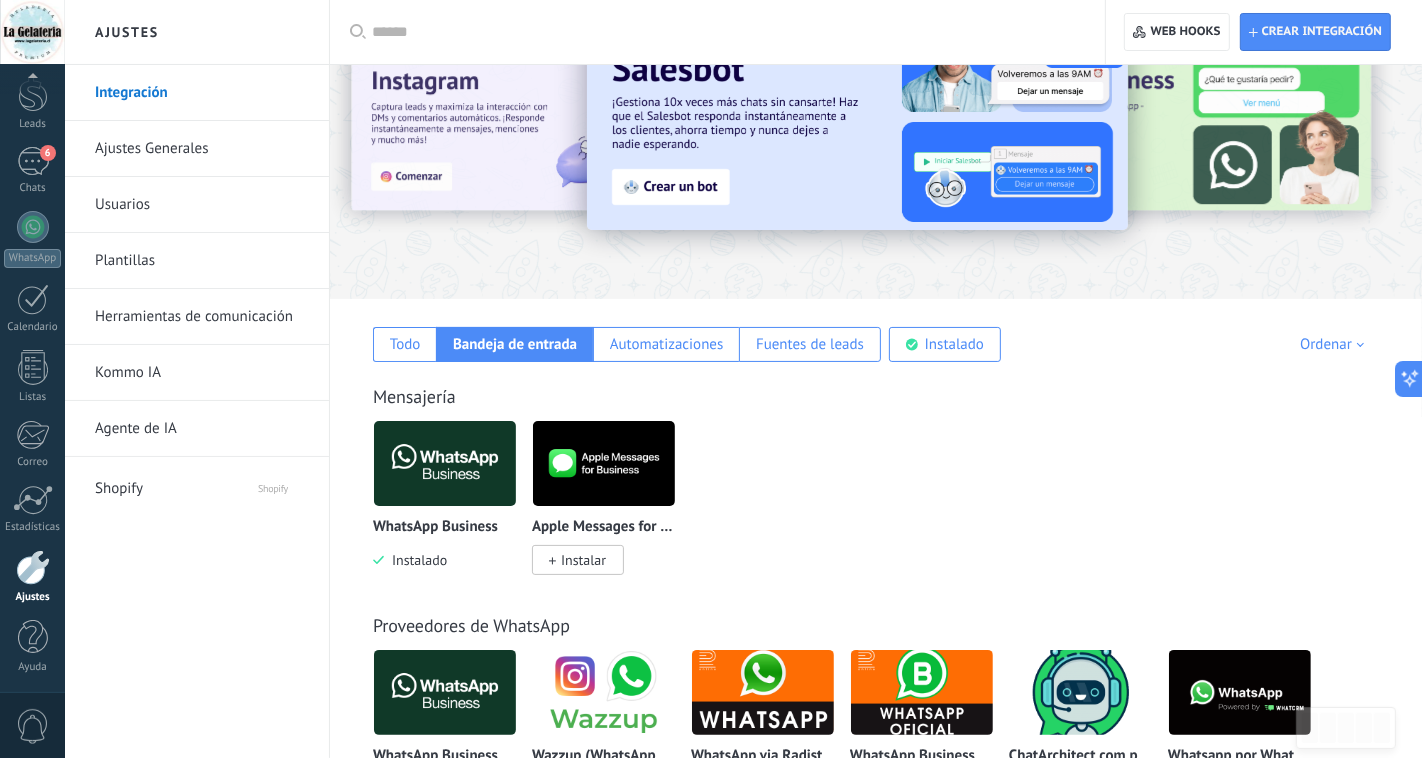 scroll, scrollTop: 0, scrollLeft: 0, axis: both 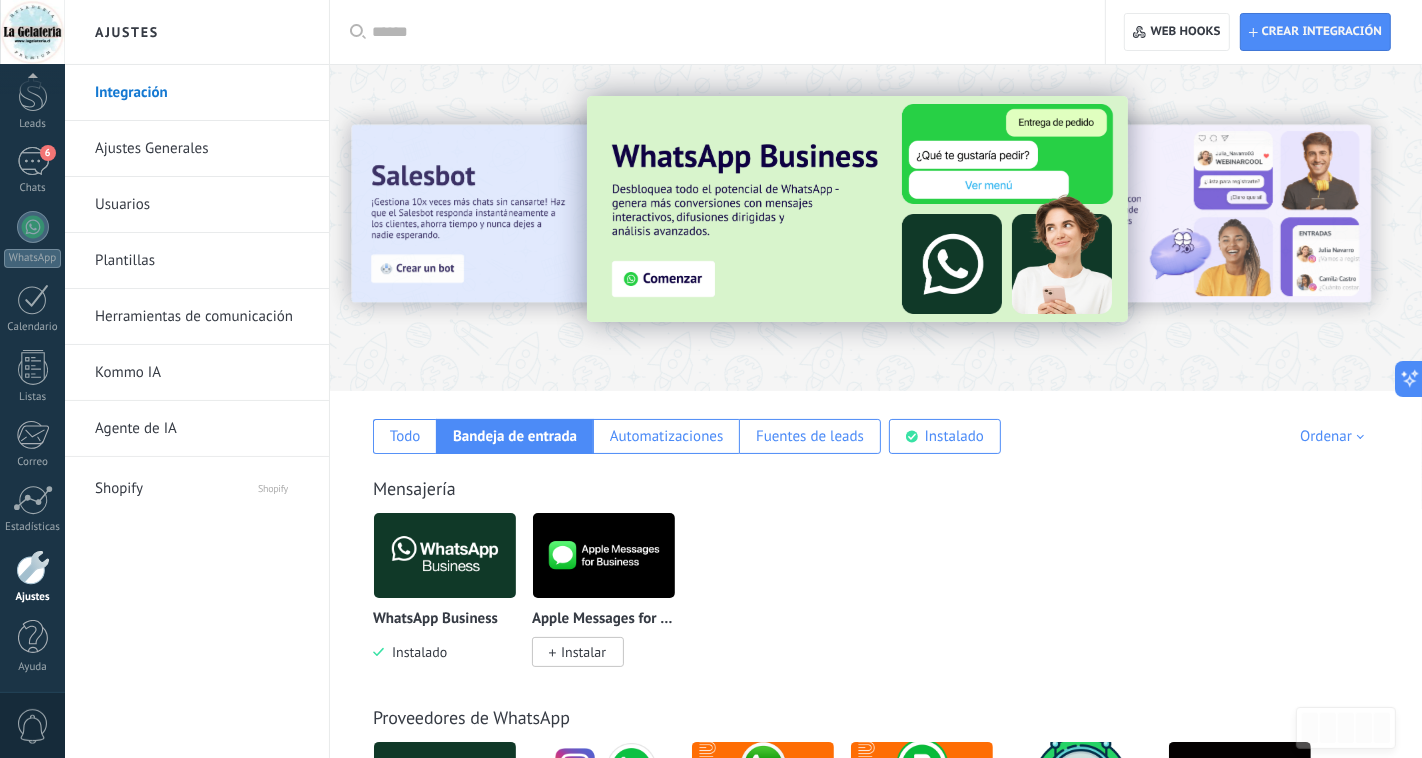 click on "Ajustes Generales" at bounding box center [202, 149] 